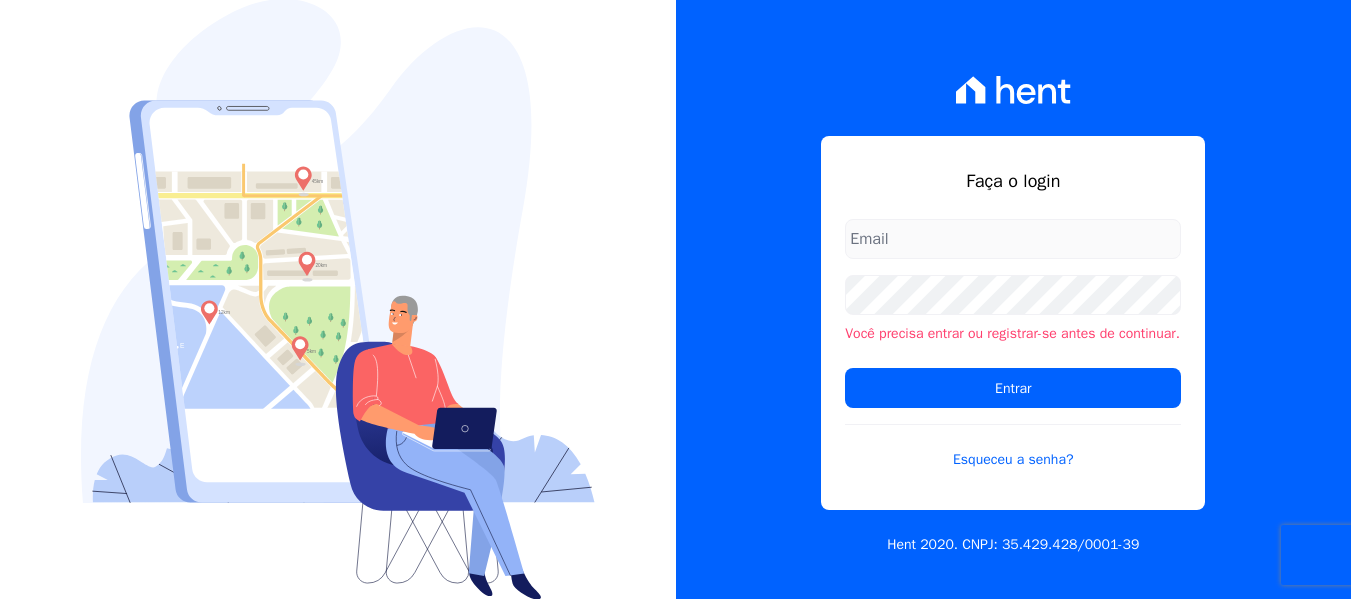 scroll, scrollTop: 0, scrollLeft: 0, axis: both 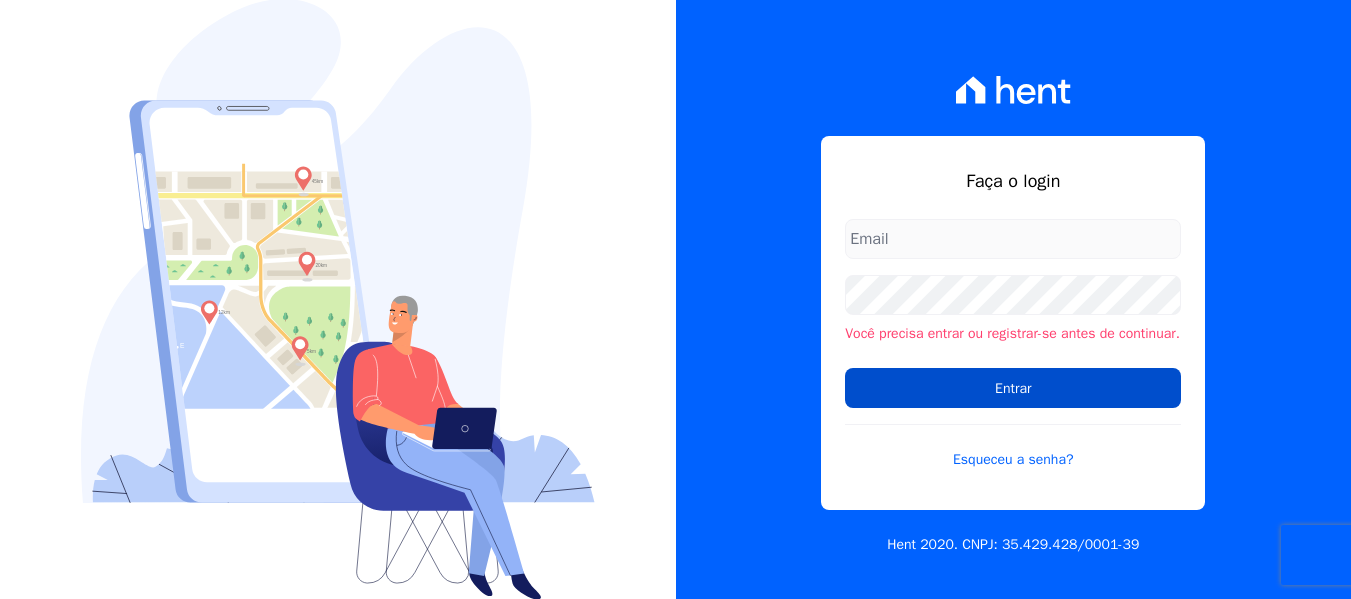 type on "[PERSON_NAME][EMAIL_ADDRESS][DOMAIN_NAME]" 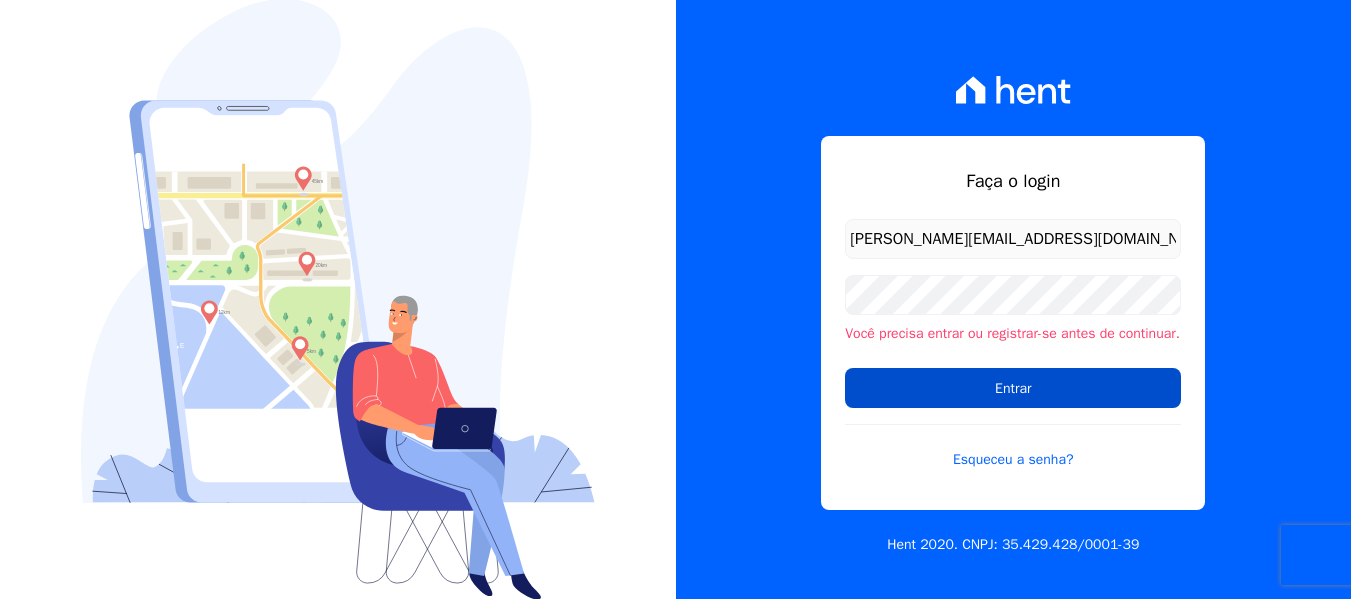 click on "Entrar" at bounding box center (1013, 388) 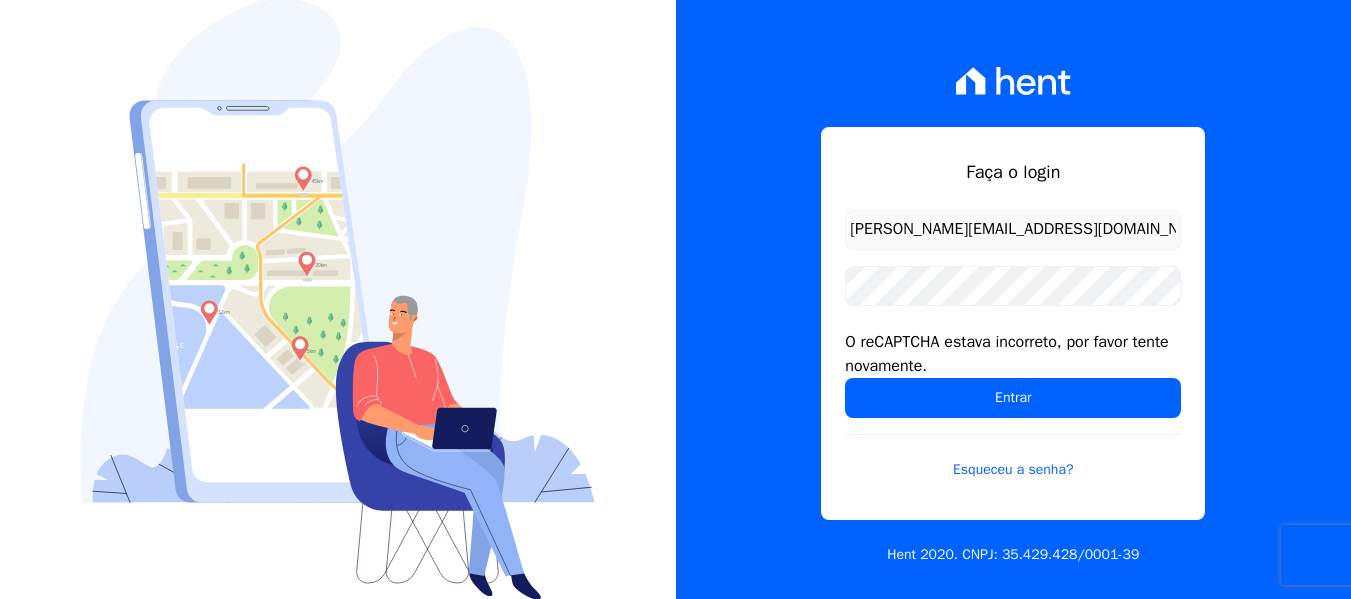 scroll, scrollTop: 0, scrollLeft: 0, axis: both 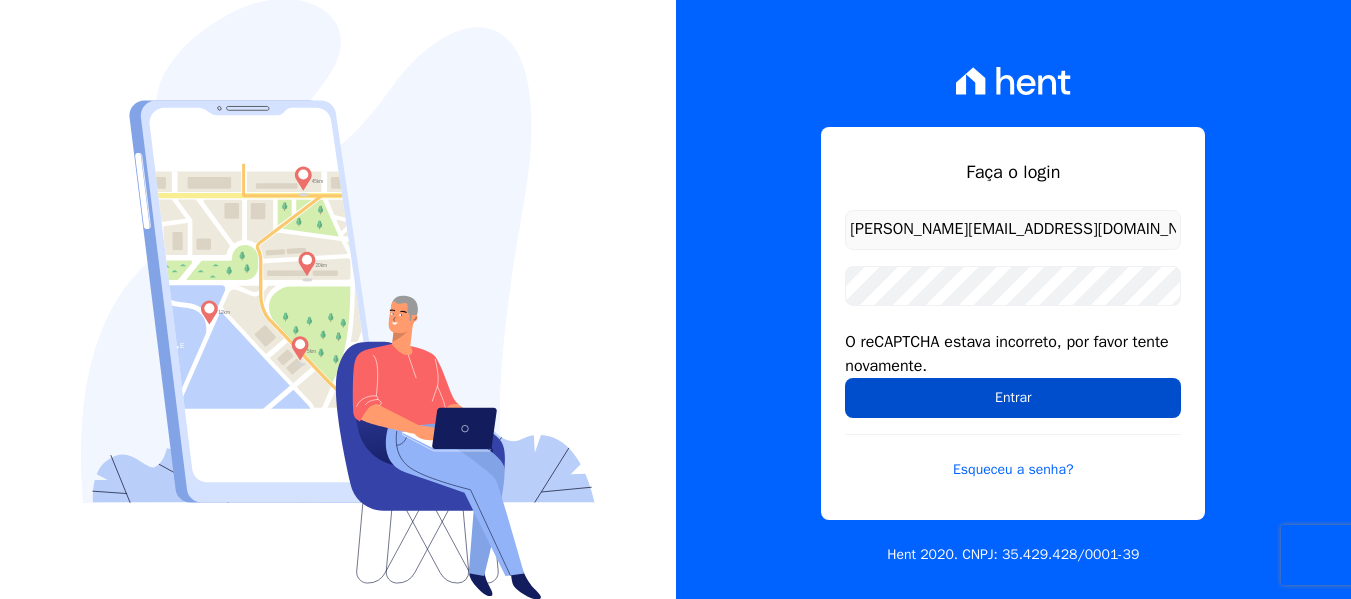 click on "Entrar" at bounding box center [1013, 398] 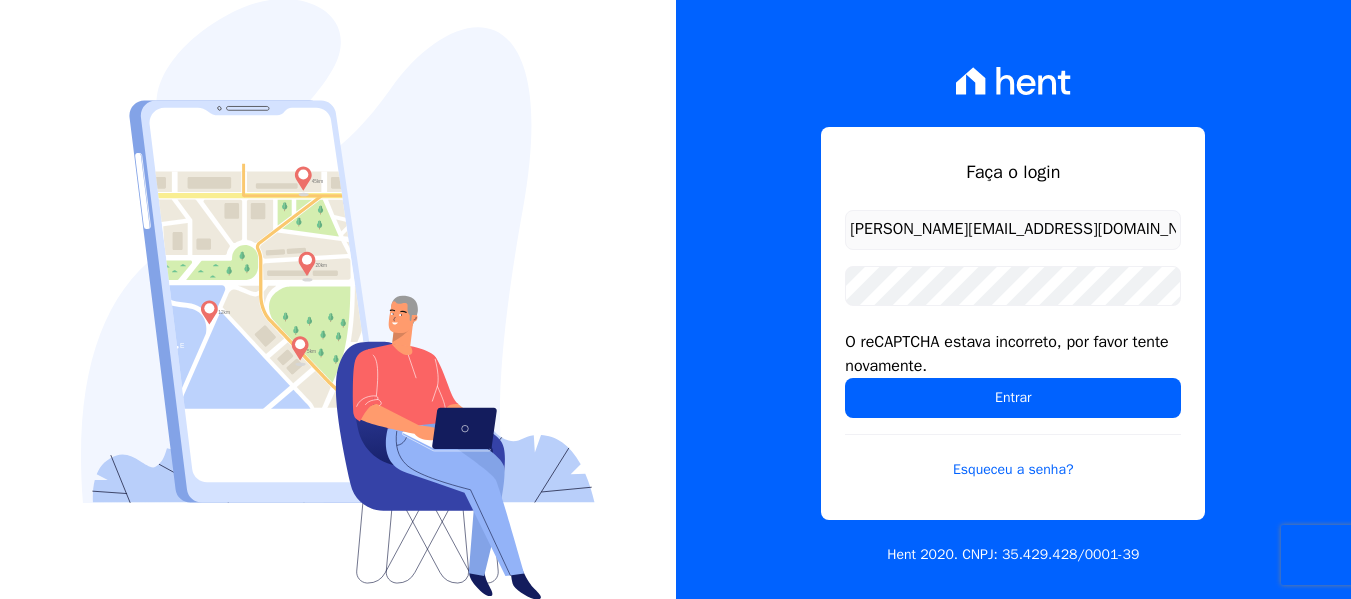scroll, scrollTop: 0, scrollLeft: 0, axis: both 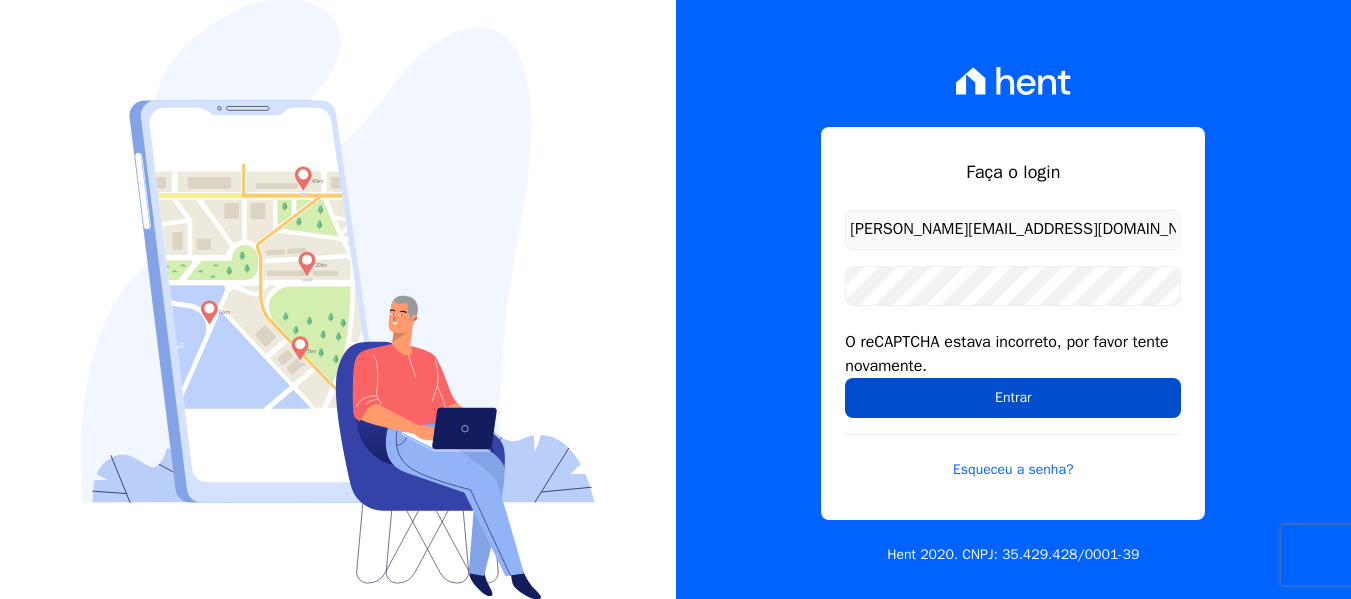 click on "Entrar" at bounding box center (1013, 398) 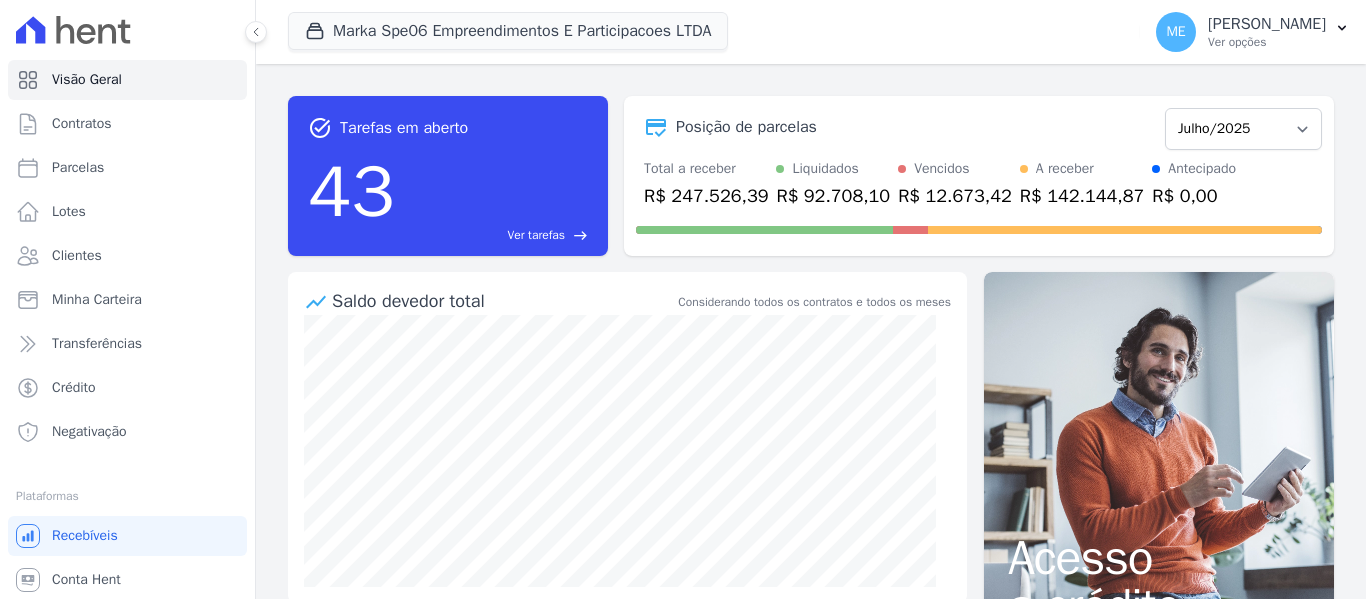 scroll, scrollTop: 0, scrollLeft: 0, axis: both 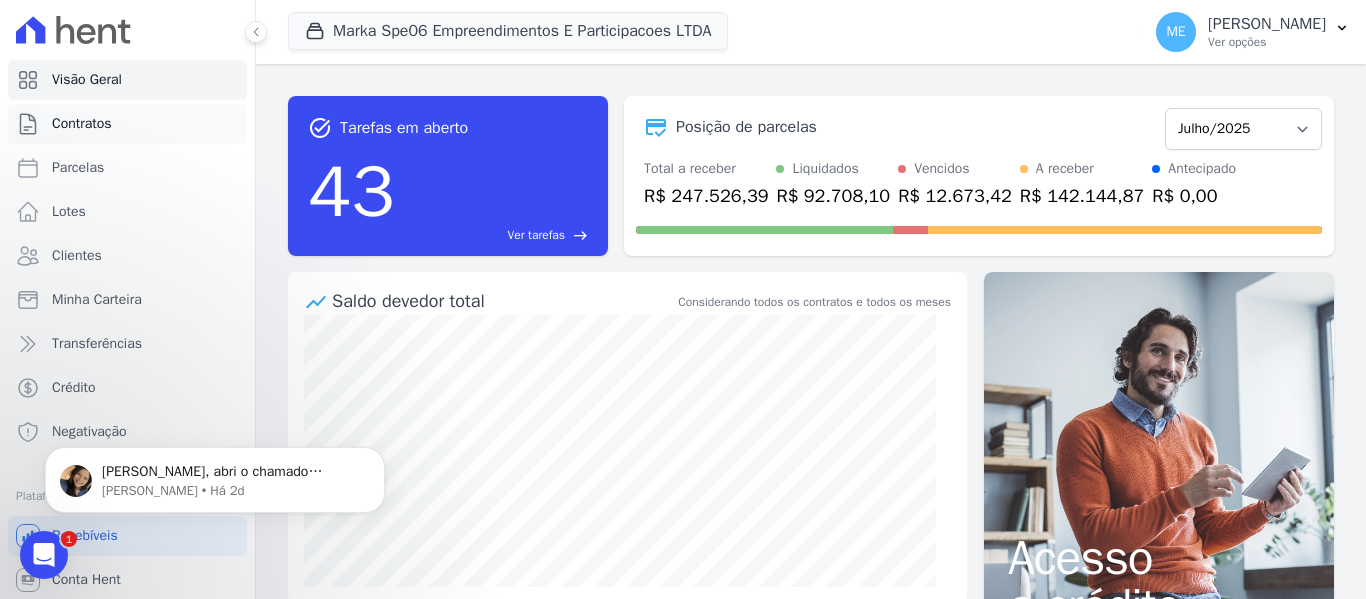 click on "Contratos" at bounding box center (82, 124) 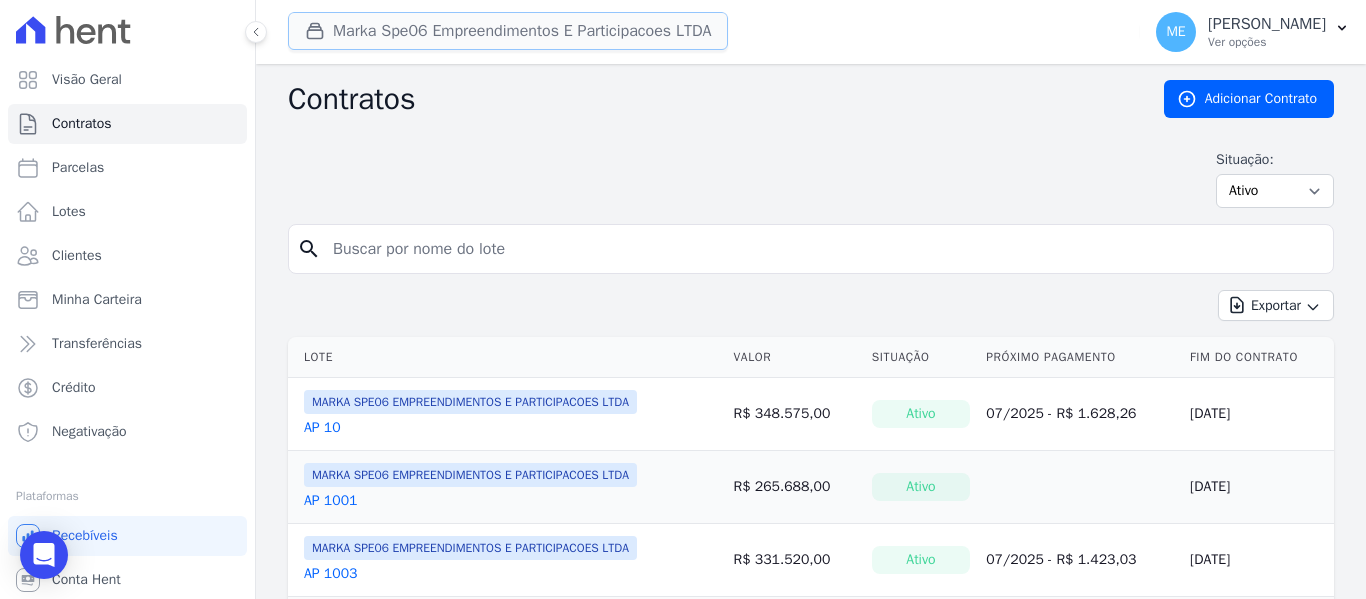 click on "Marka Spe06 Empreendimentos E Participacoes LTDA" at bounding box center [508, 31] 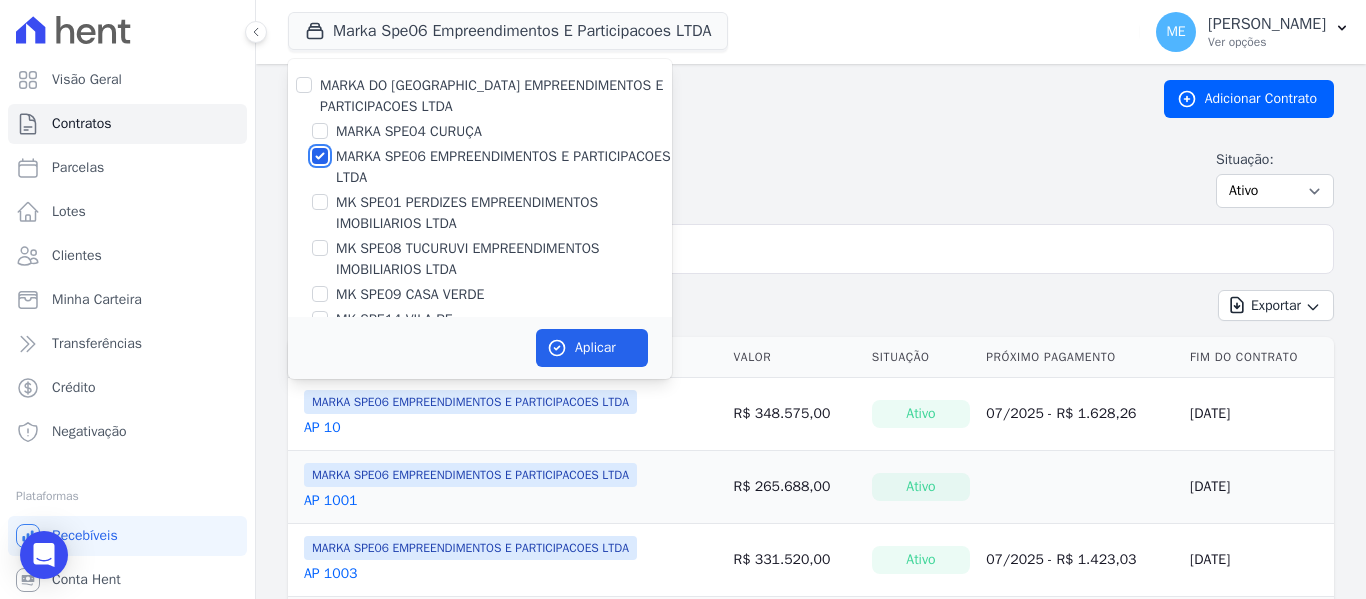 click on "MARKA SPE06 EMPREENDIMENTOS E PARTICIPACOES LTDA" at bounding box center [320, 156] 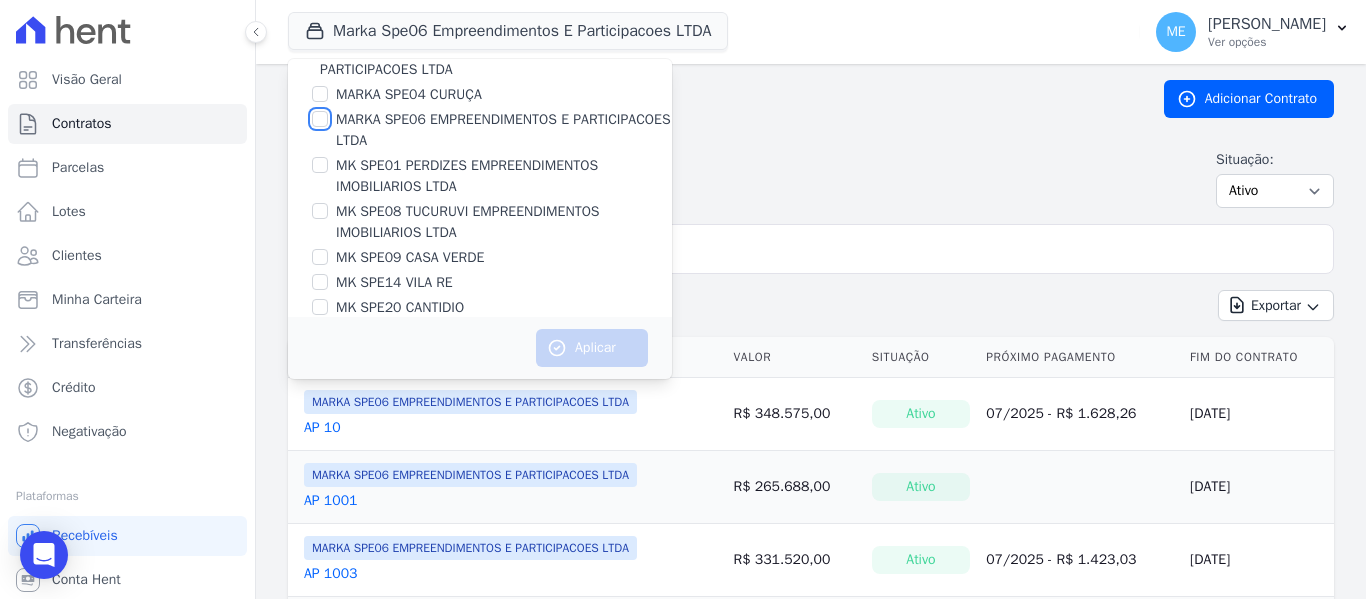 scroll, scrollTop: 54, scrollLeft: 0, axis: vertical 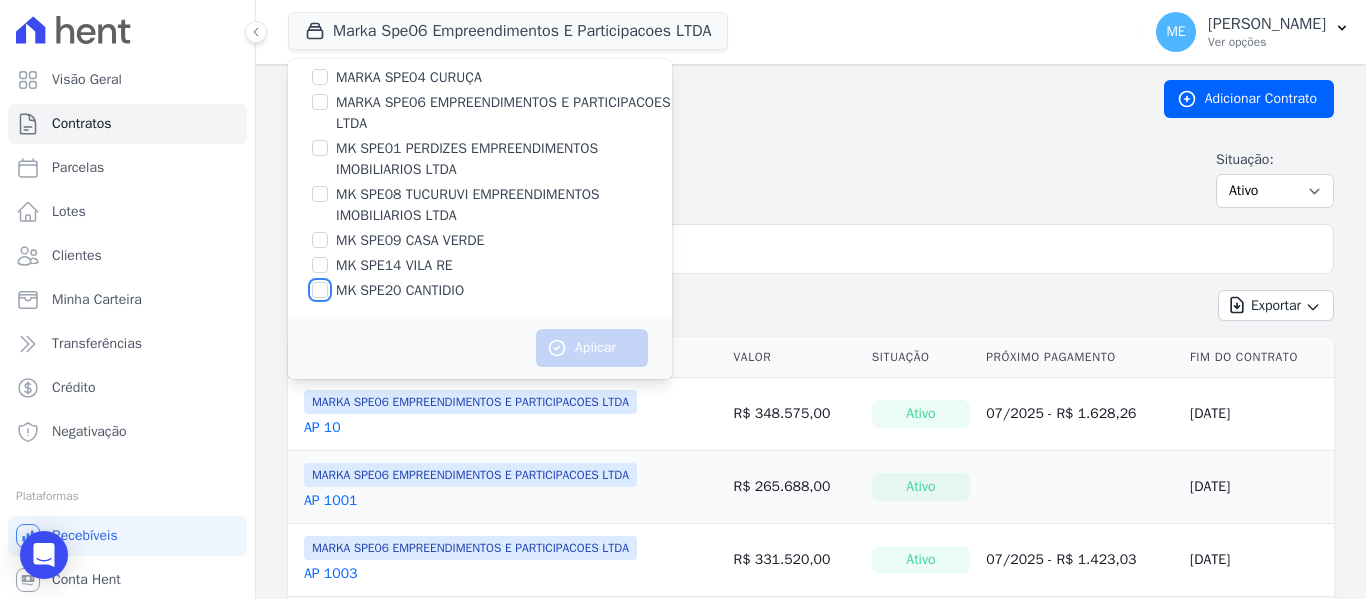 click on "MK SPE20 CANTIDIO" at bounding box center (320, 290) 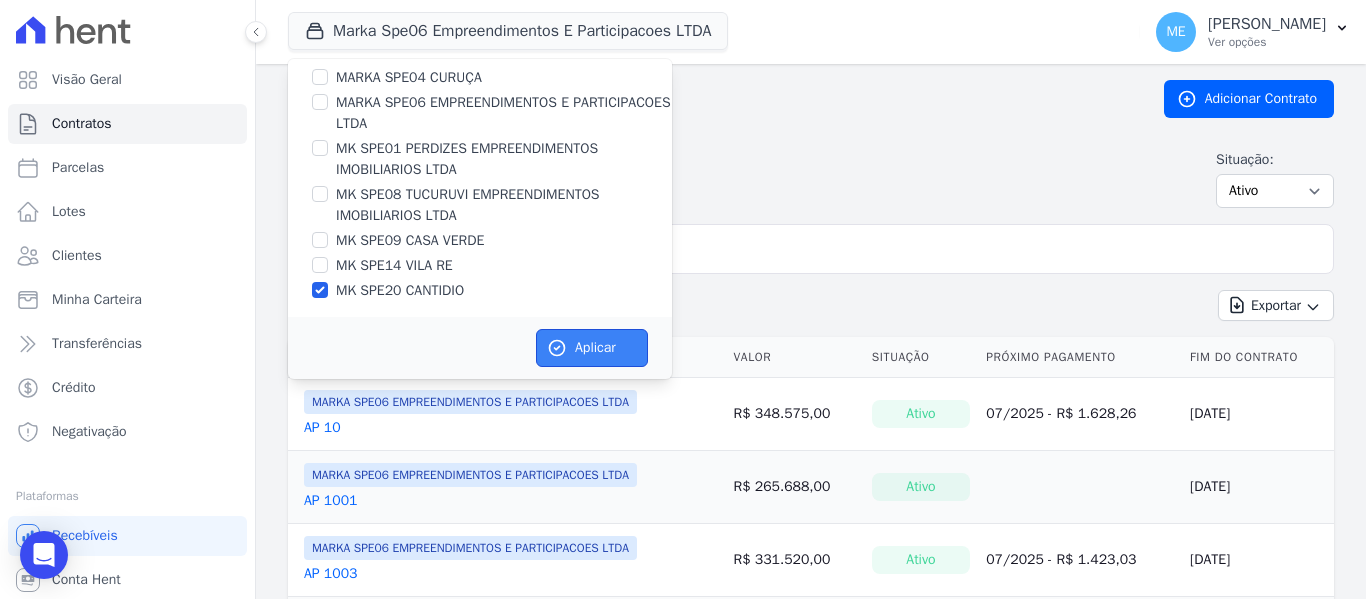 click on "Aplicar" at bounding box center (592, 348) 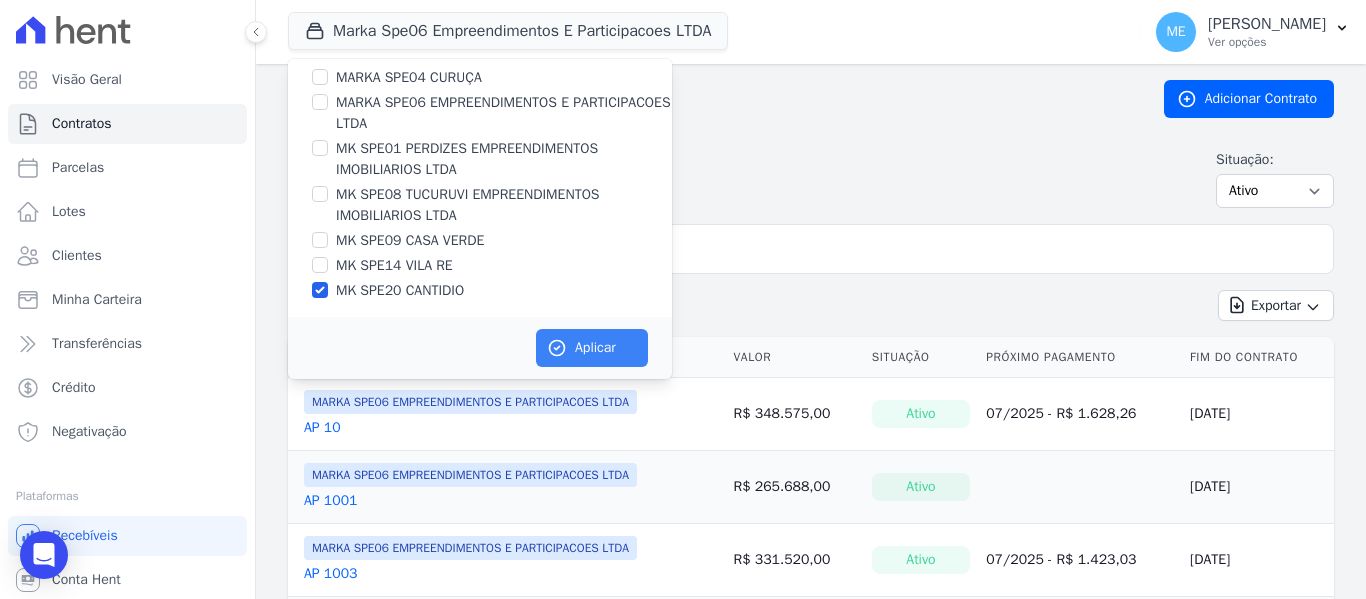 scroll, scrollTop: 50, scrollLeft: 0, axis: vertical 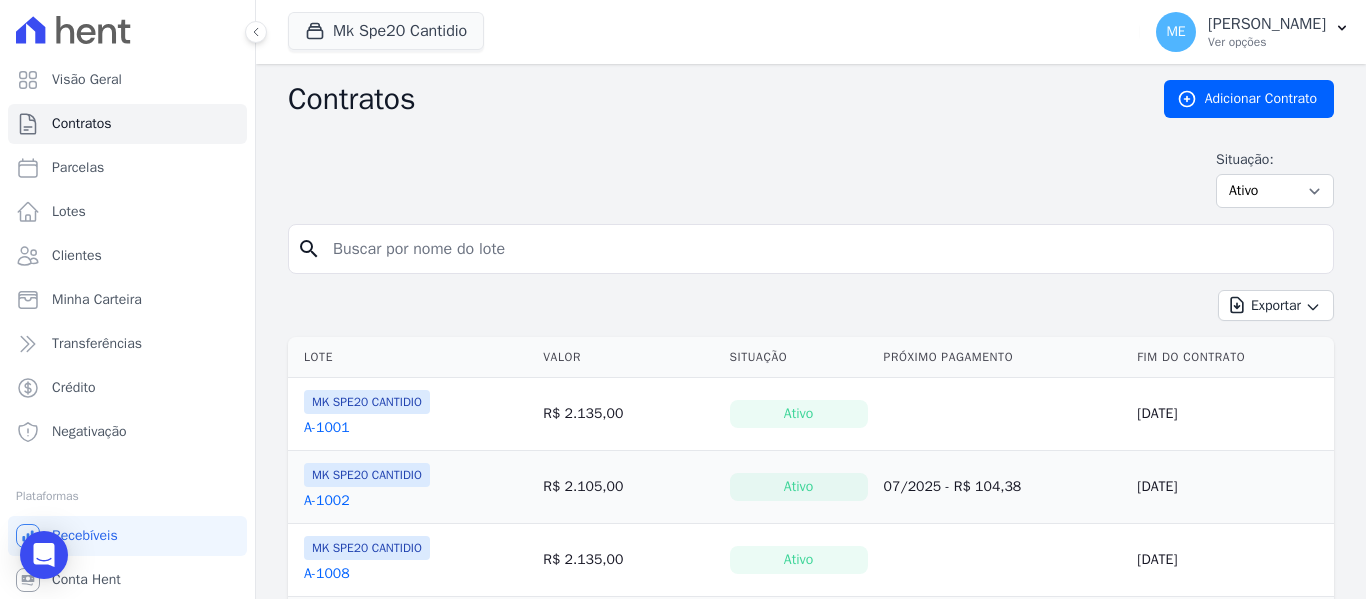 click at bounding box center (823, 249) 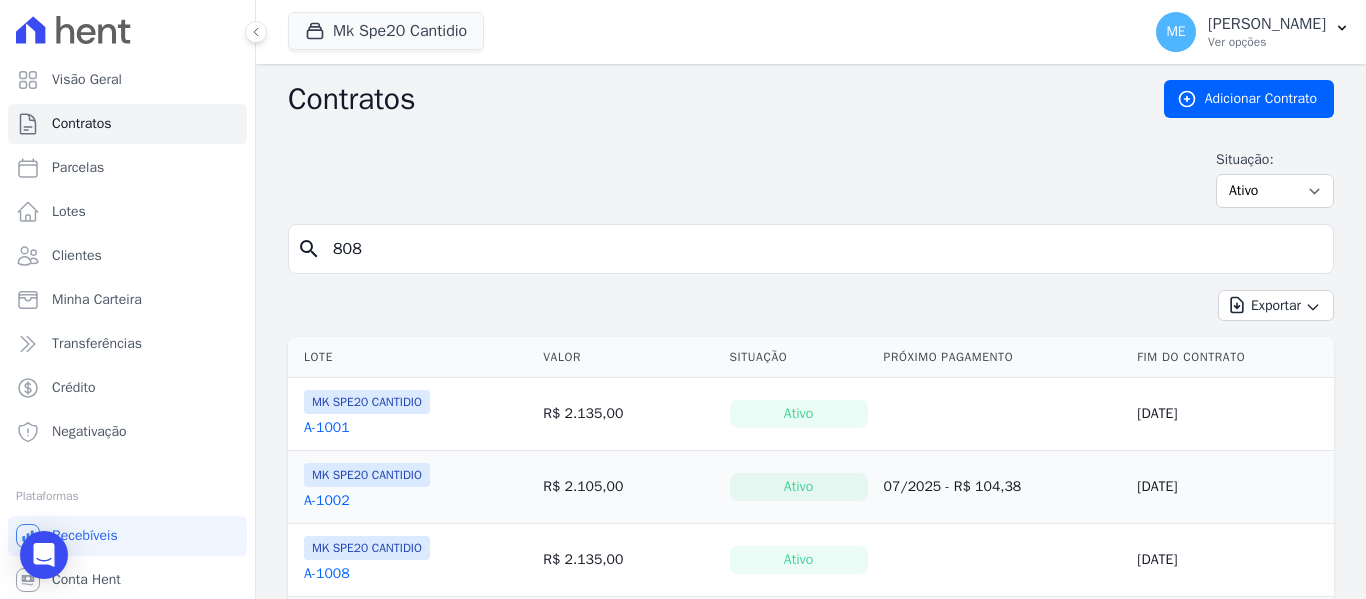 type on "808" 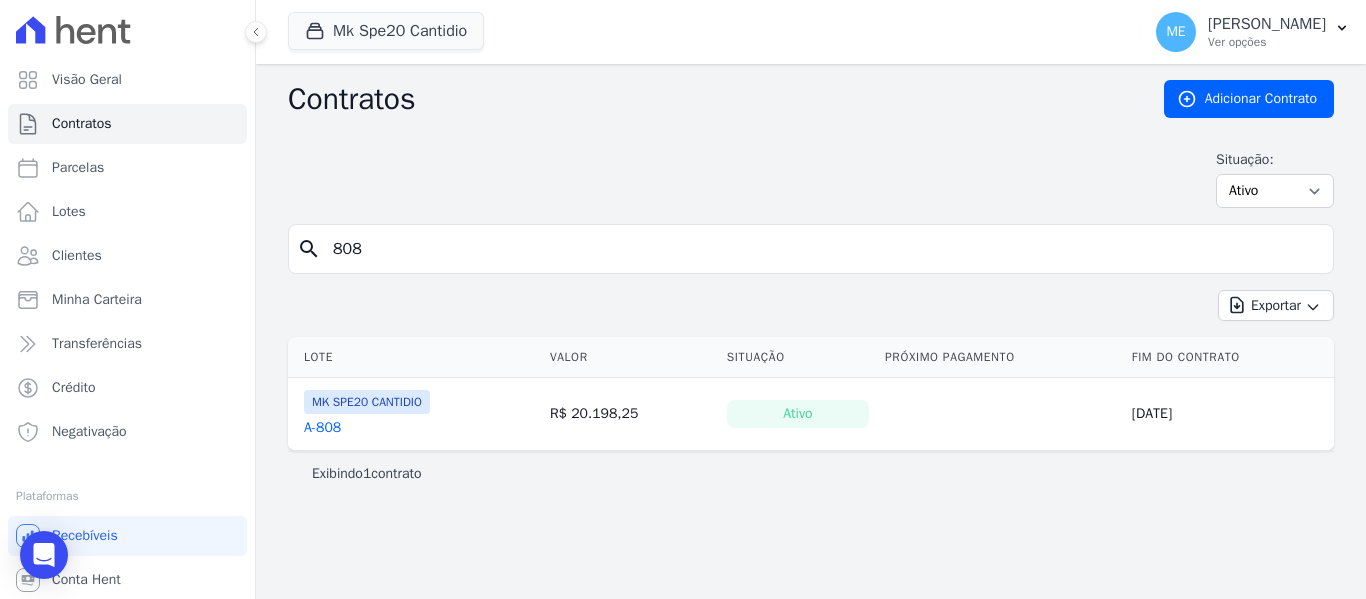 click on "A-808" at bounding box center (322, 428) 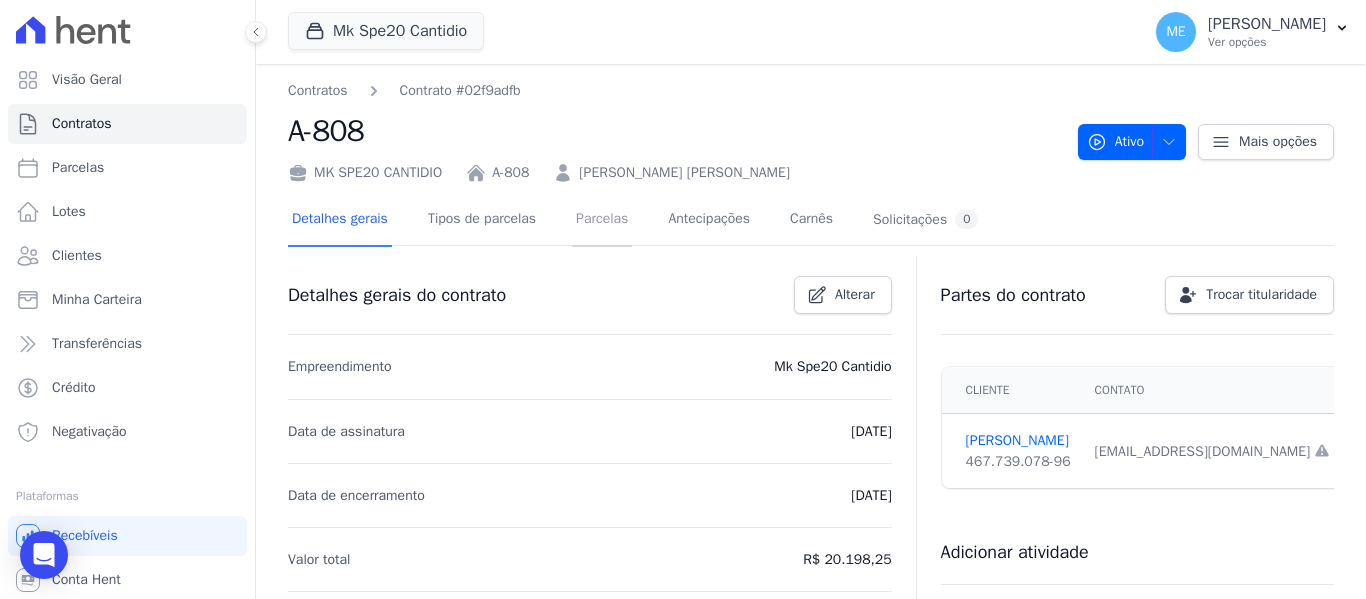click on "Parcelas" at bounding box center (602, 220) 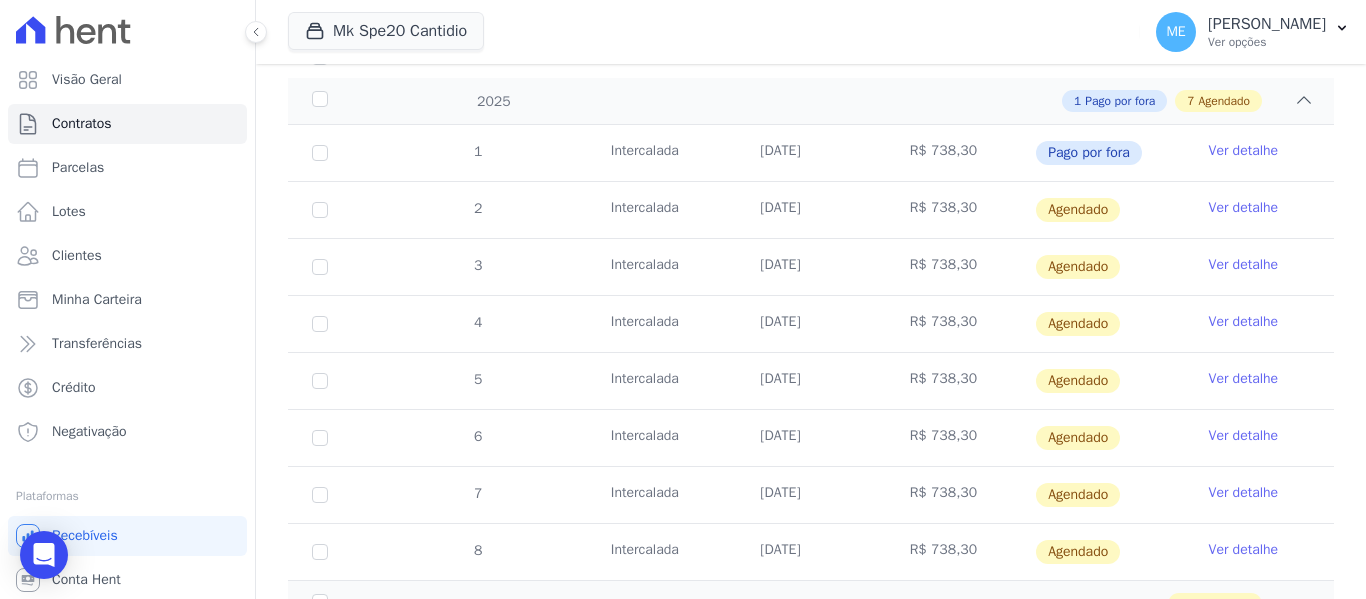 scroll, scrollTop: 300, scrollLeft: 0, axis: vertical 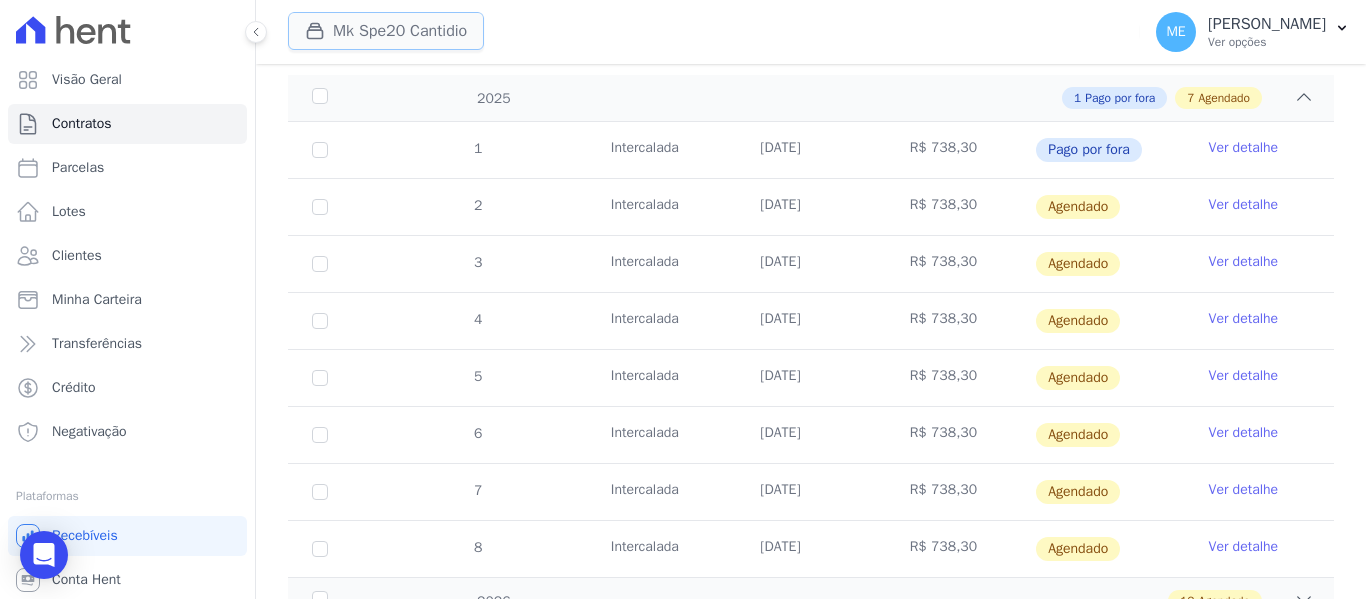 click on "Mk Spe20 Cantidio" at bounding box center (386, 31) 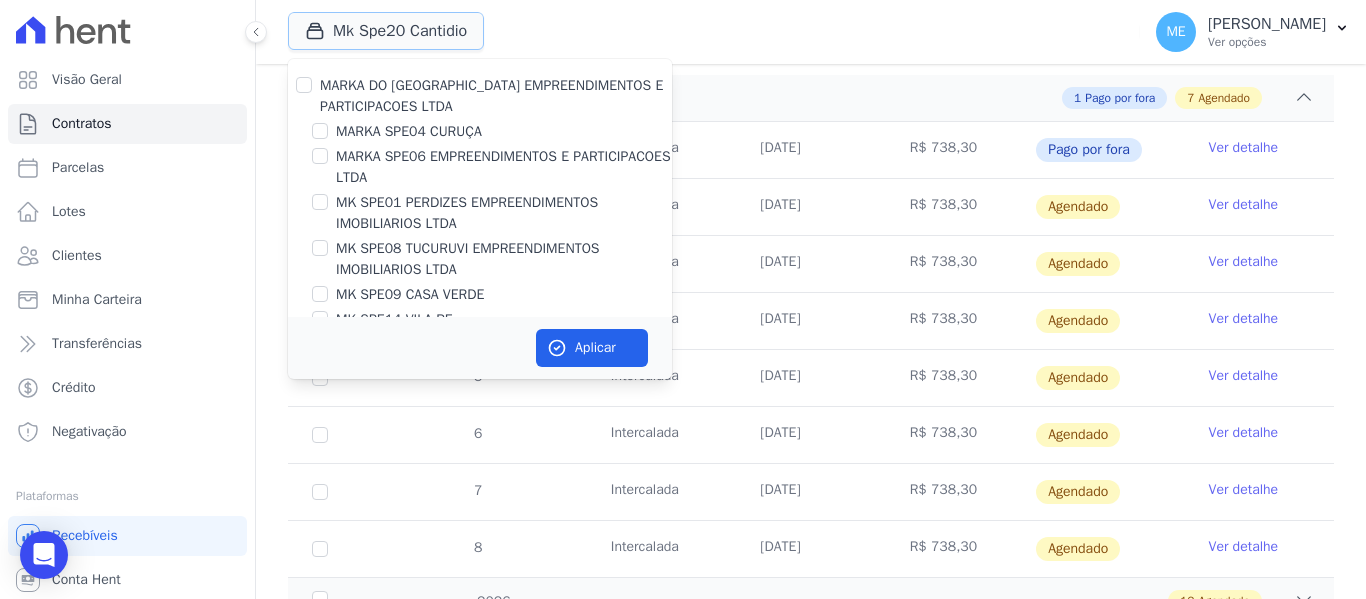 scroll, scrollTop: 54, scrollLeft: 0, axis: vertical 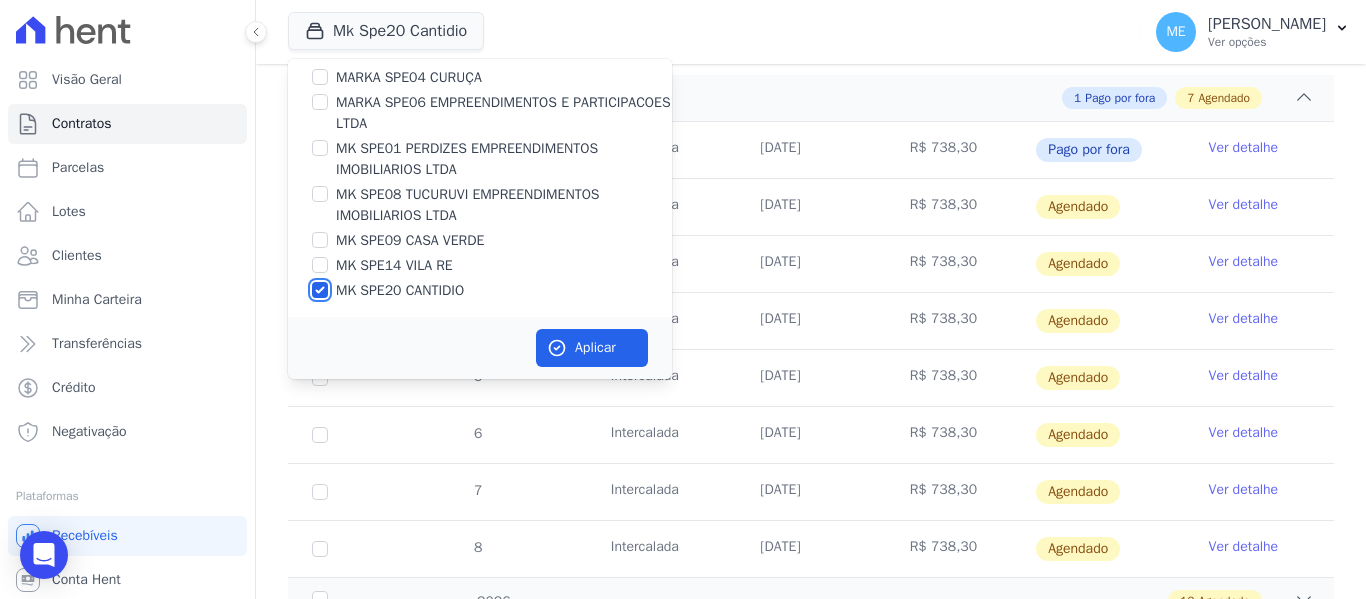 click on "MK SPE20 CANTIDIO" at bounding box center [320, 290] 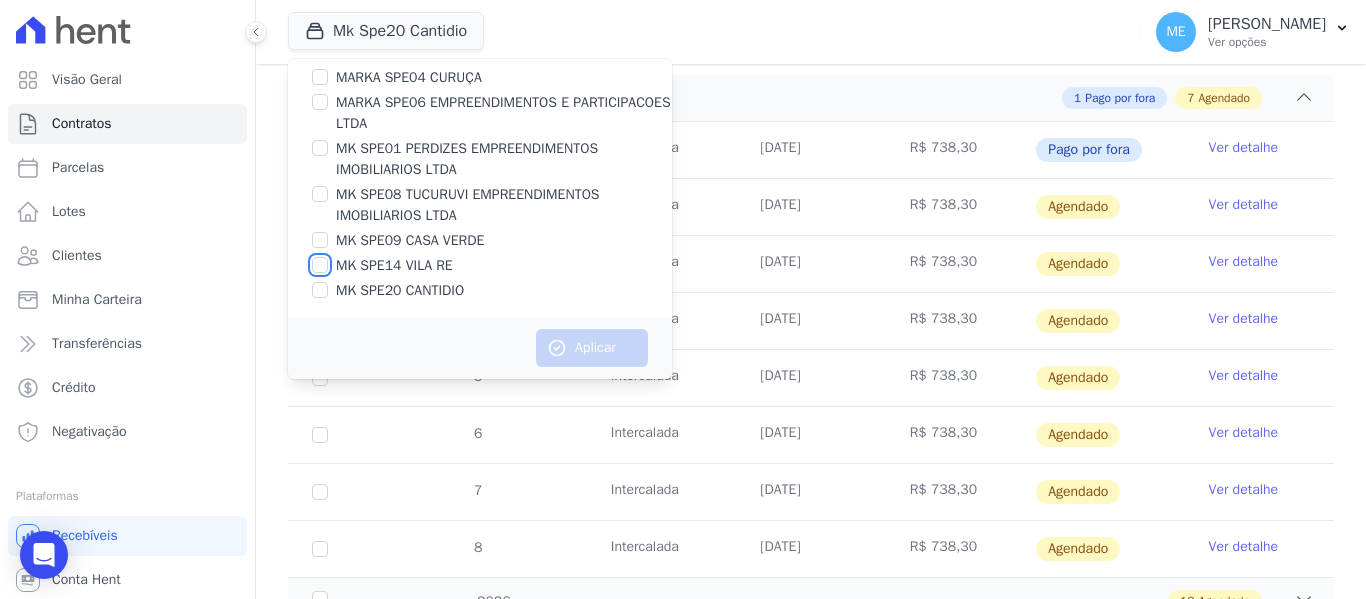 click on "MK SPE14 VILA RE" at bounding box center (320, 265) 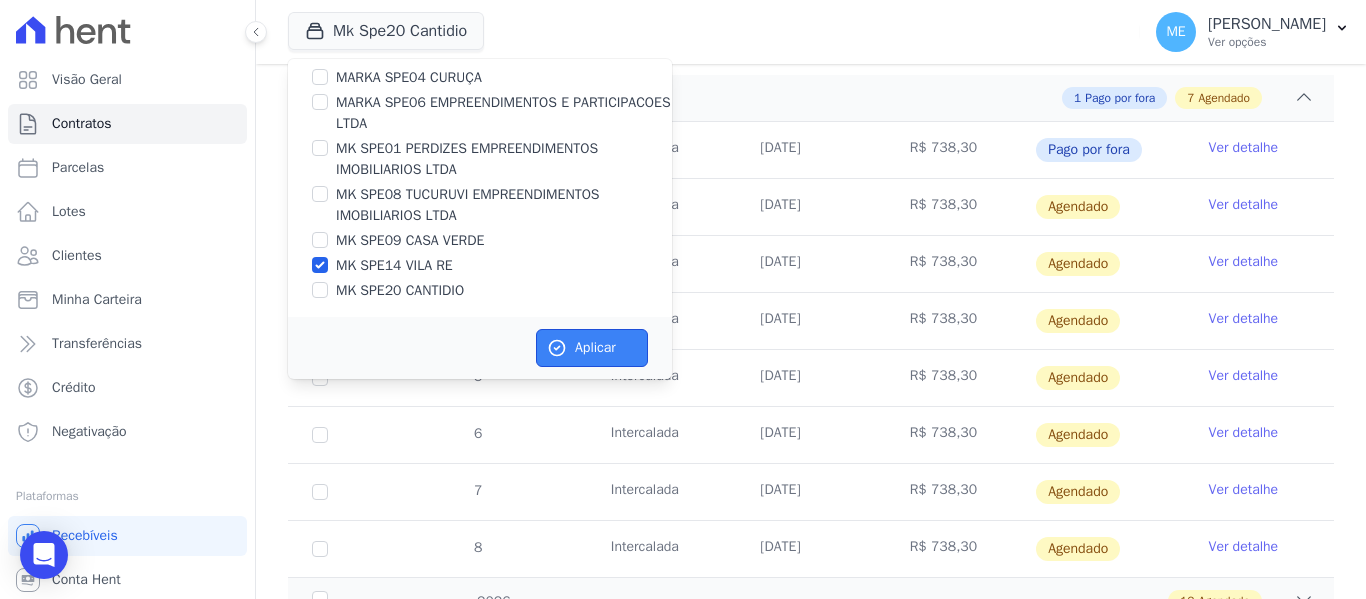 click on "Aplicar" at bounding box center (592, 348) 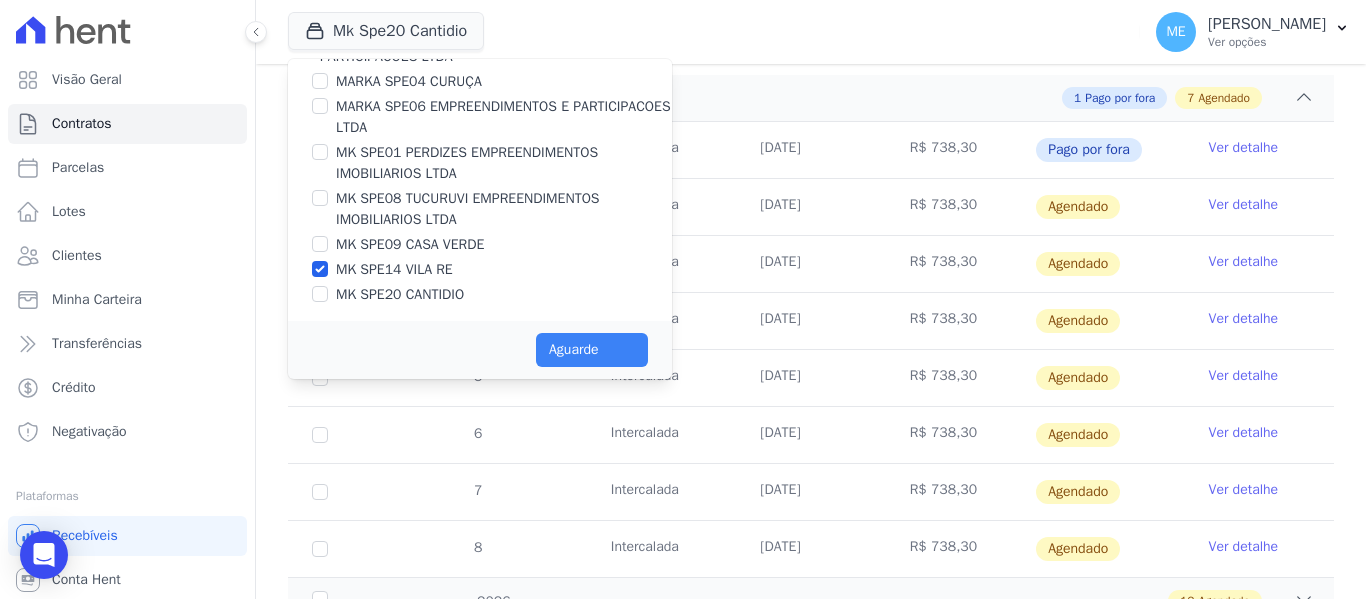 scroll, scrollTop: 50, scrollLeft: 0, axis: vertical 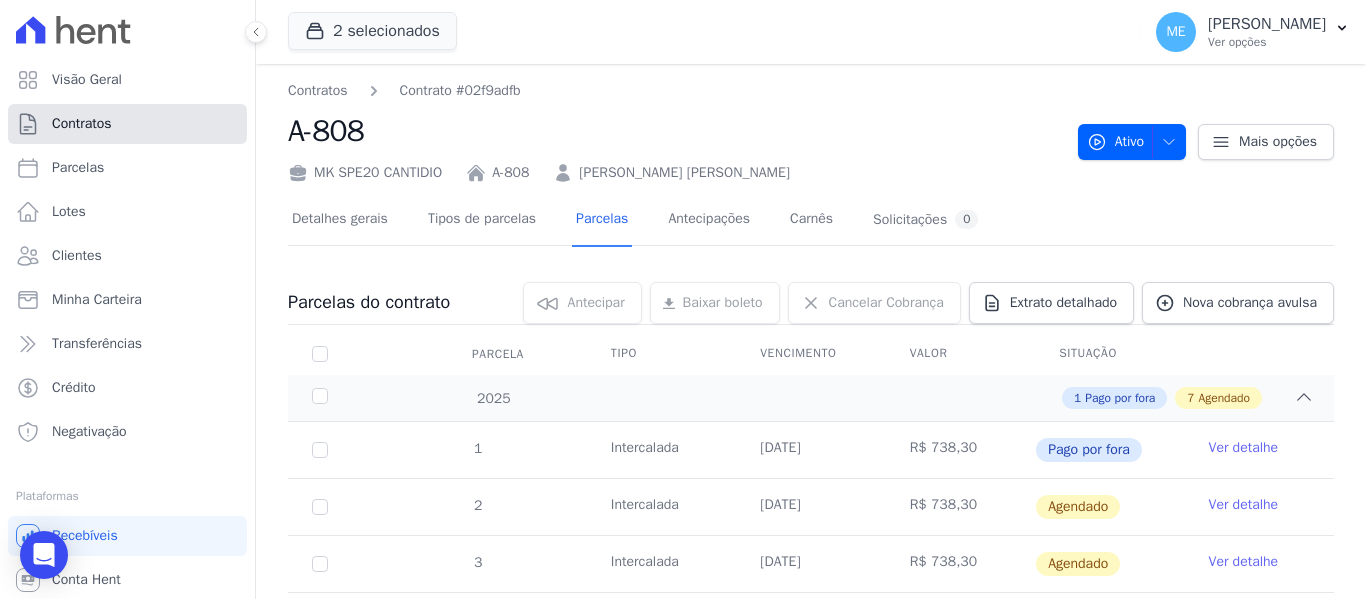 click on "Contratos" at bounding box center [82, 124] 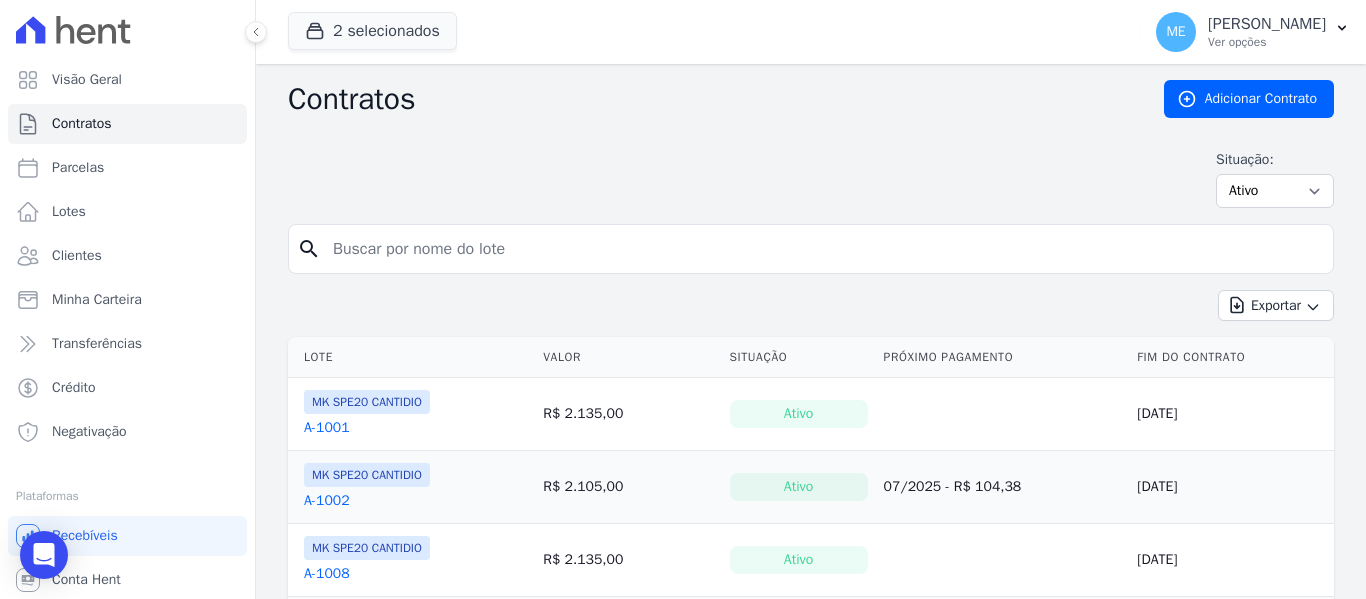 click at bounding box center (823, 249) 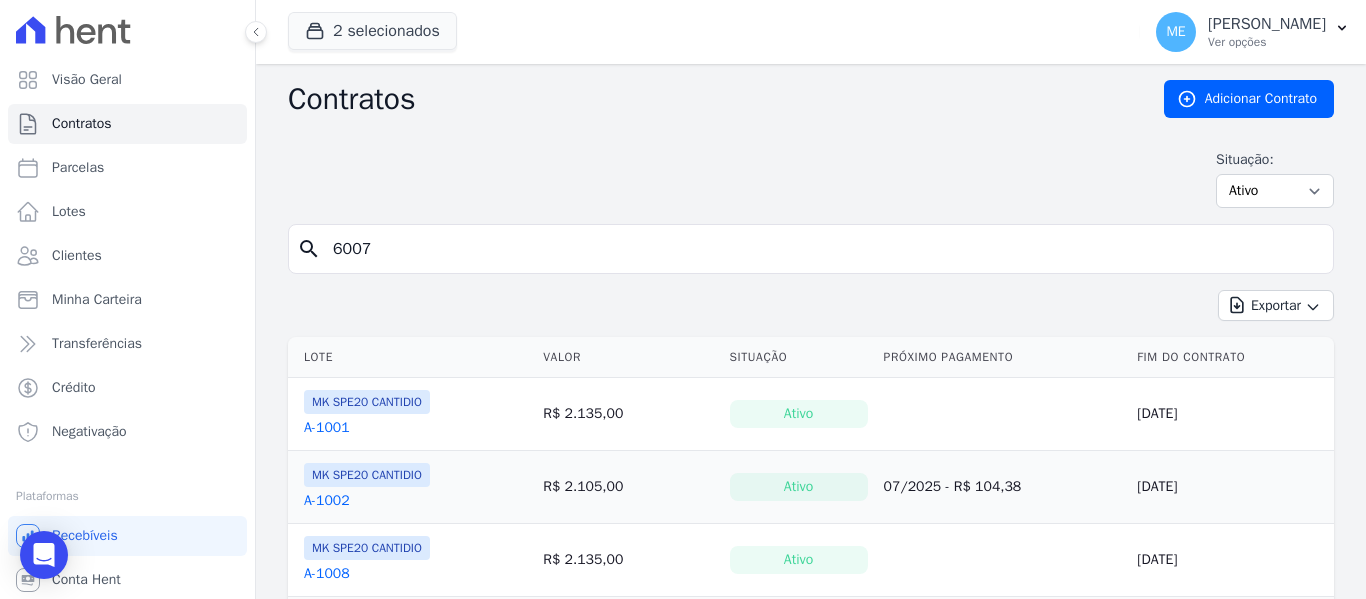 type on "6007" 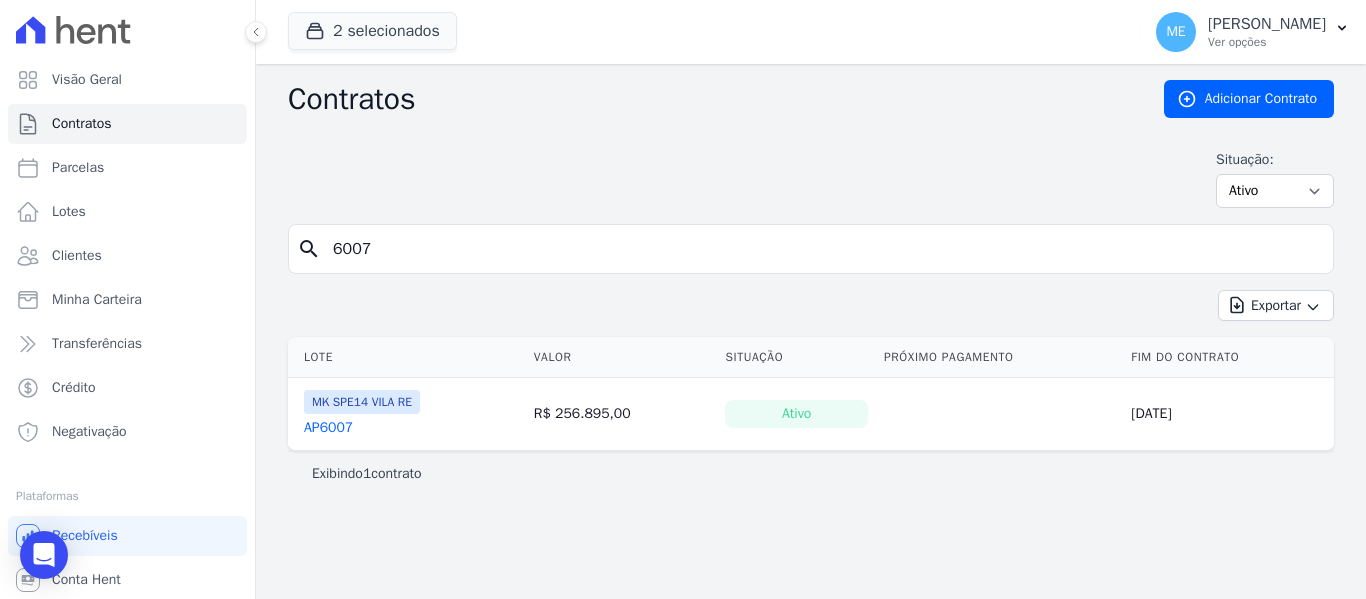 click on "AP6007" at bounding box center (328, 428) 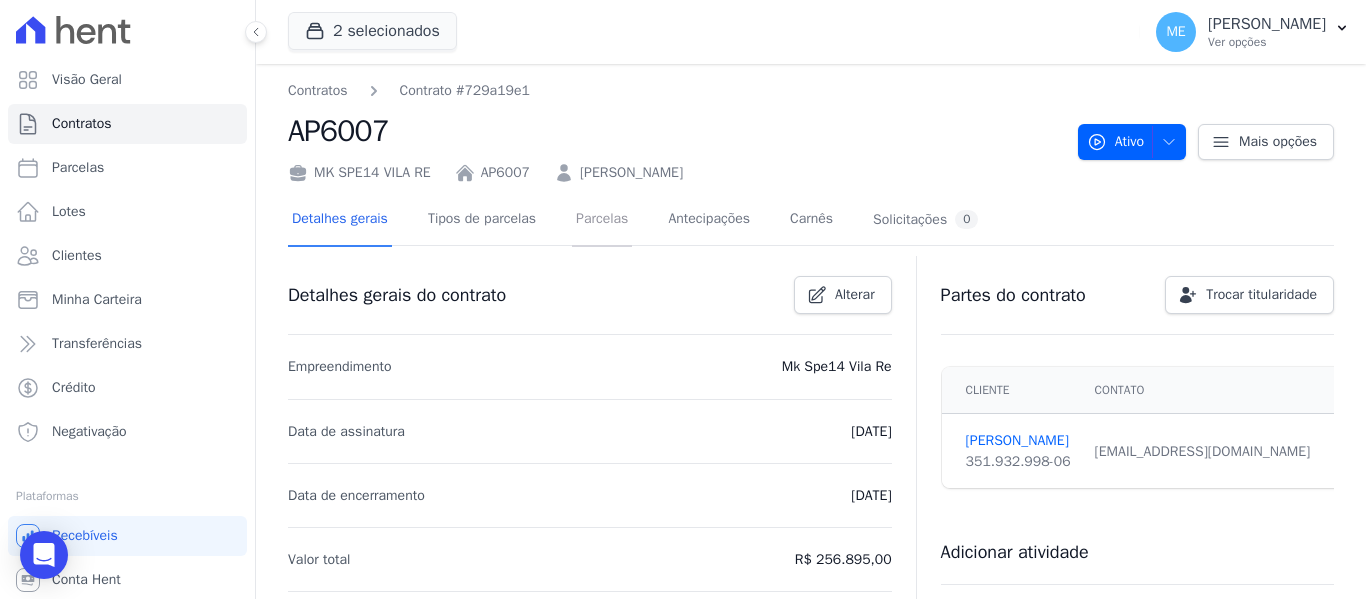 click on "Parcelas" at bounding box center [602, 220] 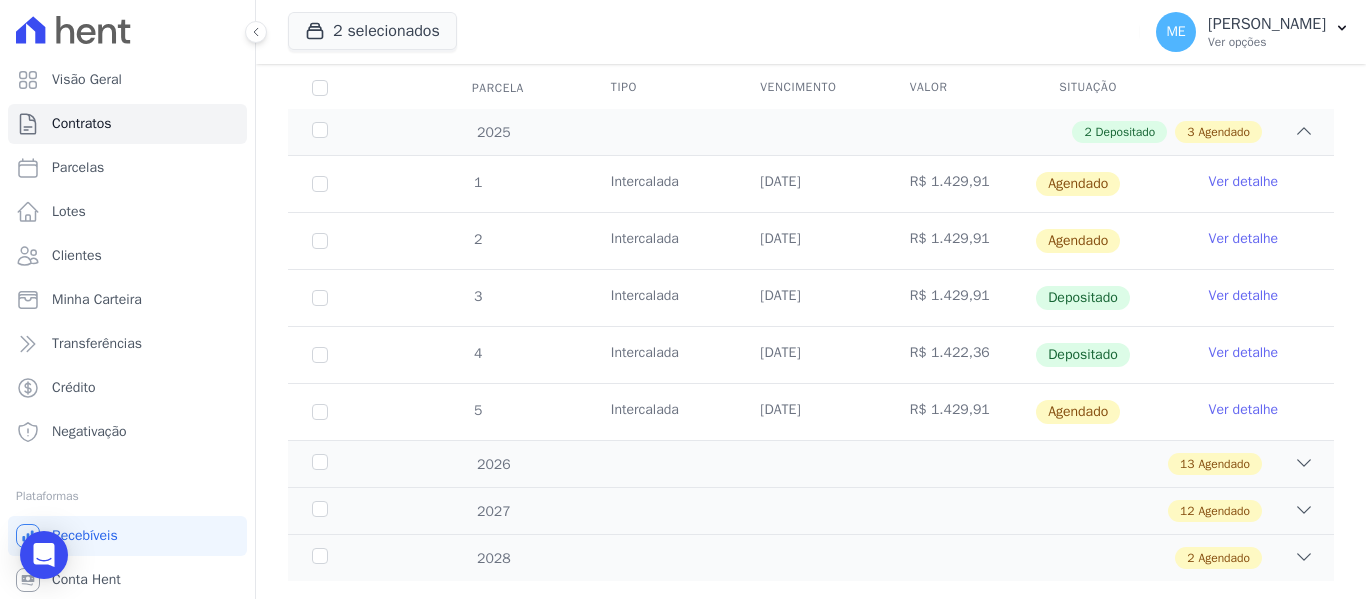 scroll, scrollTop: 300, scrollLeft: 0, axis: vertical 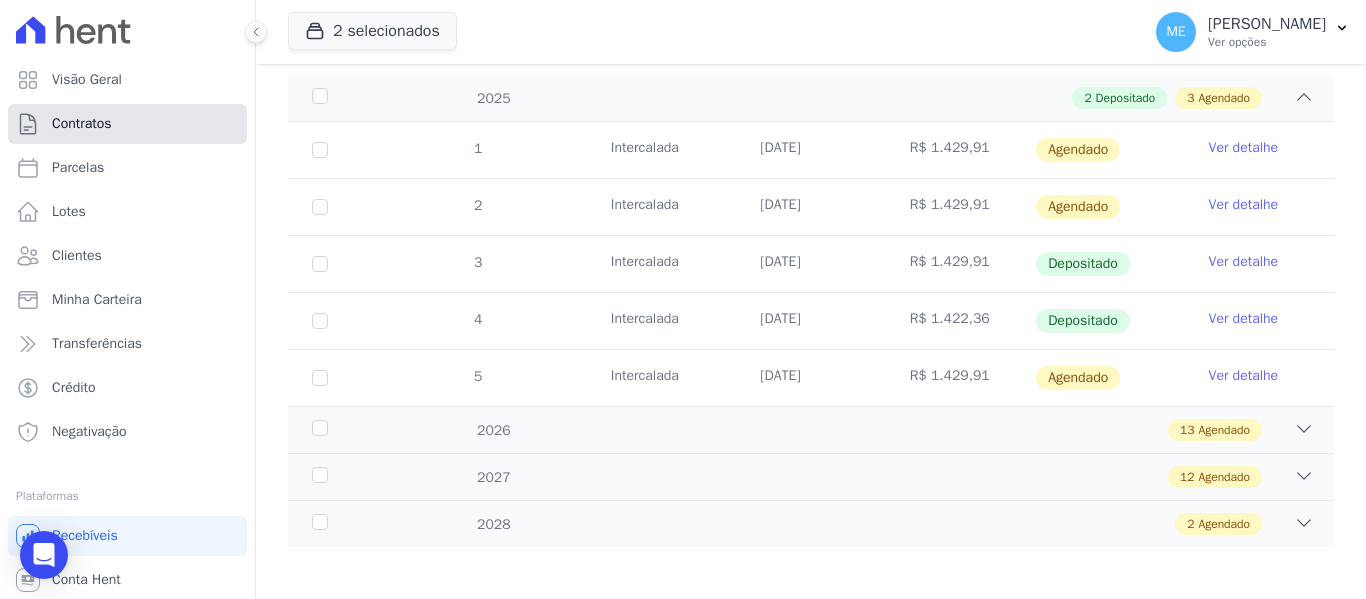 click on "Contratos" at bounding box center (127, 124) 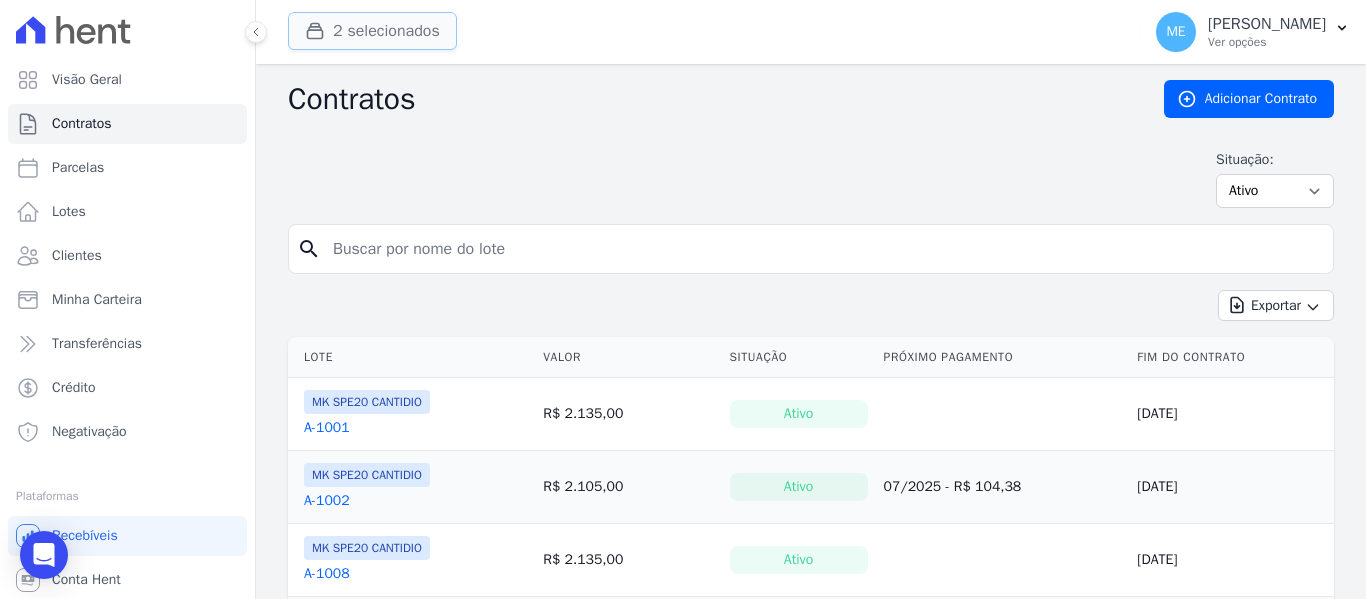 click on "2 selecionados" at bounding box center [372, 31] 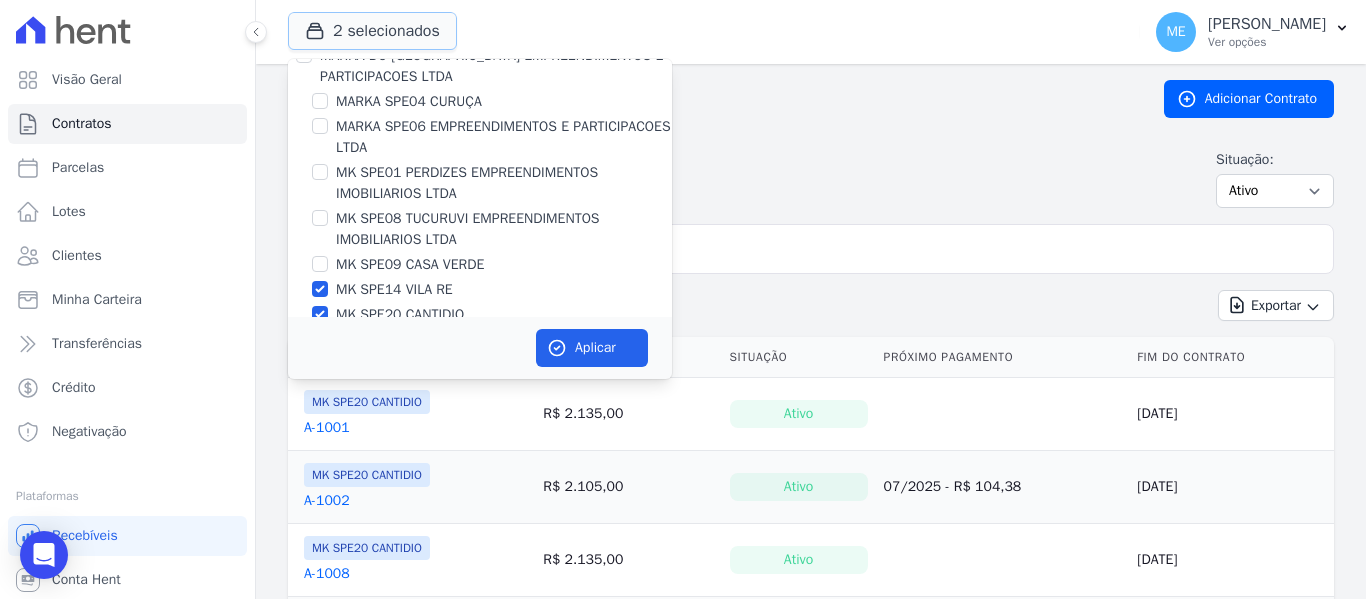 scroll, scrollTop: 54, scrollLeft: 0, axis: vertical 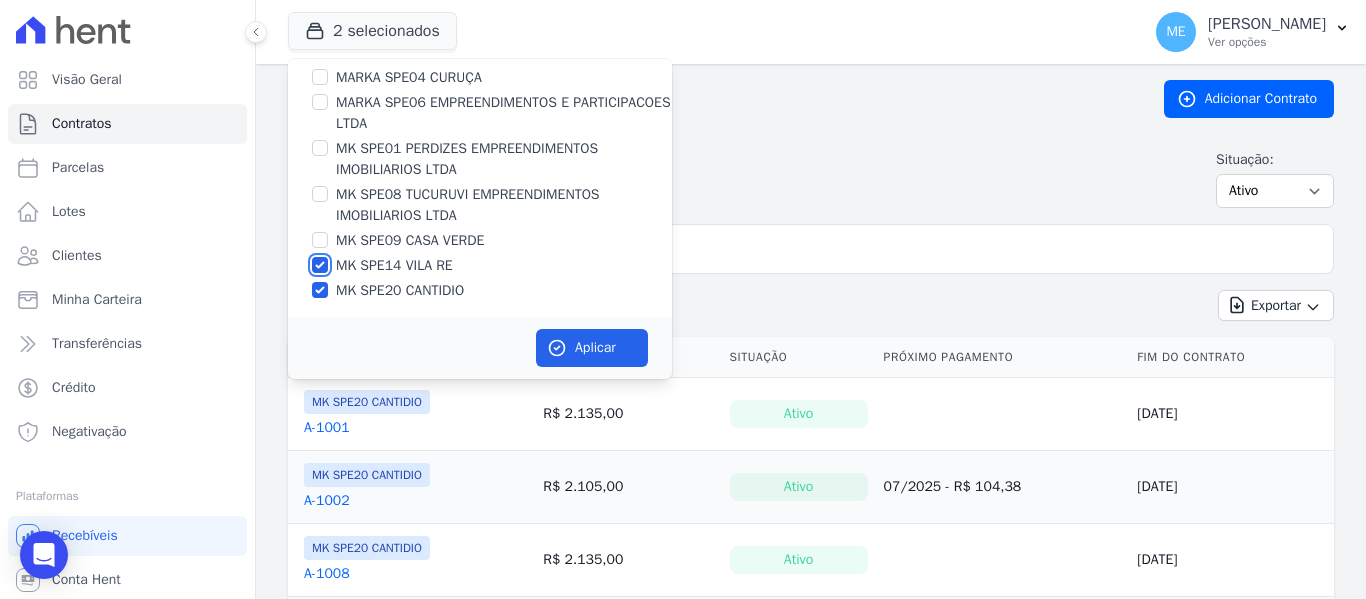 click on "MK SPE14 VILA RE" at bounding box center (320, 265) 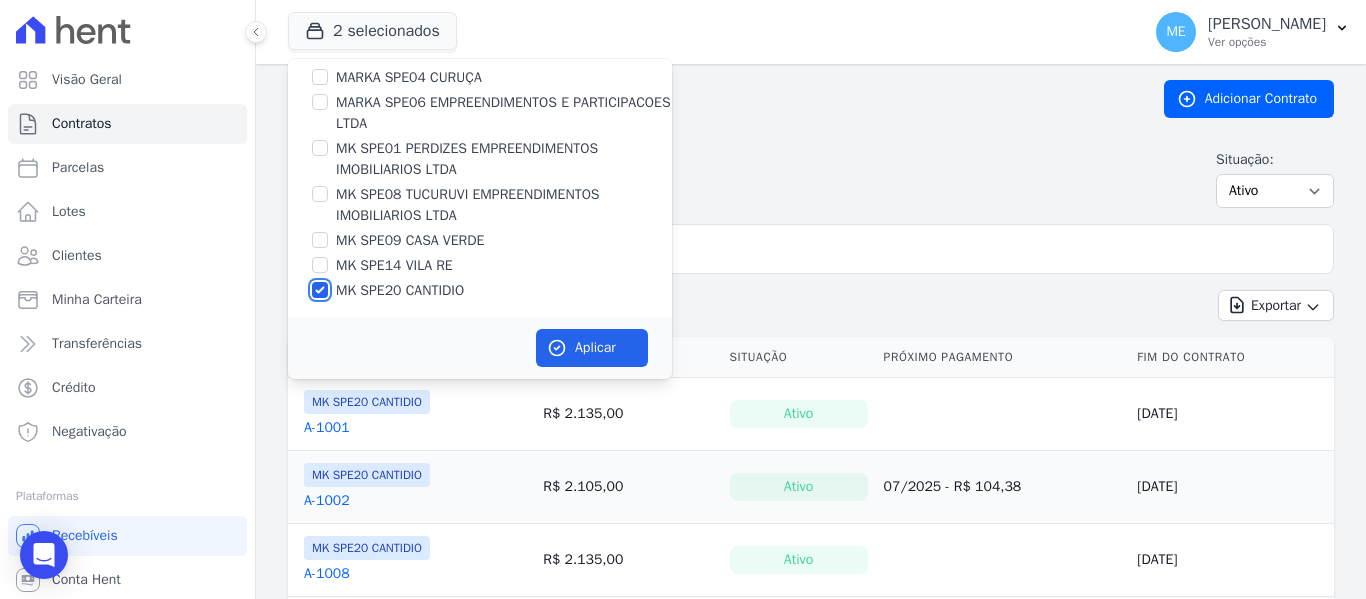 click on "MK SPE20 CANTIDIO" at bounding box center [320, 290] 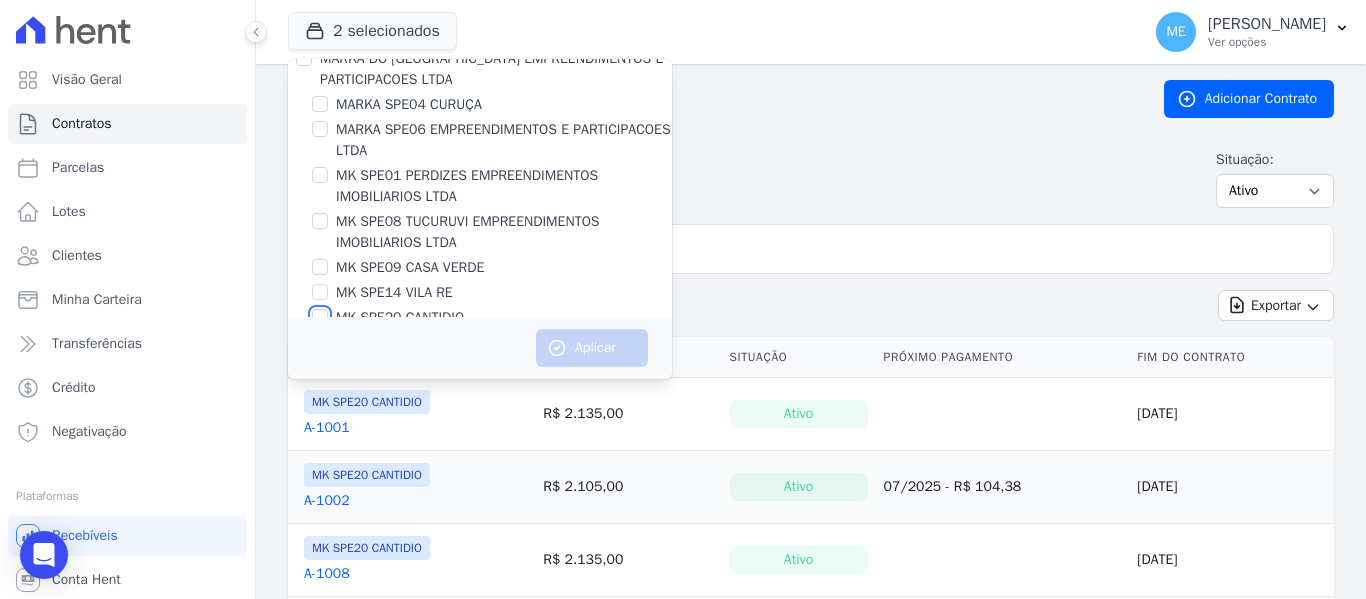 scroll, scrollTop: 0, scrollLeft: 0, axis: both 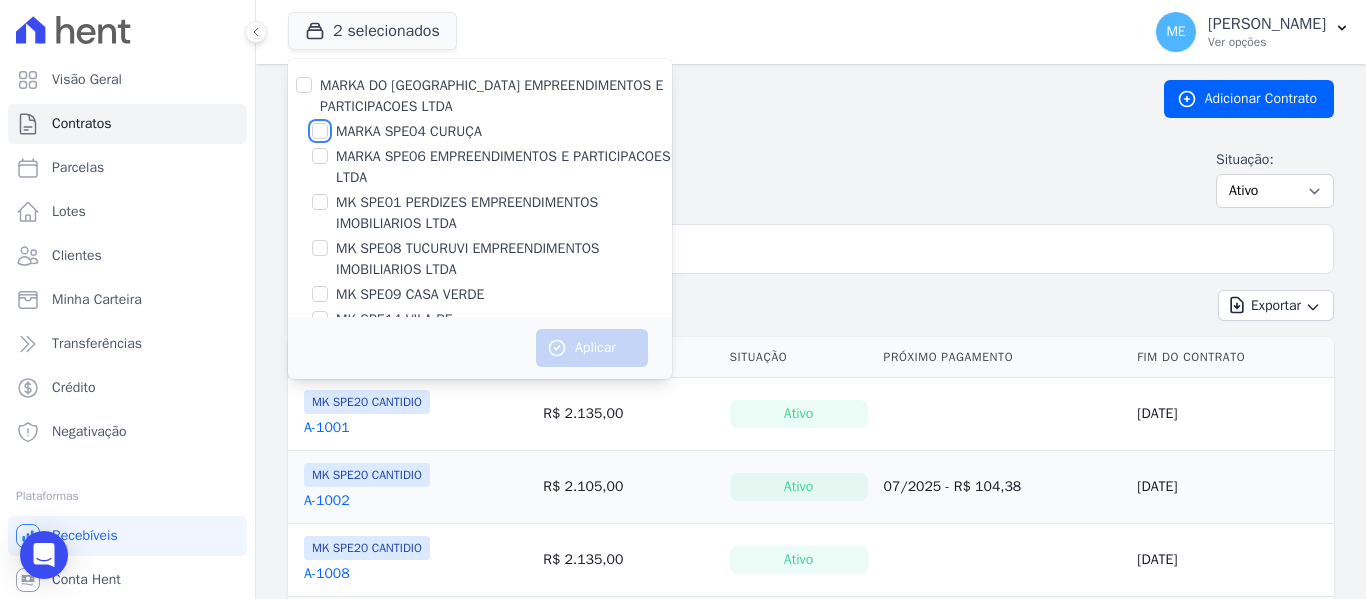 click on "MARKA SPE04 CURUÇA" at bounding box center (320, 131) 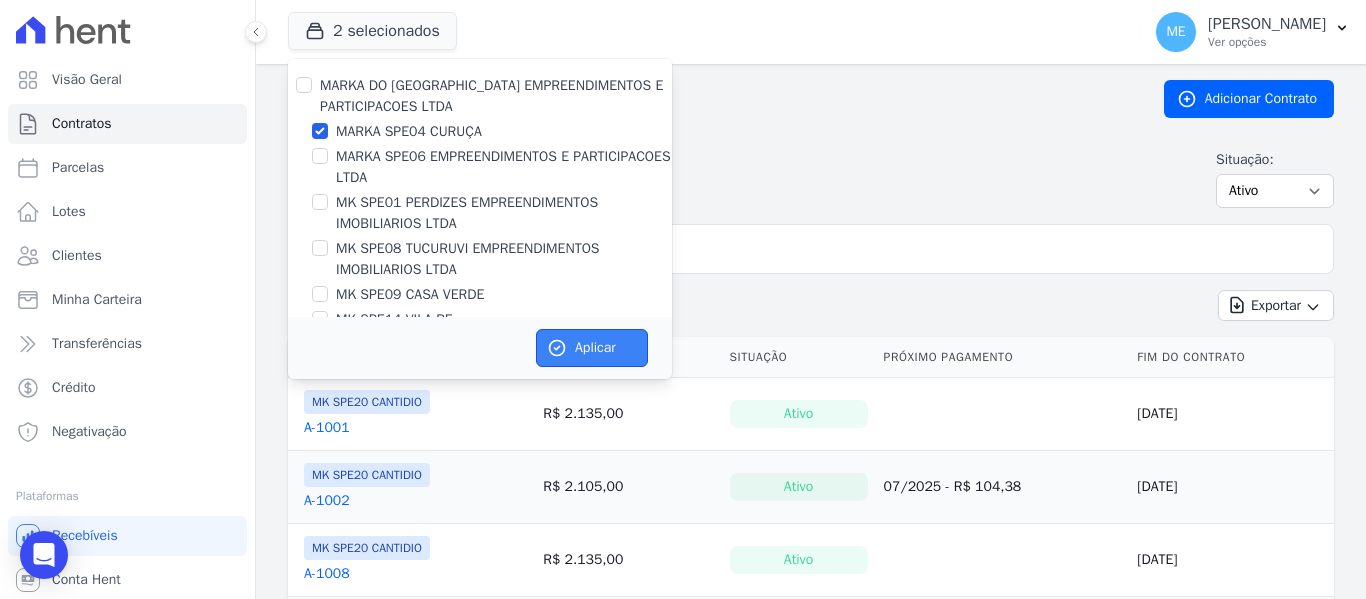 click on "Aplicar" at bounding box center [592, 348] 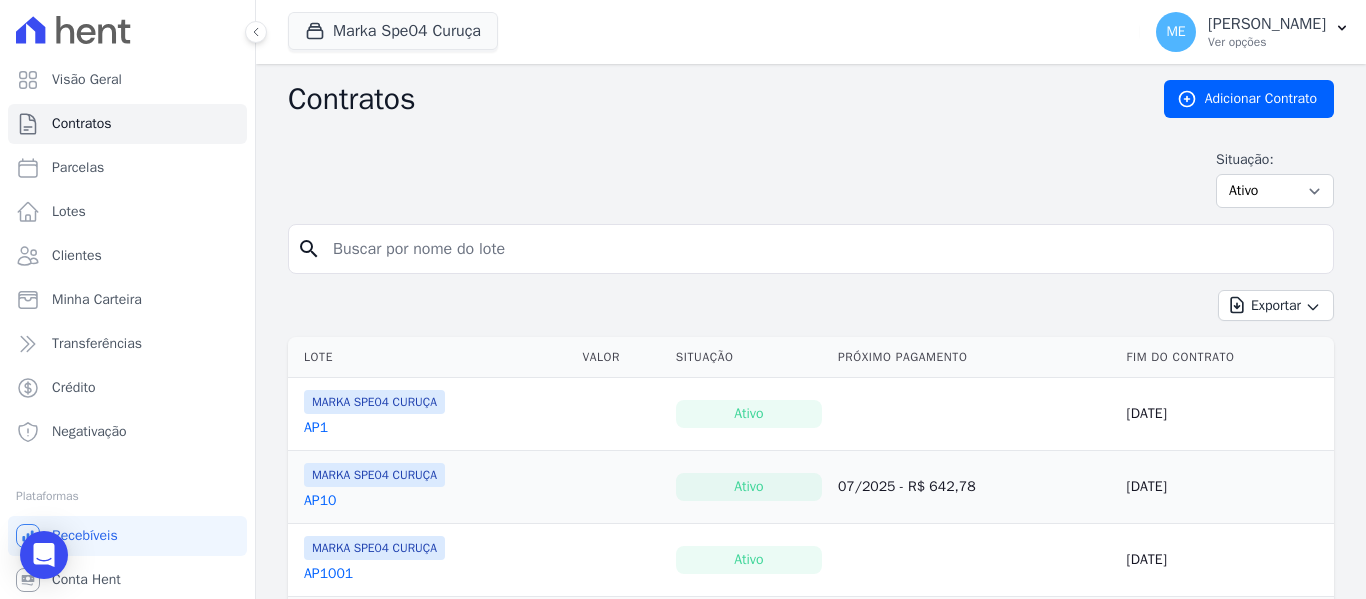 click at bounding box center [823, 249] 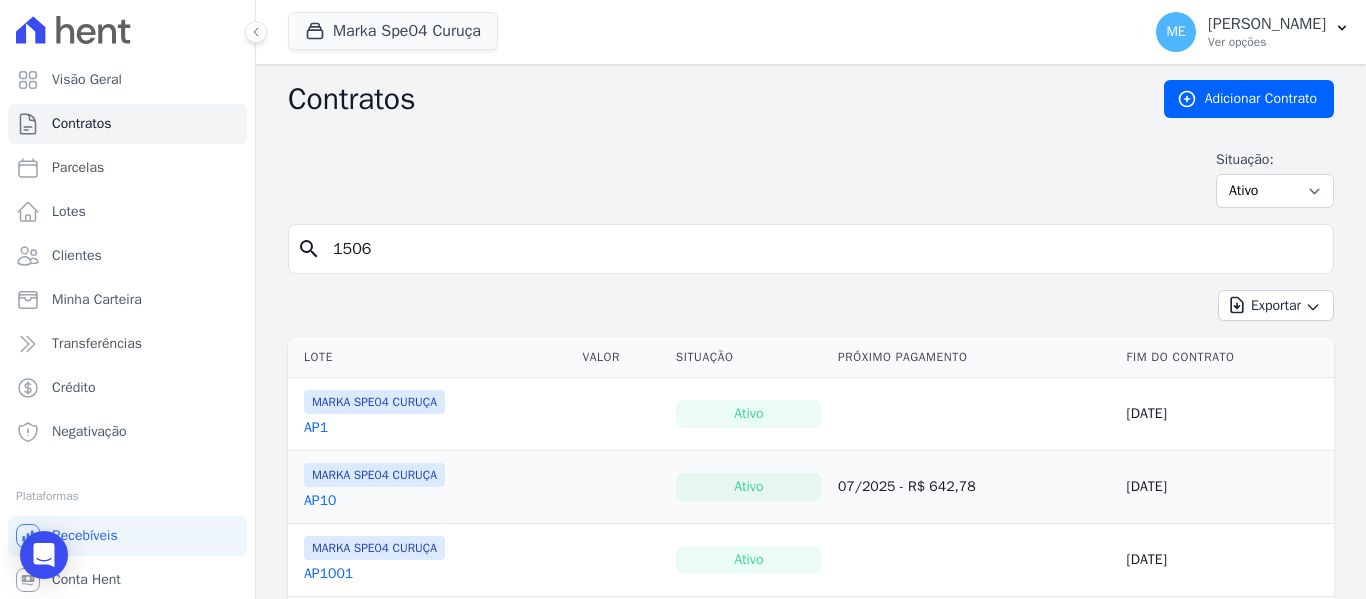 type on "1506" 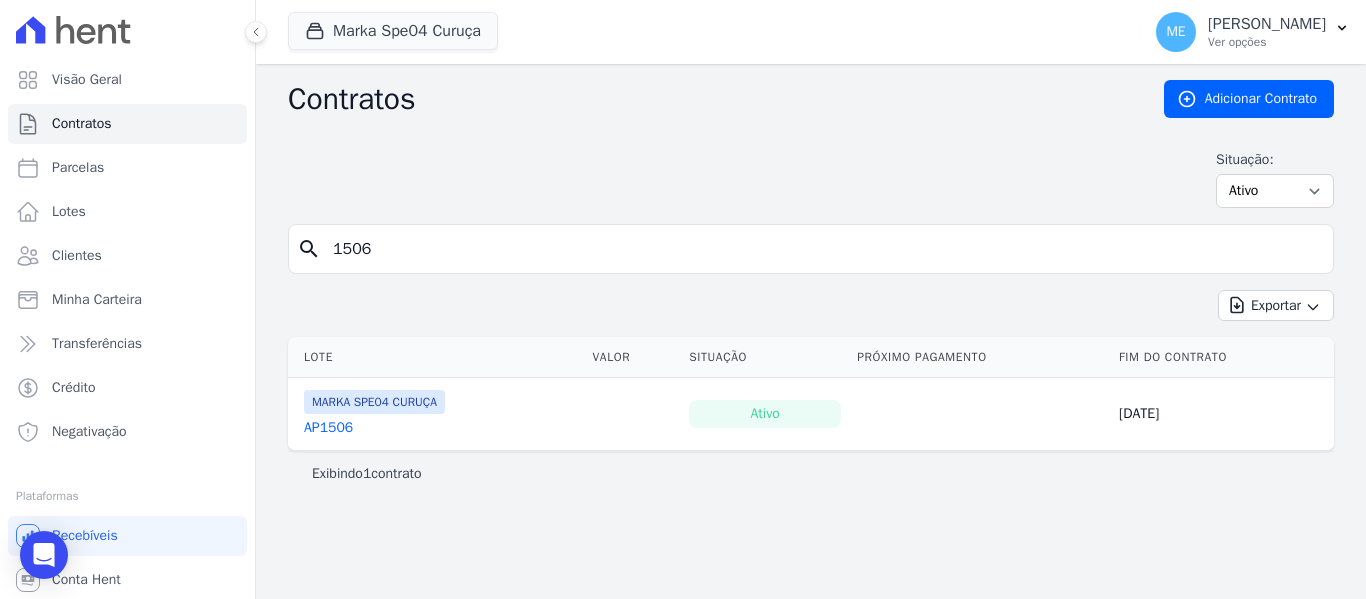 click on "AP1506" at bounding box center [328, 428] 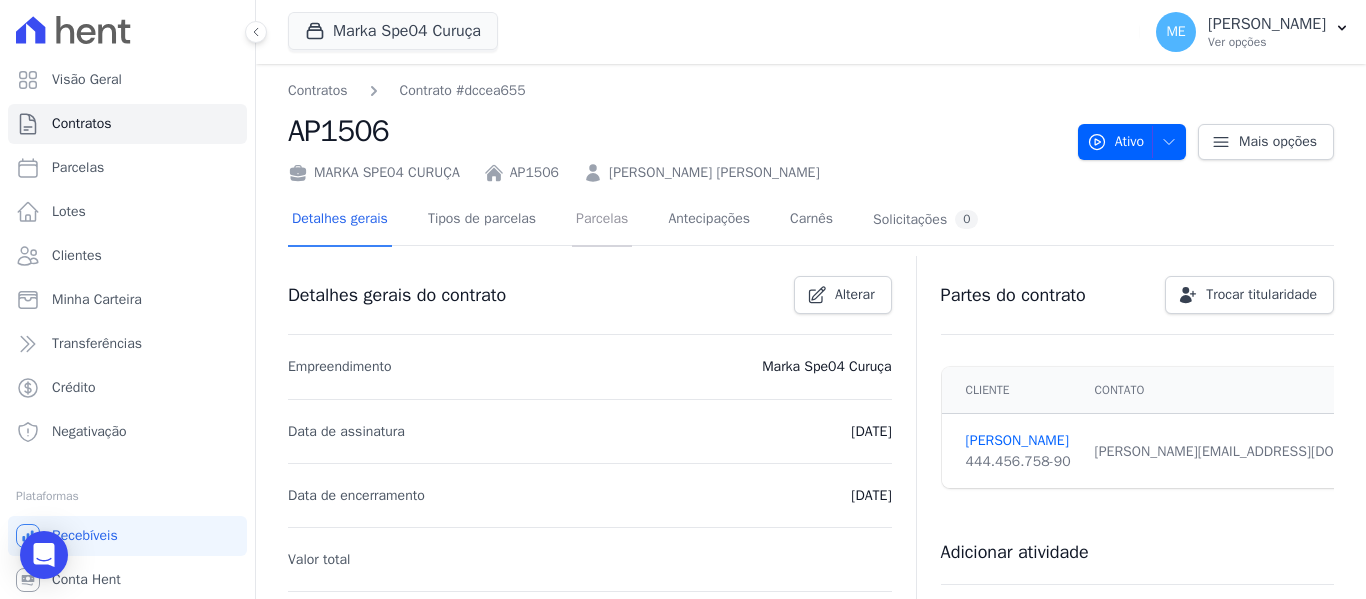click on "Parcelas" at bounding box center [602, 220] 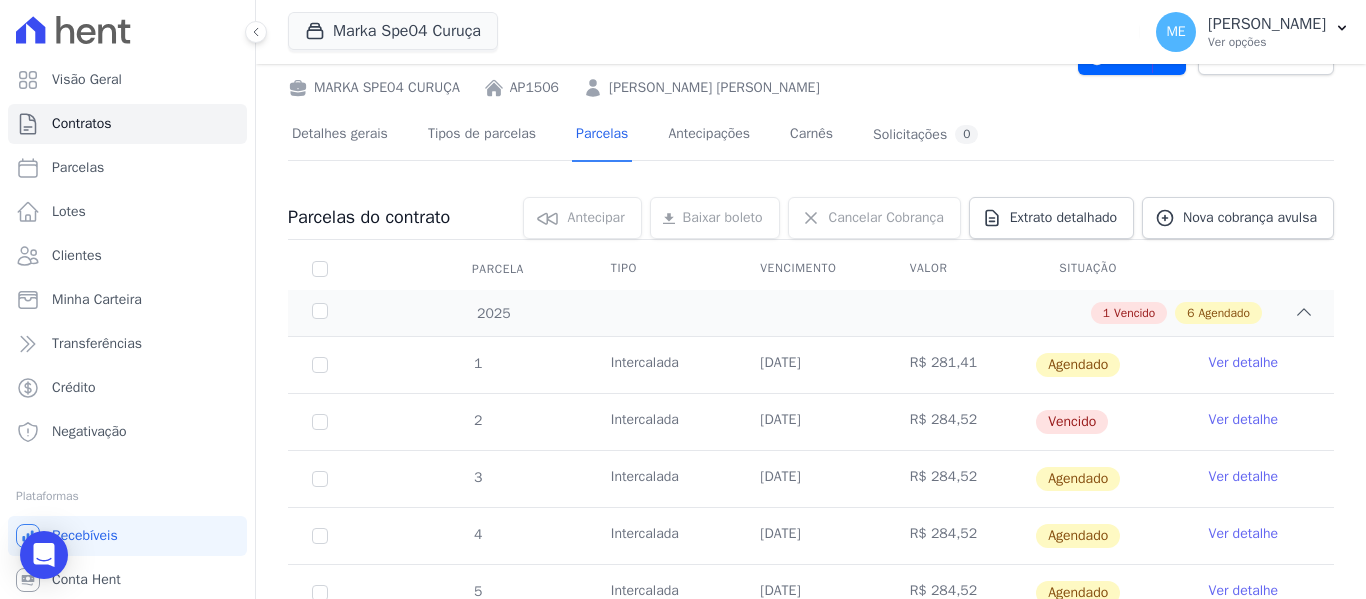 scroll, scrollTop: 200, scrollLeft: 0, axis: vertical 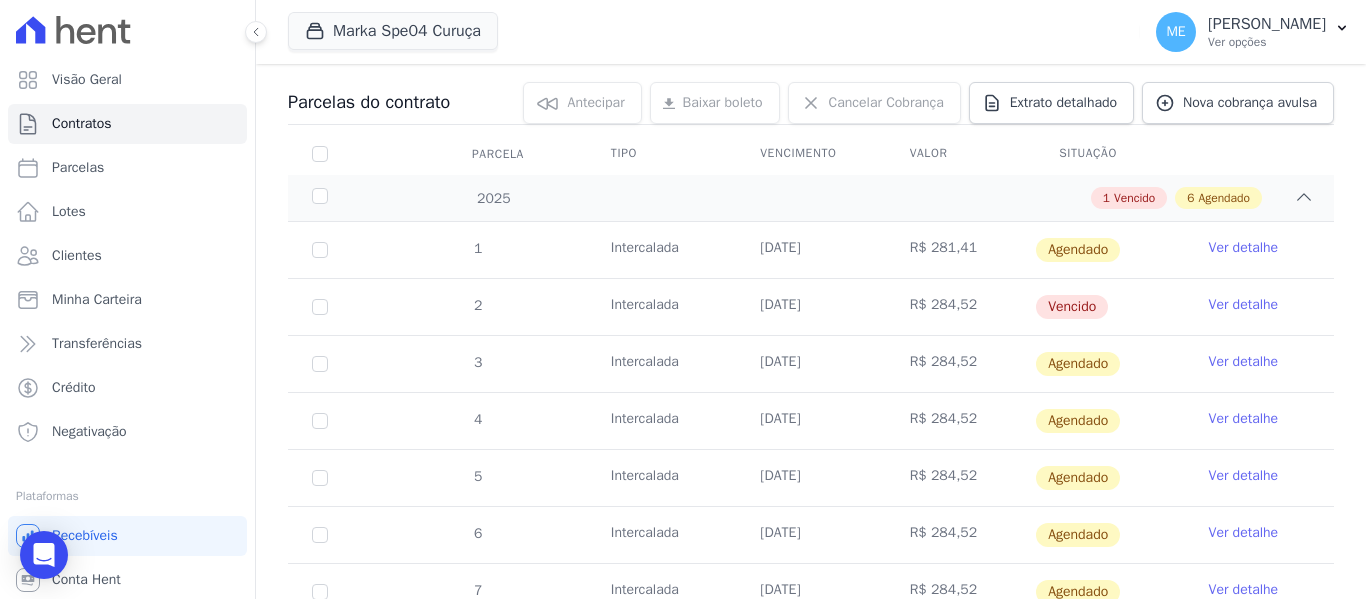 click on "Ver detalhe" at bounding box center [1244, 305] 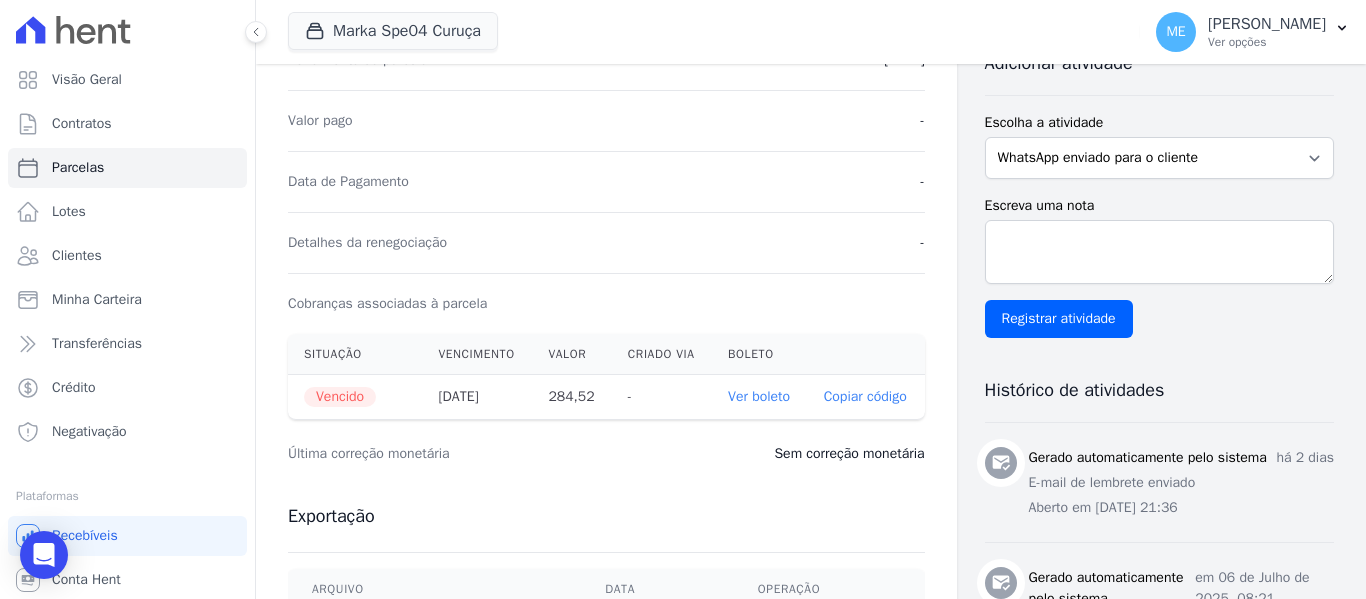 scroll, scrollTop: 600, scrollLeft: 0, axis: vertical 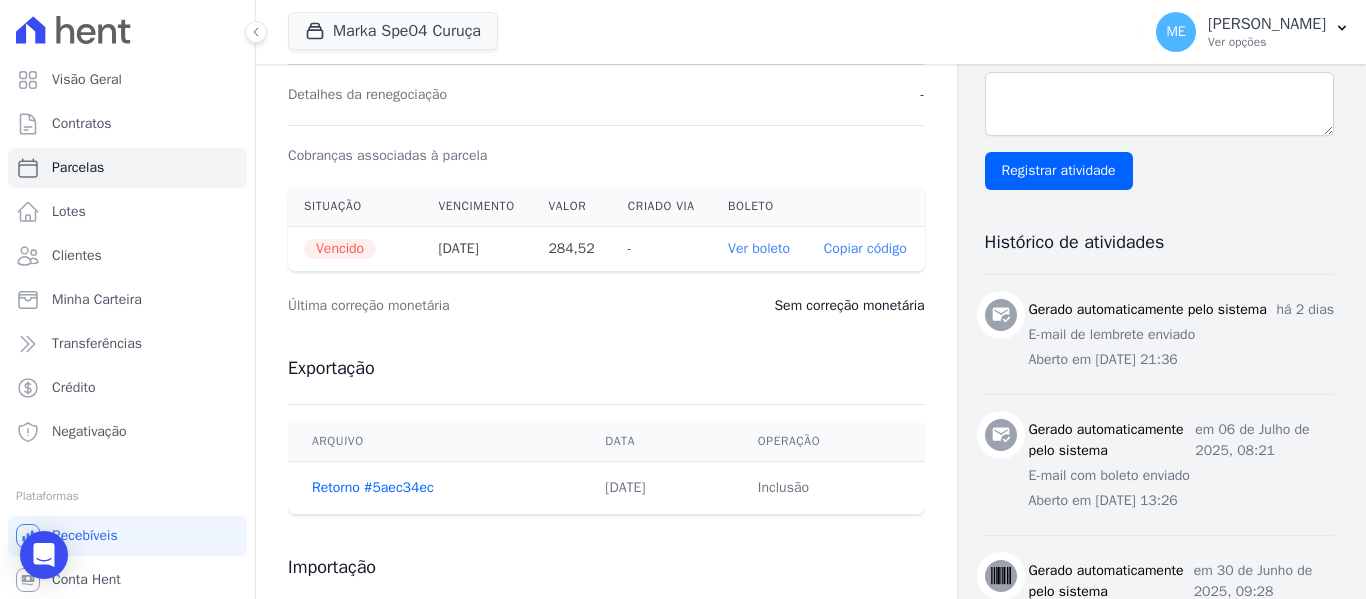 click on "Ver boleto" at bounding box center [759, 248] 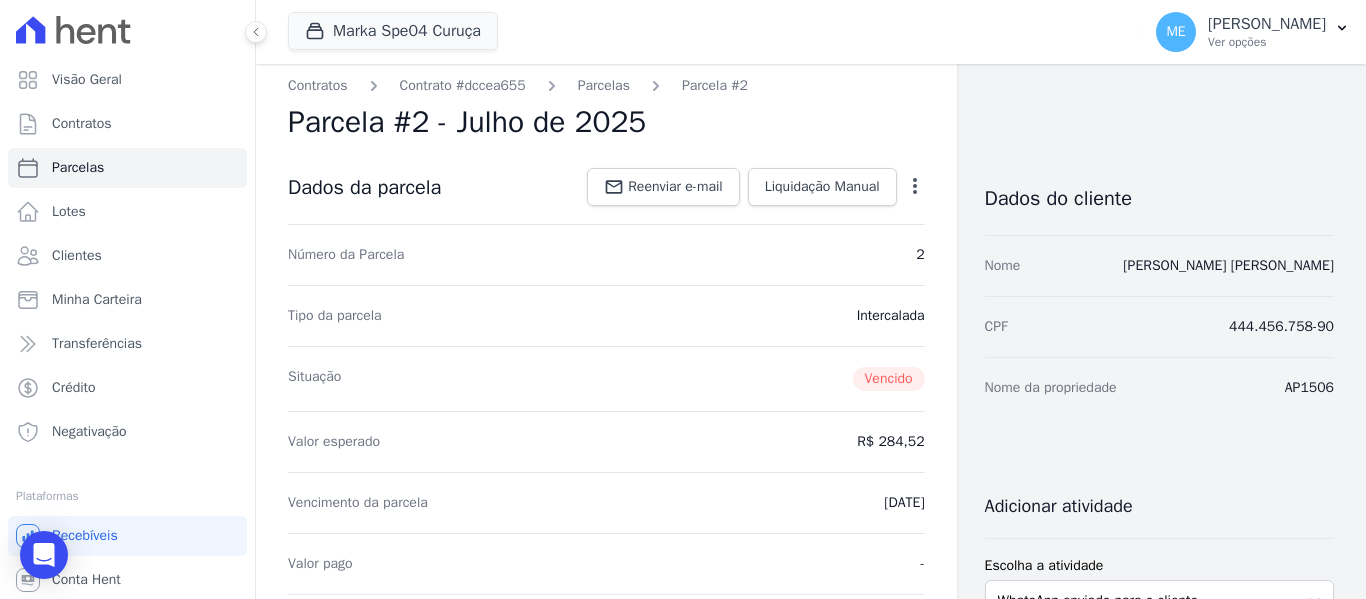 scroll, scrollTop: 0, scrollLeft: 0, axis: both 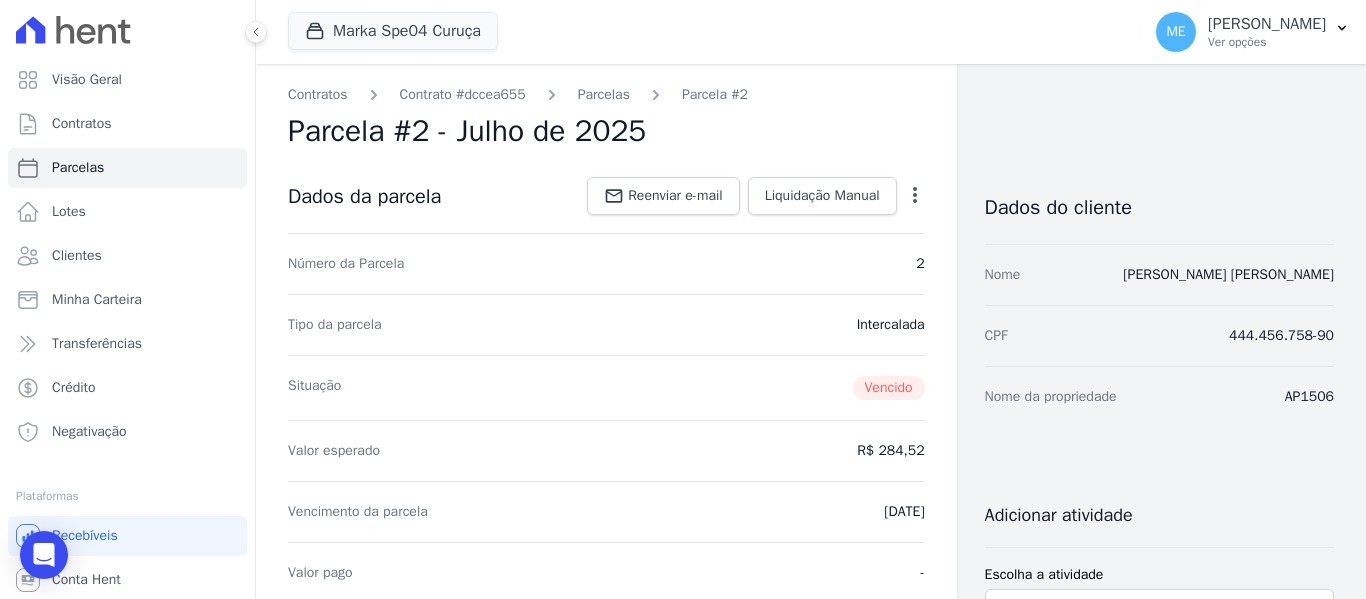 click 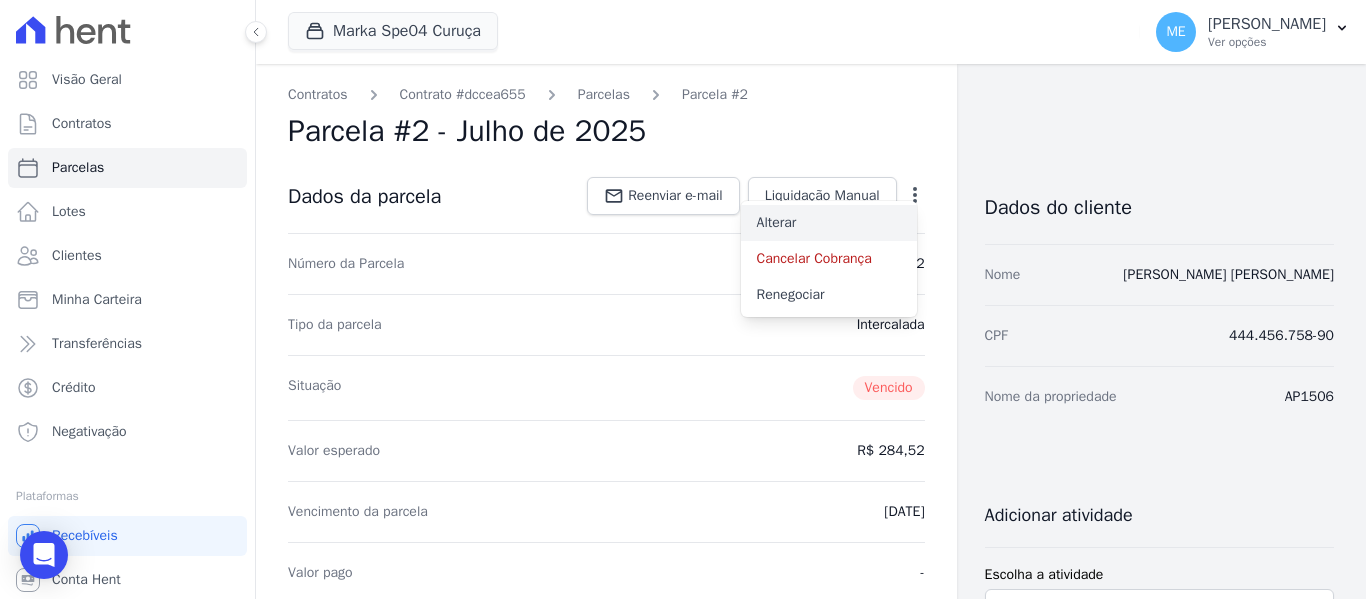 click on "Alterar" at bounding box center (829, 223) 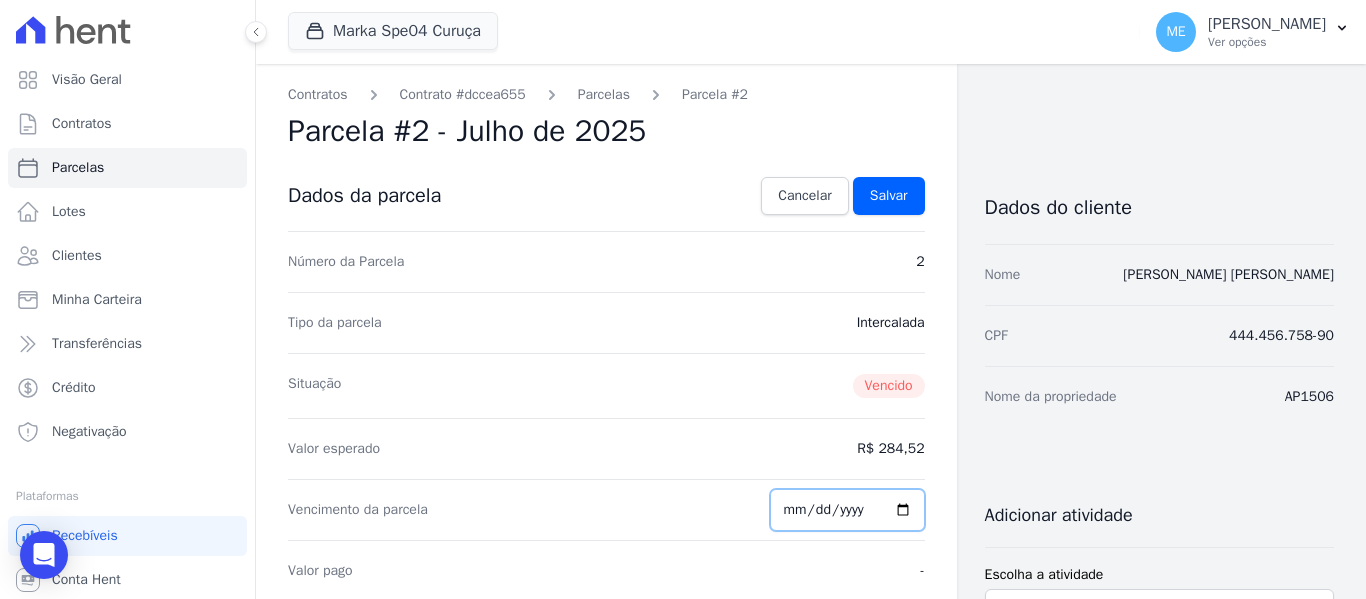 click on "[DATE]" at bounding box center [847, 510] 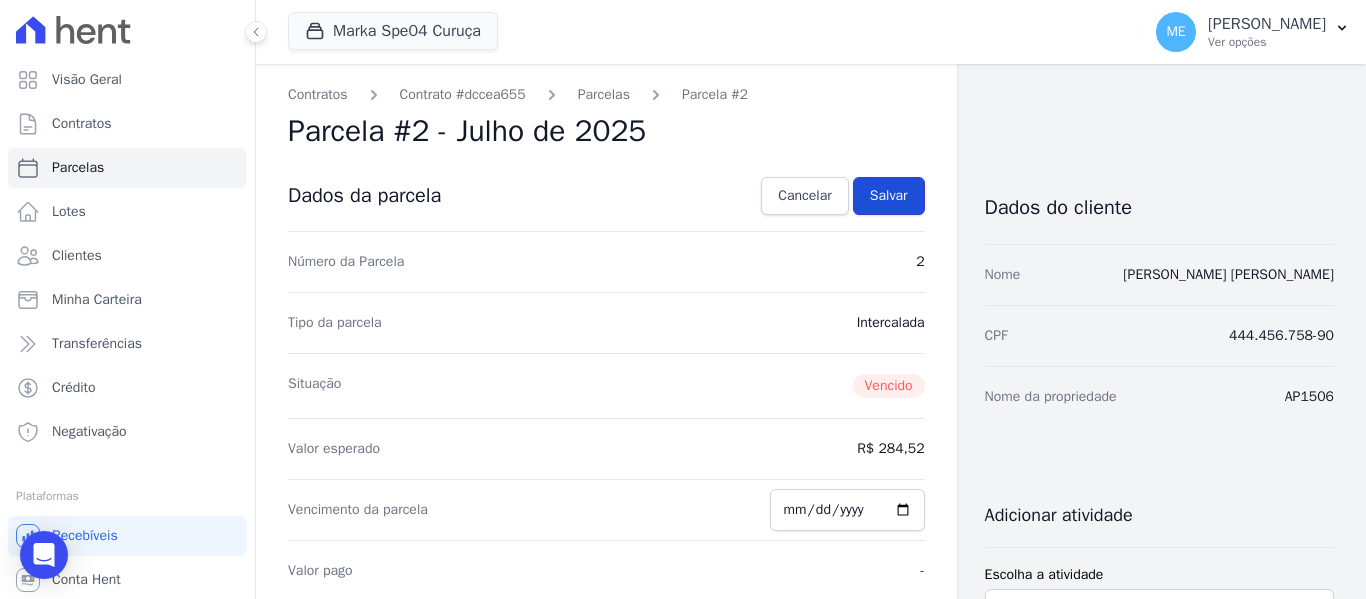 click on "Salvar" at bounding box center (889, 196) 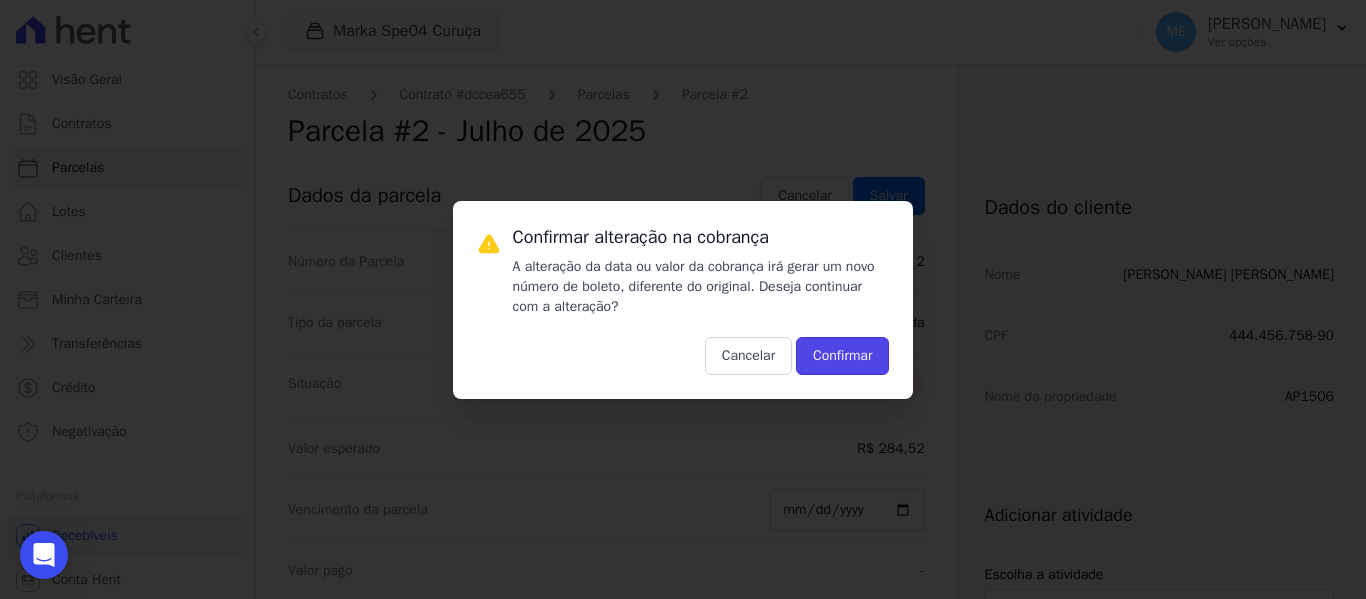 click on "Confirmar" at bounding box center (842, 356) 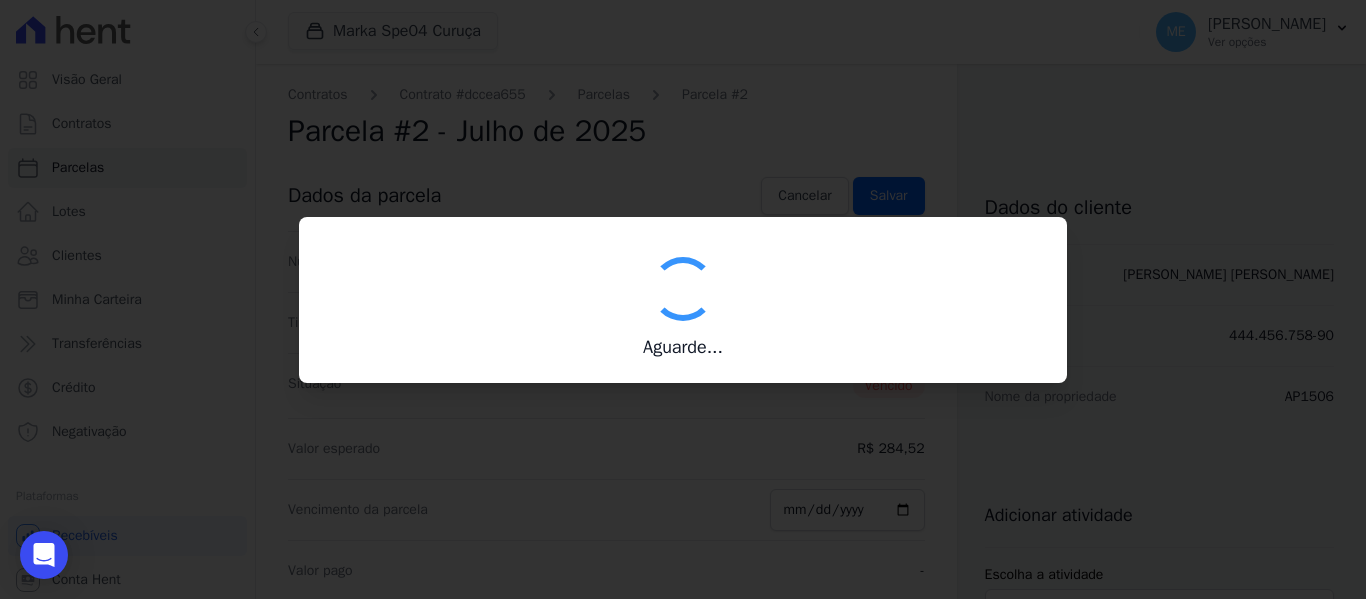 type on "00190000090335103300000617993175611480000028452" 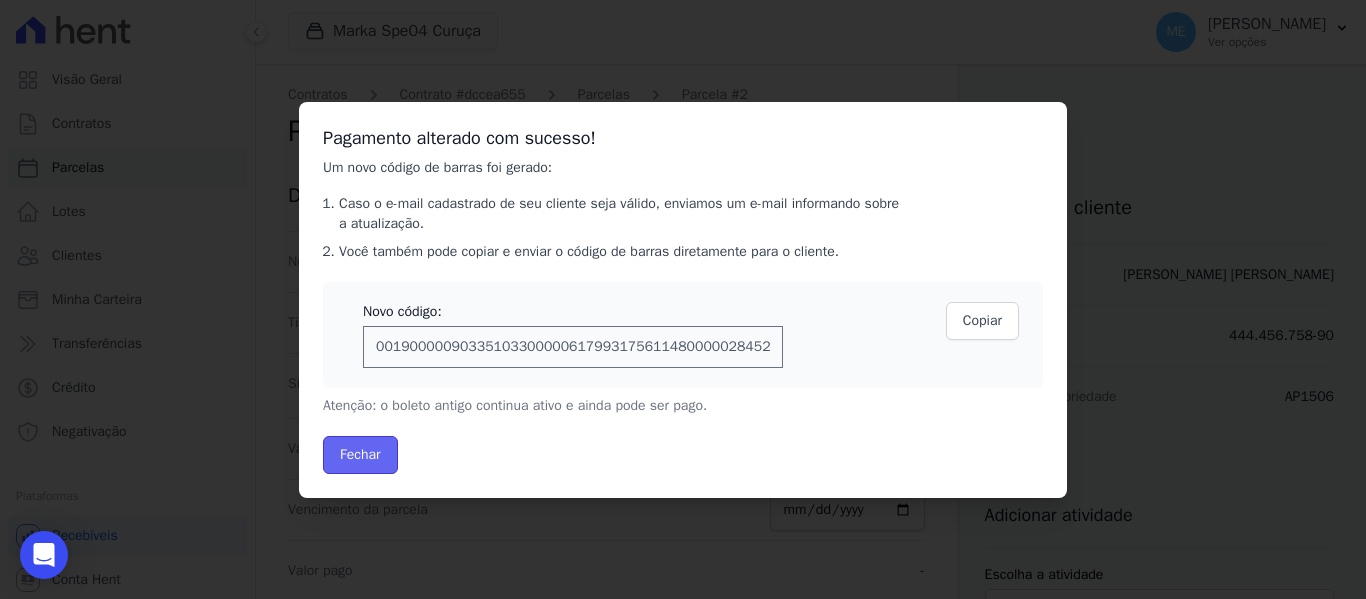click on "Fechar" at bounding box center (360, 455) 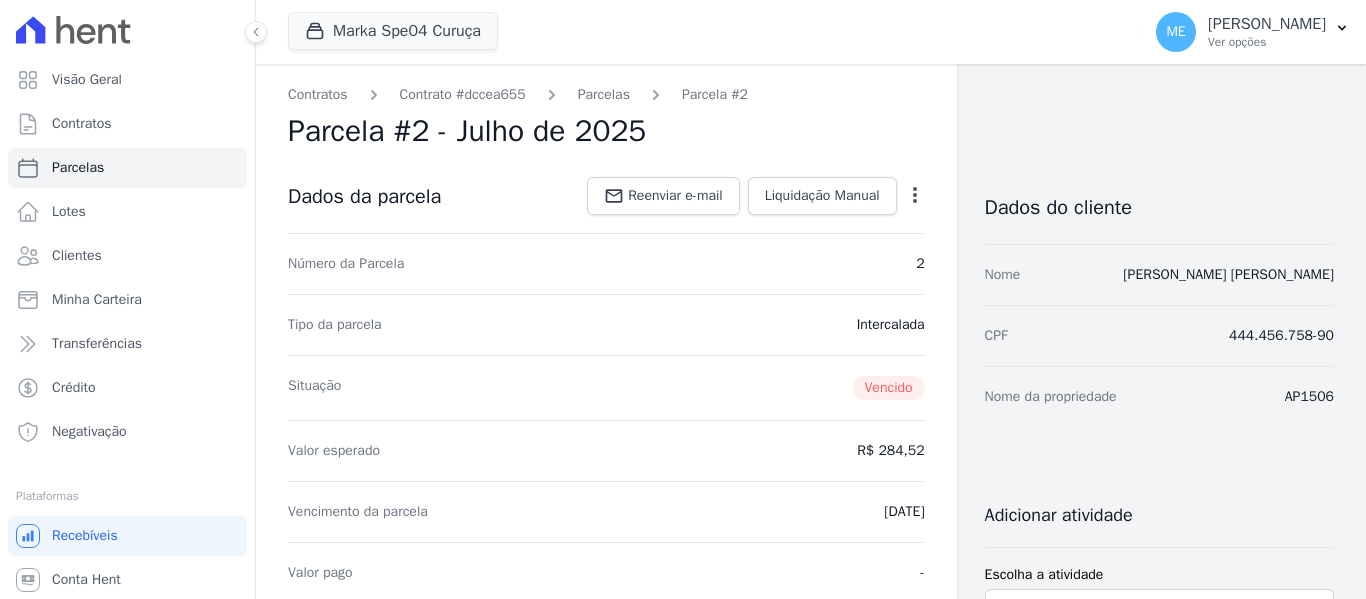 scroll, scrollTop: 0, scrollLeft: 0, axis: both 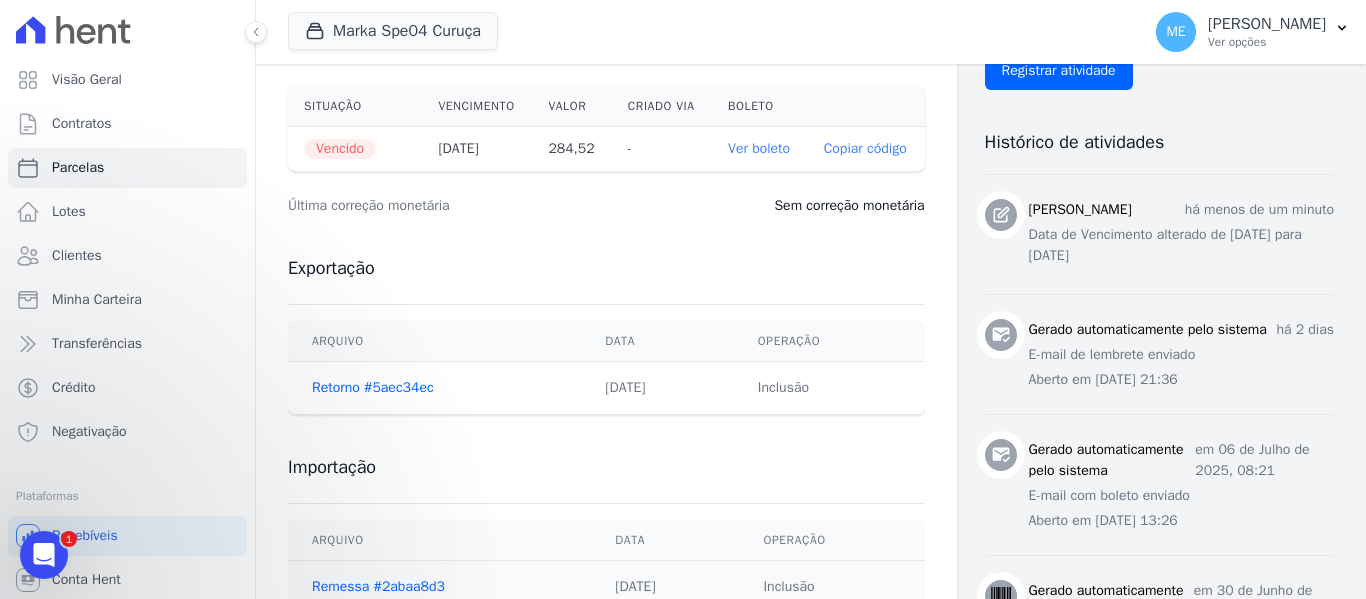 click on "Ver boleto" at bounding box center (759, 148) 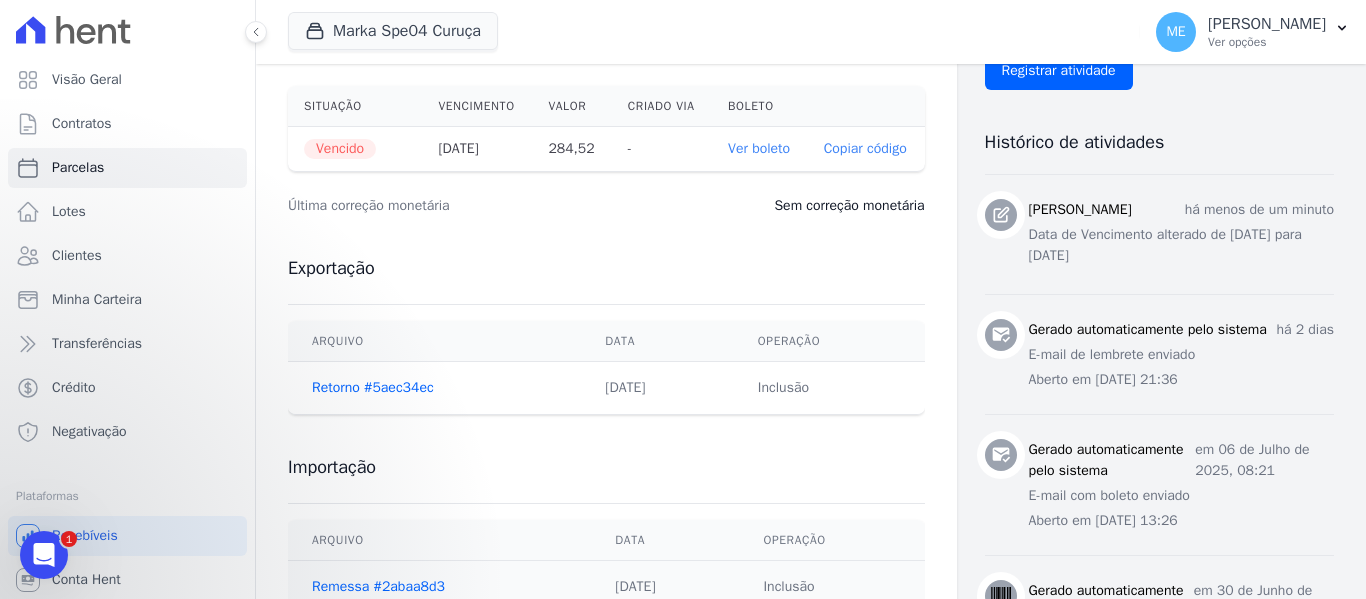 scroll, scrollTop: 0, scrollLeft: 0, axis: both 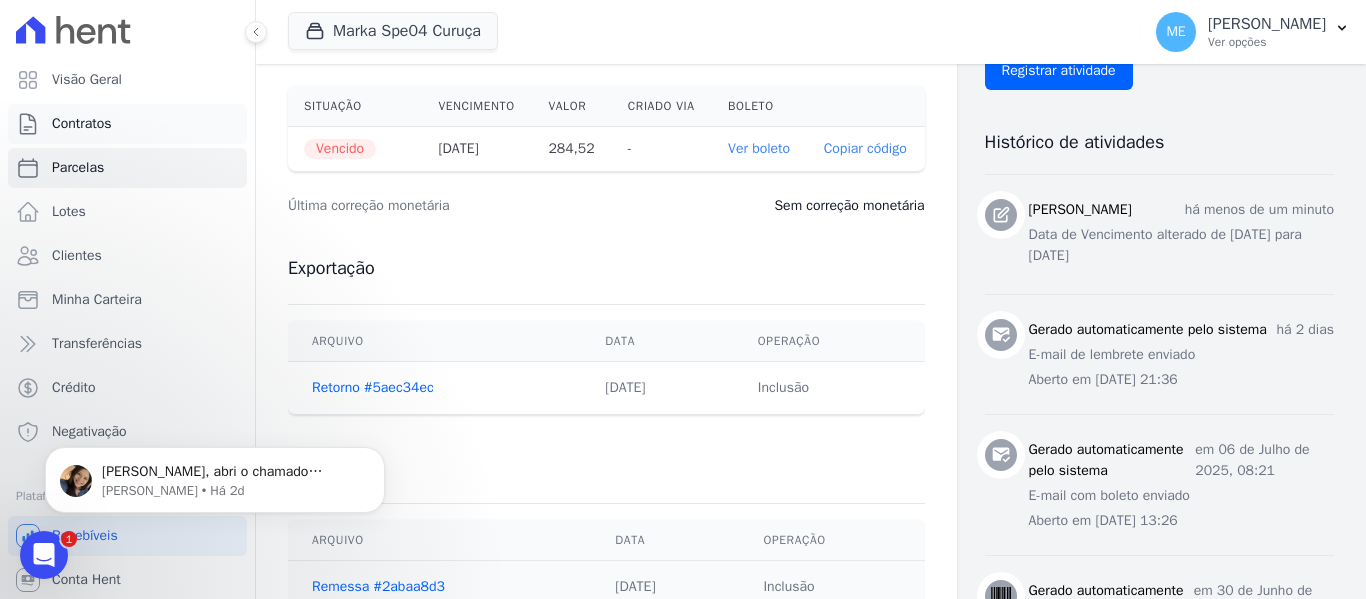 click on "Contratos" at bounding box center (82, 124) 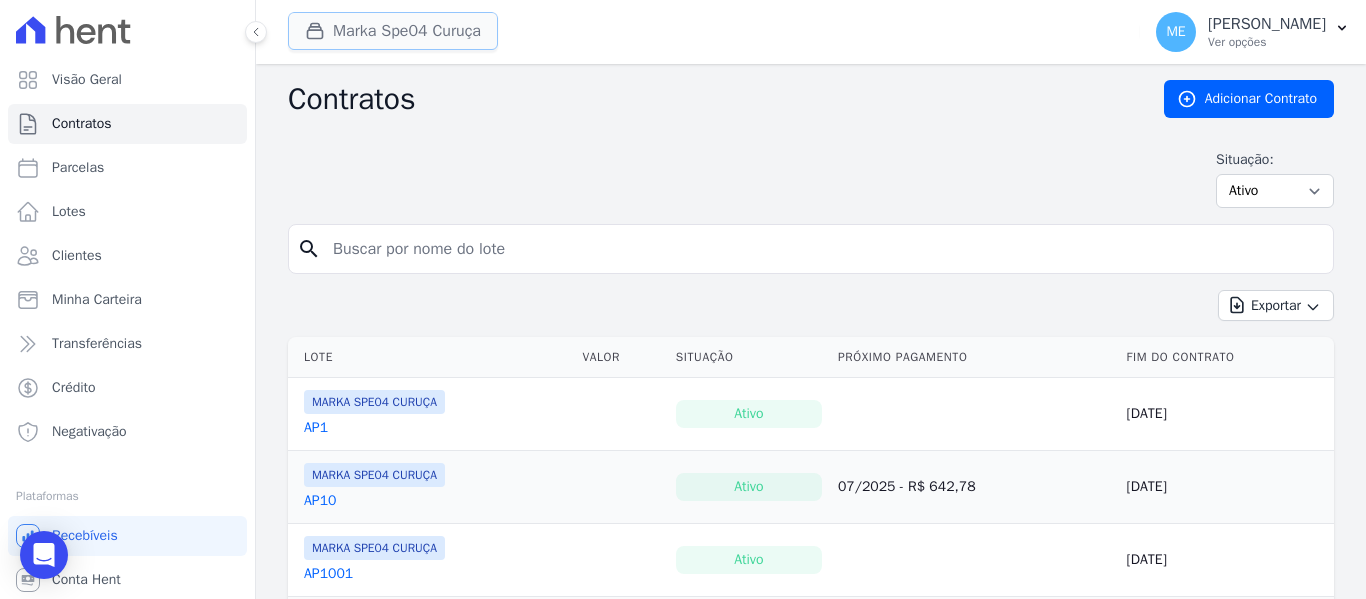 click on "Marka Spe04 Curuça" at bounding box center [393, 31] 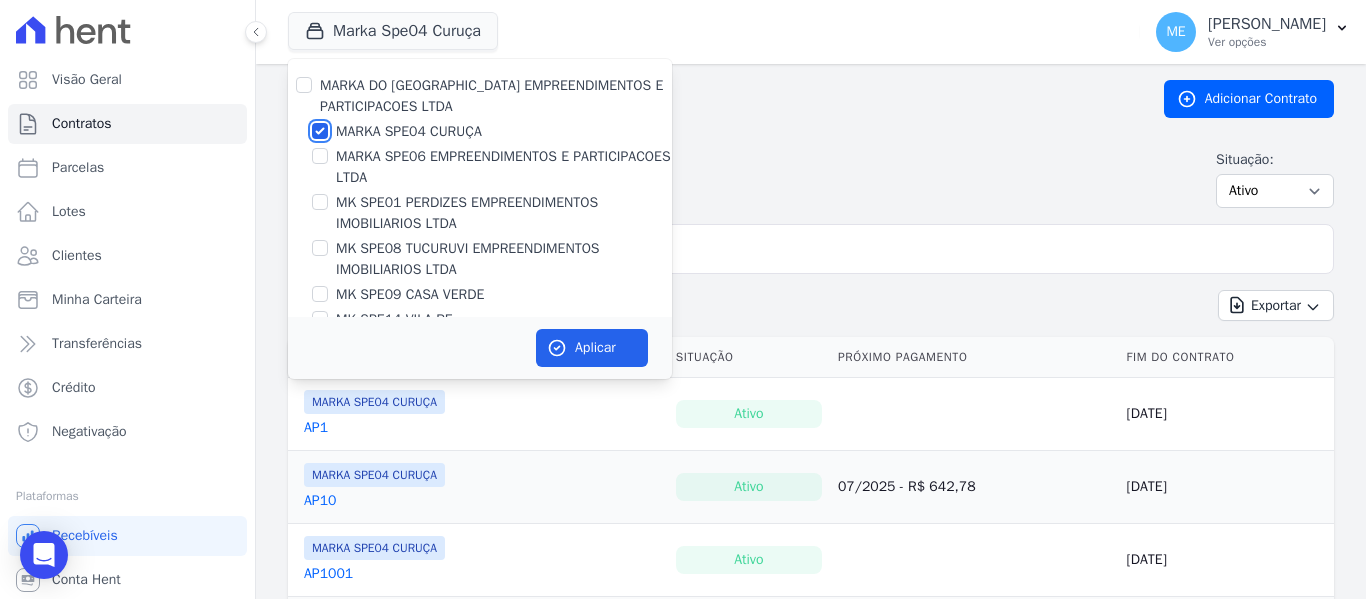 click on "MARKA SPE04 CURUÇA" at bounding box center (320, 131) 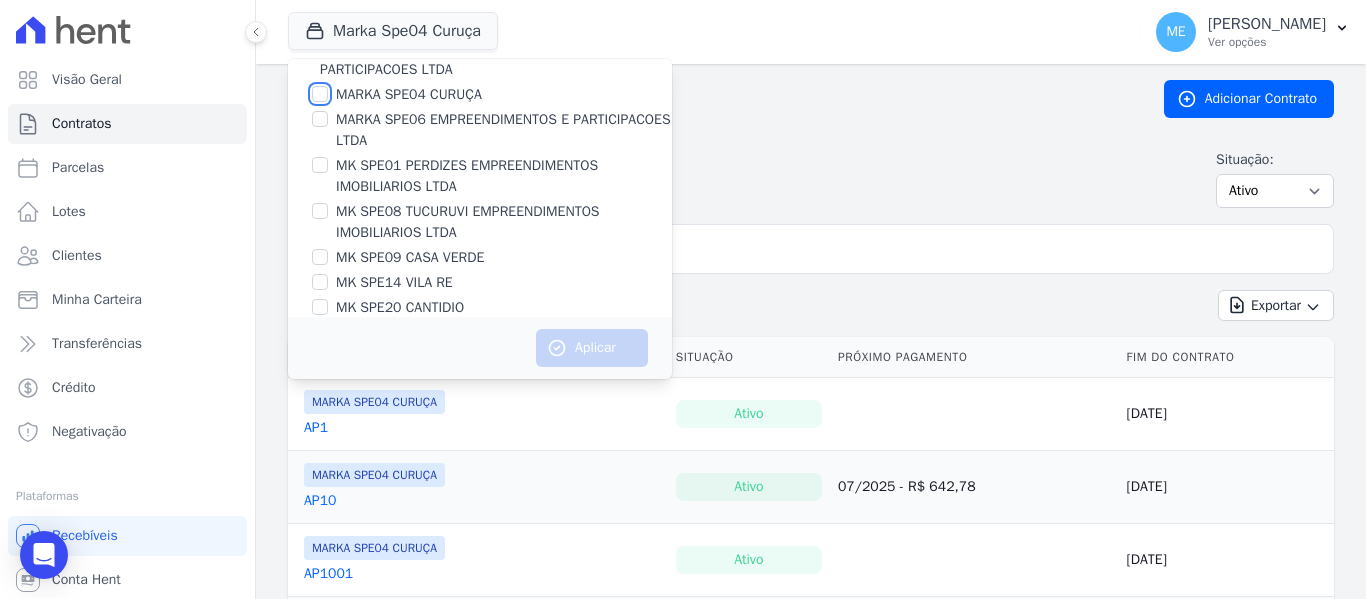scroll, scrollTop: 54, scrollLeft: 0, axis: vertical 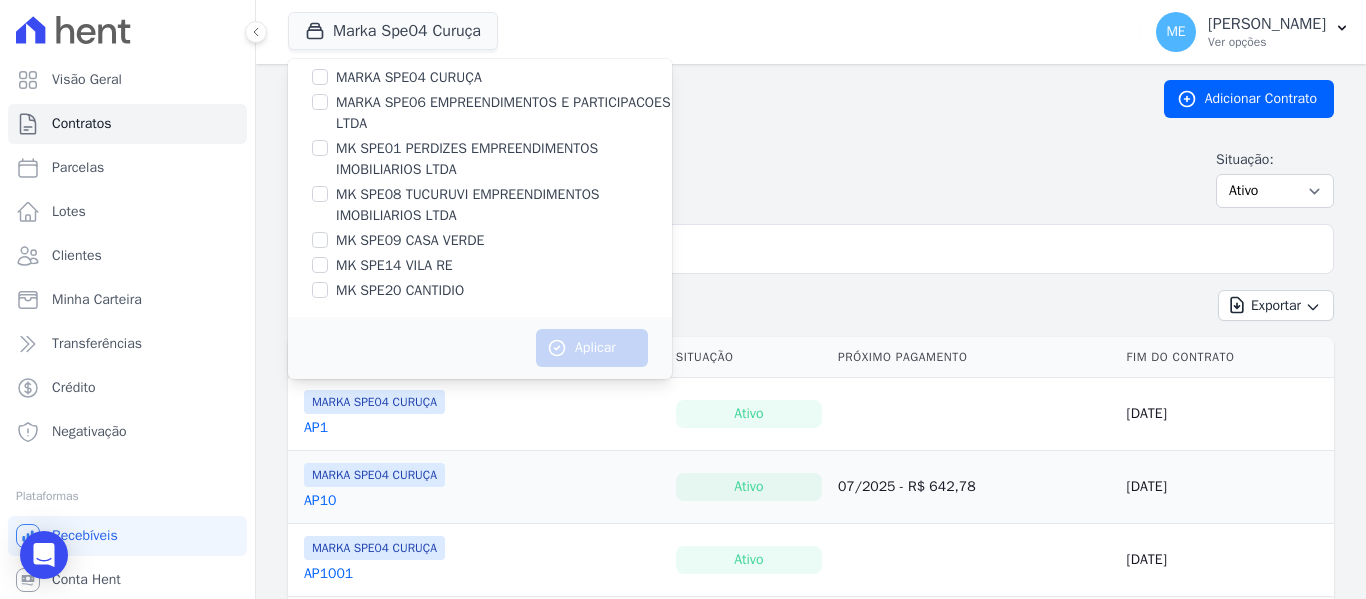 click on "MK SPE09 CASA VERDE" at bounding box center [480, 240] 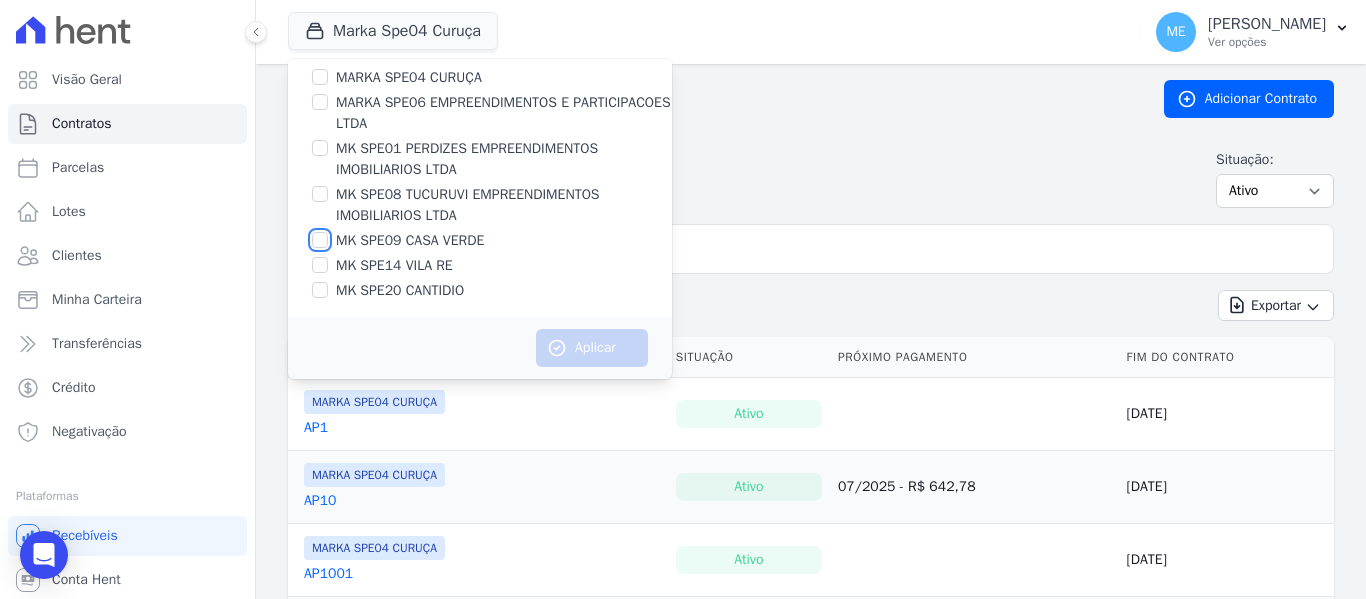 click on "MK SPE09 CASA VERDE" at bounding box center [320, 240] 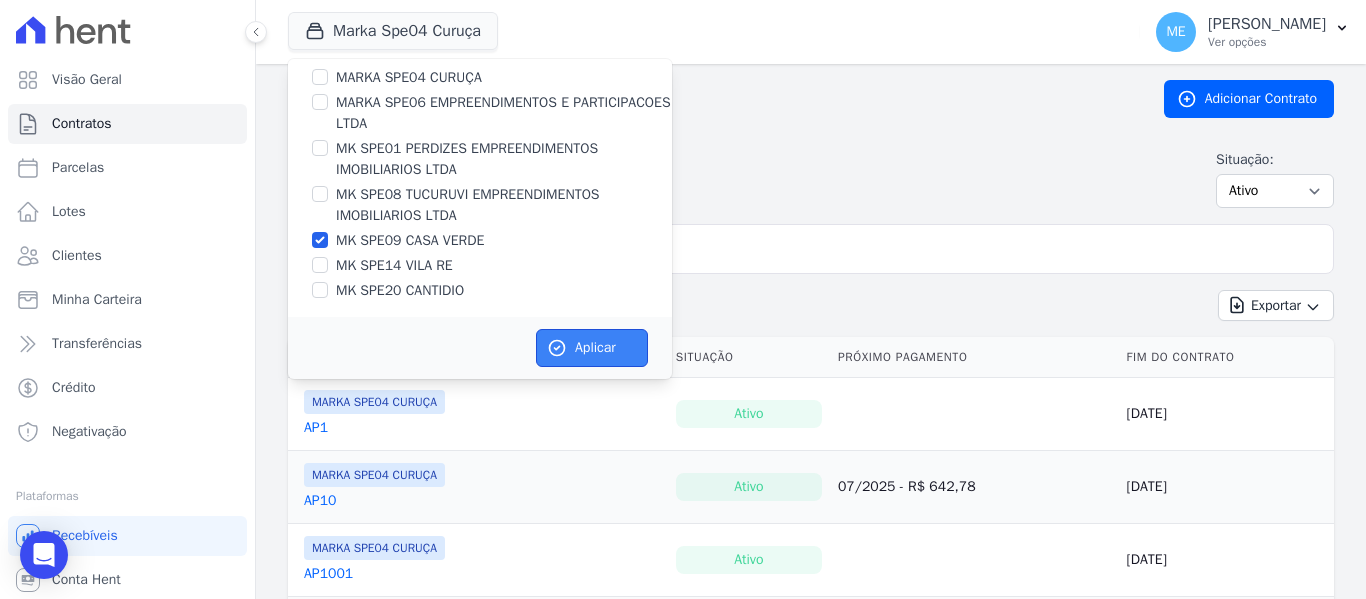click on "Aplicar" at bounding box center [592, 348] 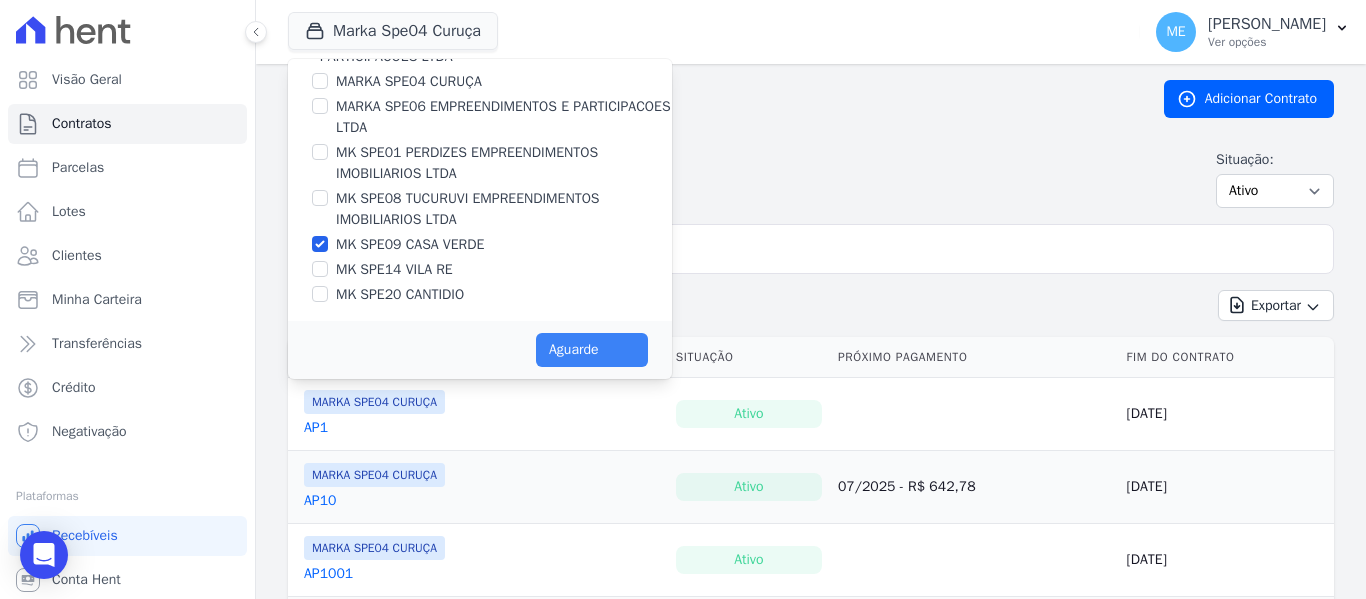 scroll, scrollTop: 50, scrollLeft: 0, axis: vertical 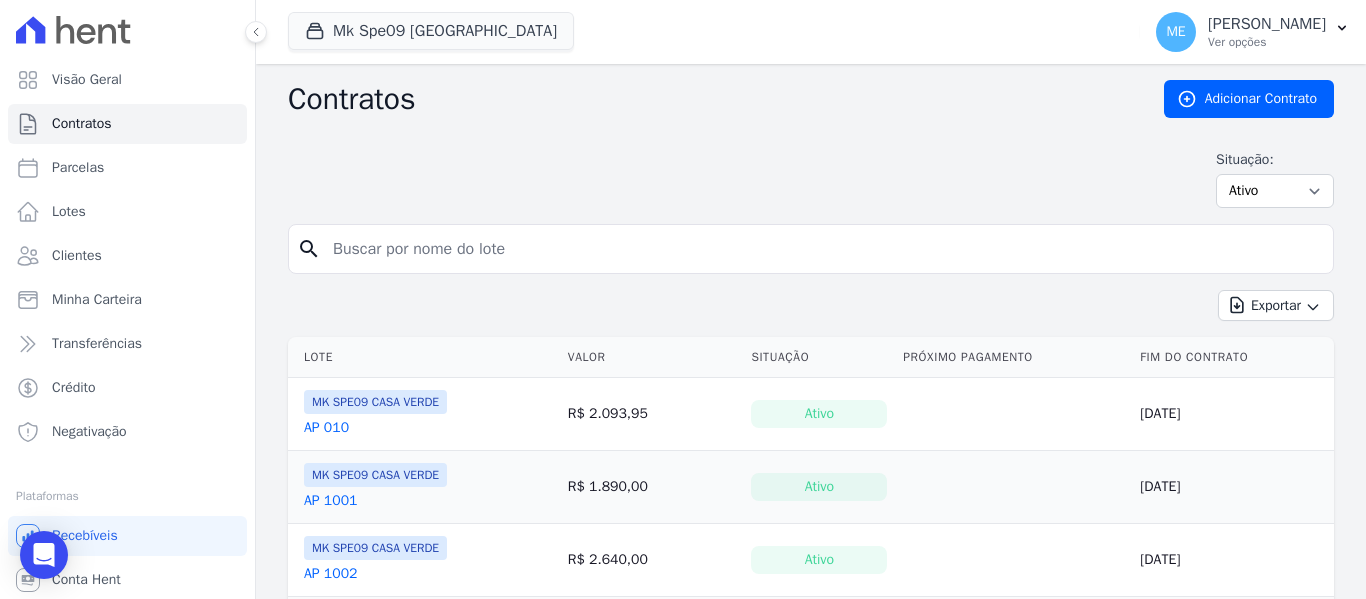 click at bounding box center (823, 249) 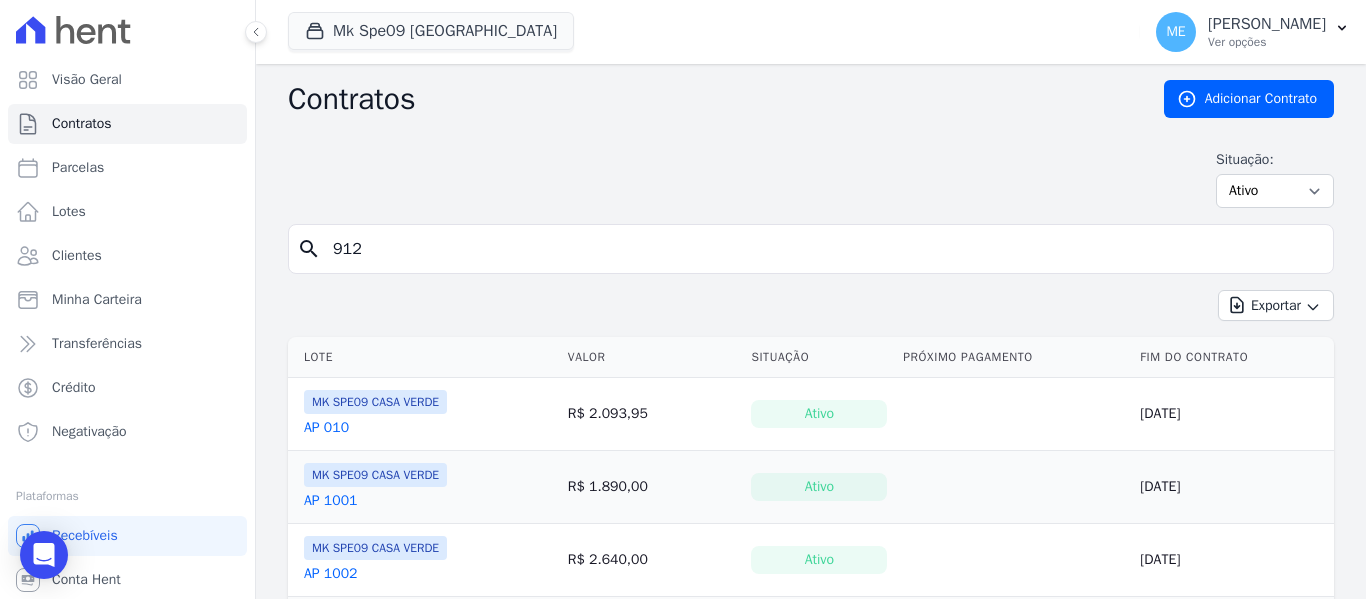 type on "912" 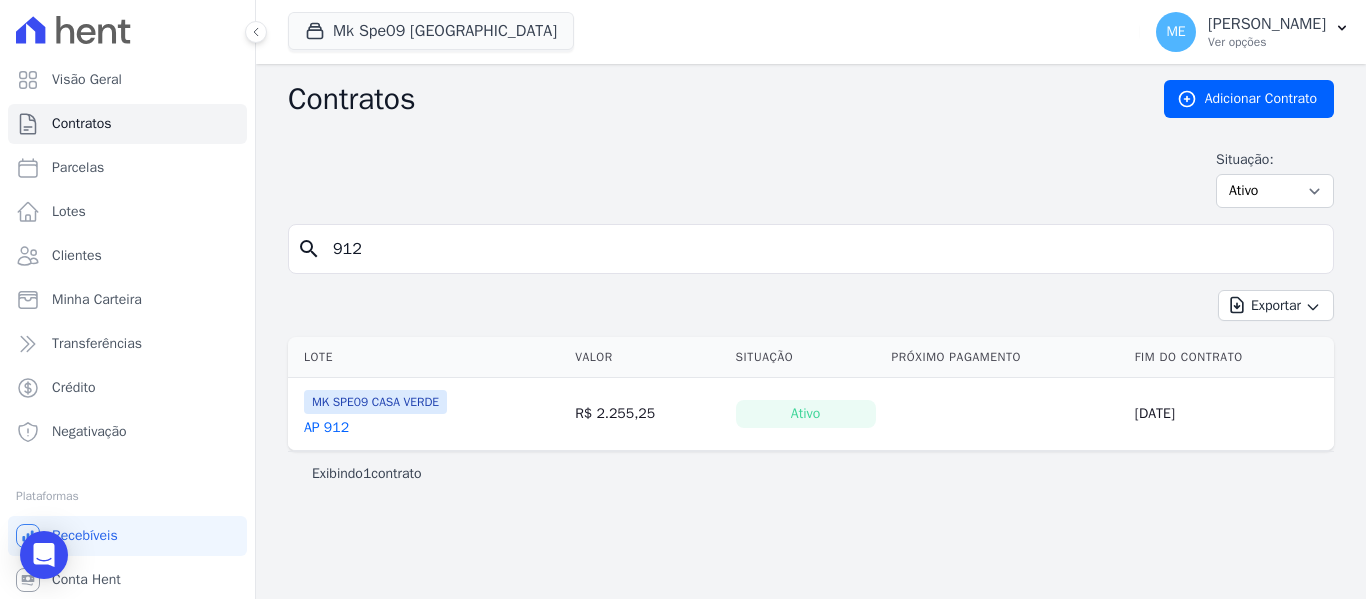 click on "AP 912" at bounding box center [326, 428] 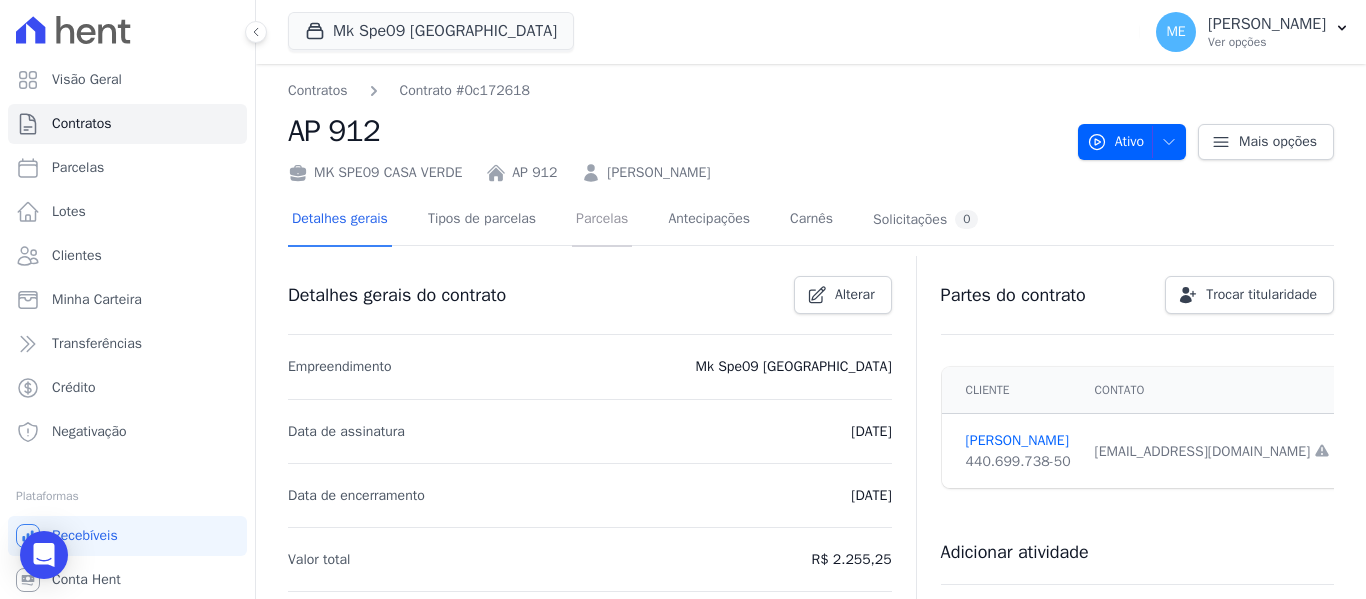click on "Parcelas" at bounding box center [602, 220] 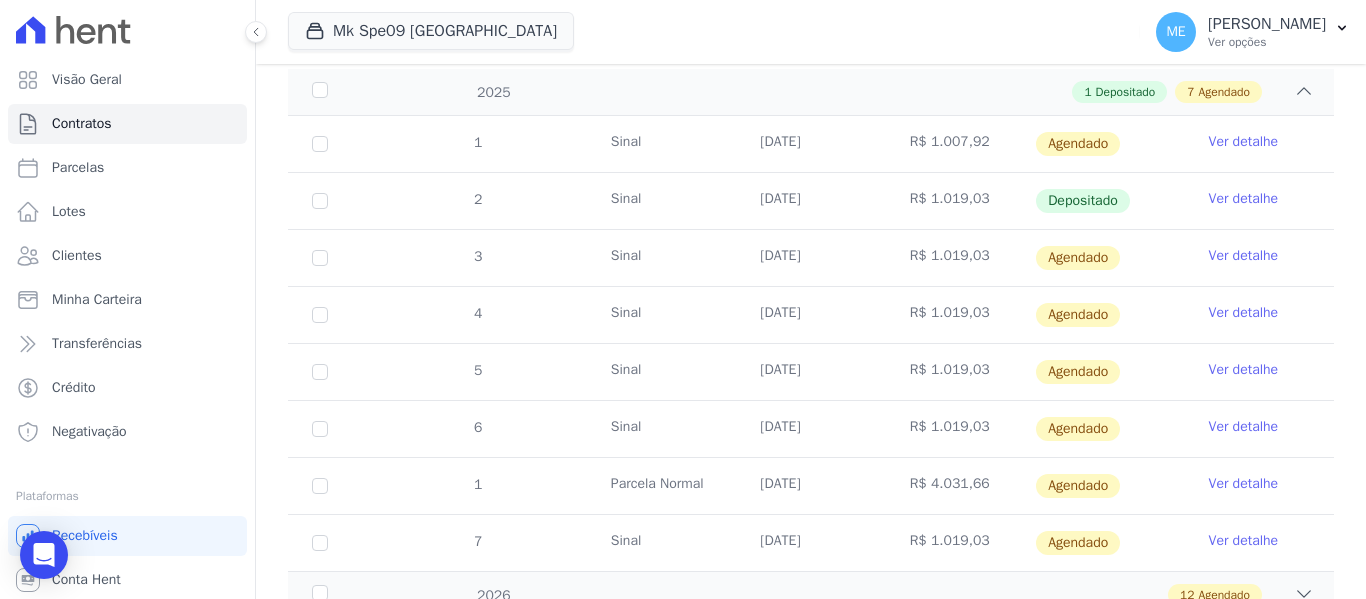 scroll, scrollTop: 526, scrollLeft: 0, axis: vertical 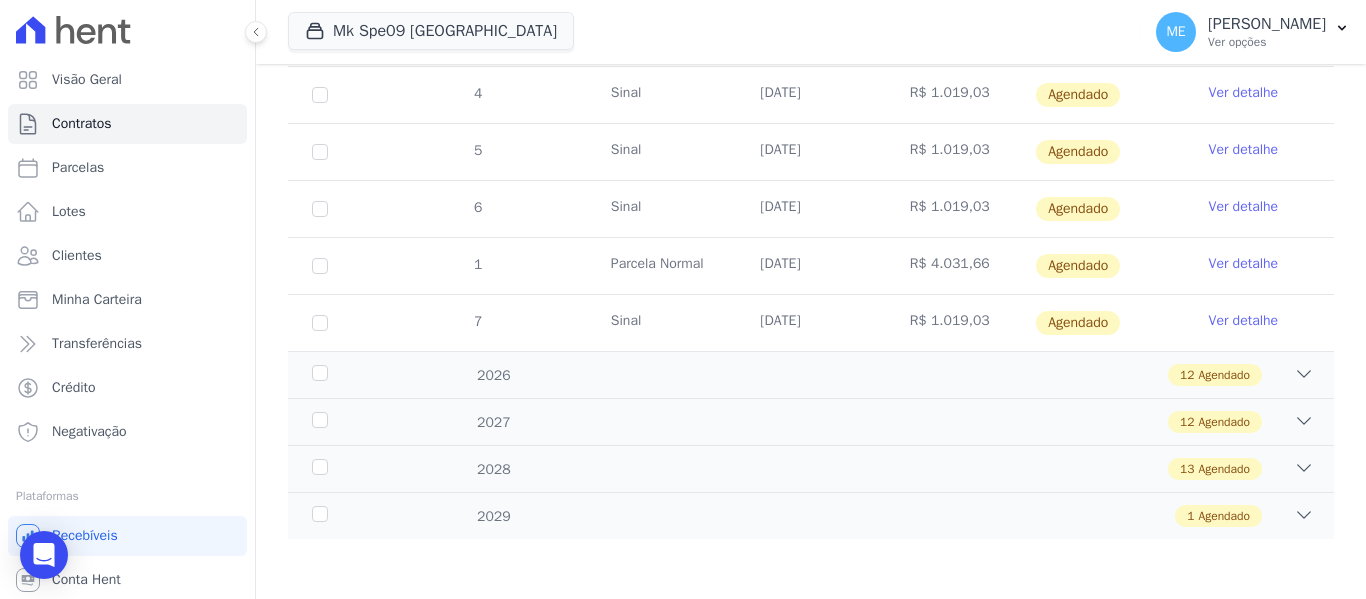 click on "Ver detalhe" at bounding box center [1244, 264] 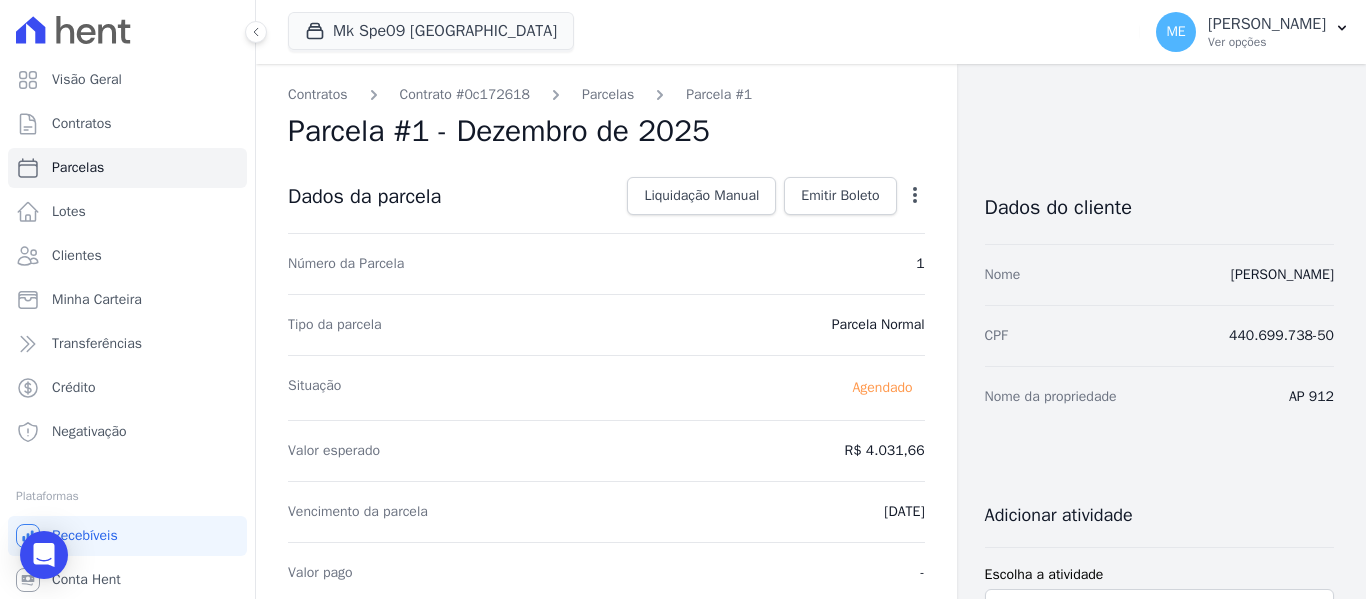click 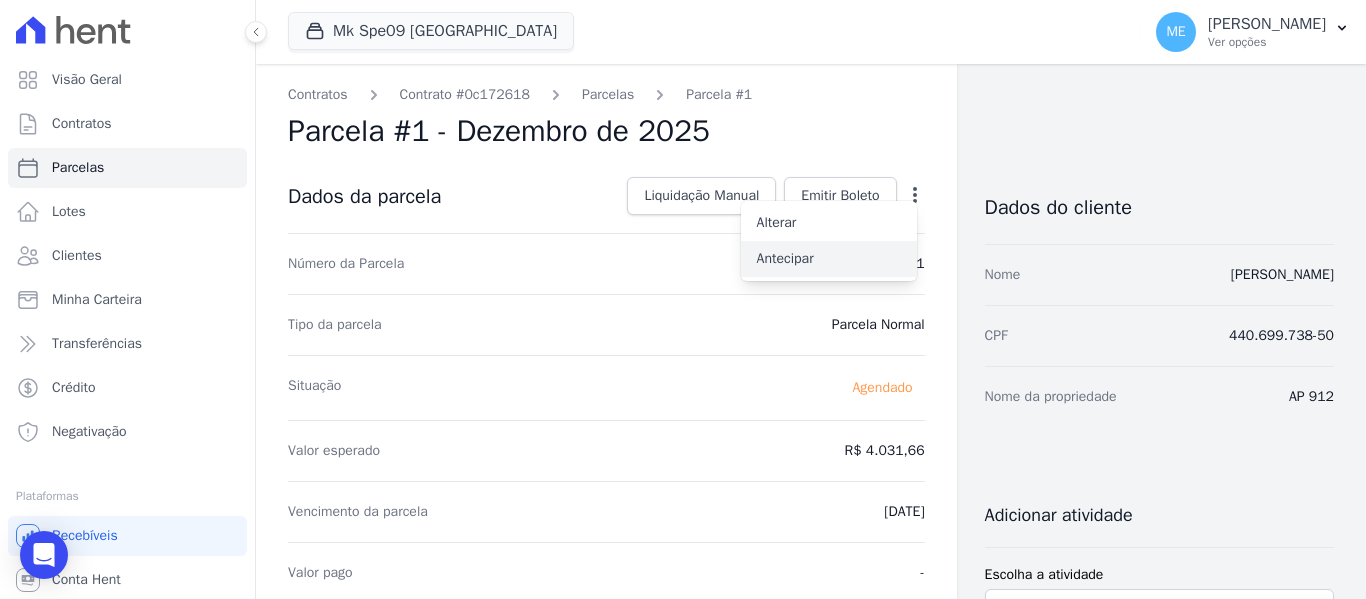 click on "Antecipar" at bounding box center [829, 259] 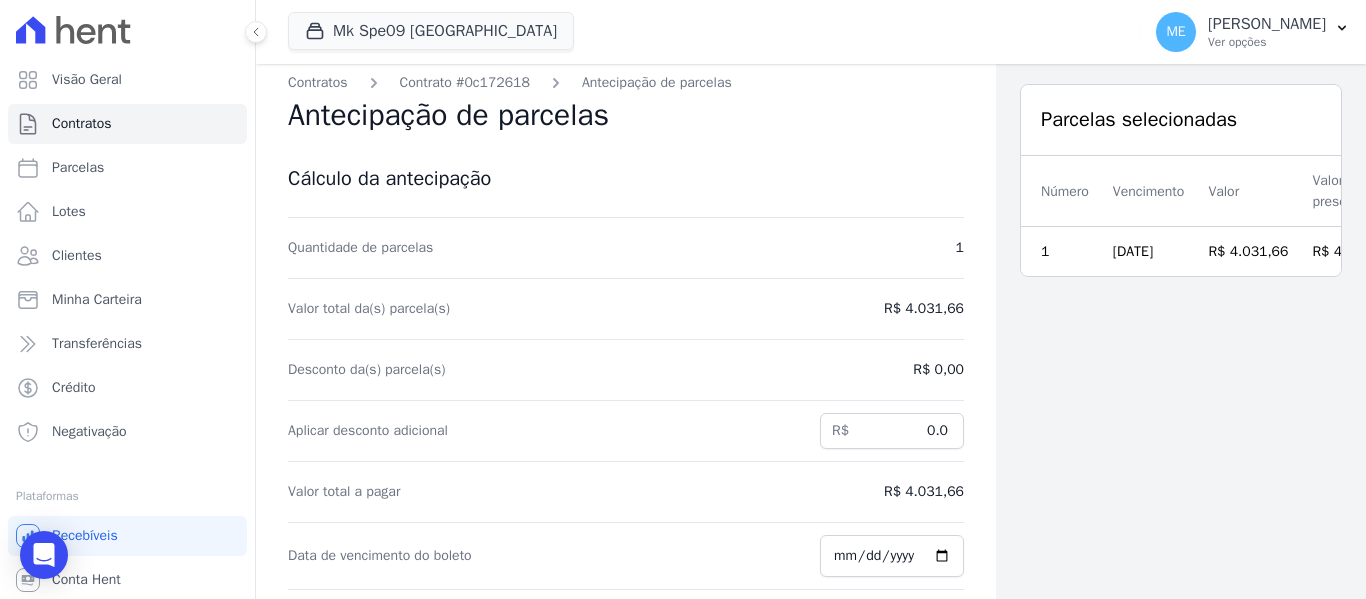 scroll, scrollTop: 11, scrollLeft: 0, axis: vertical 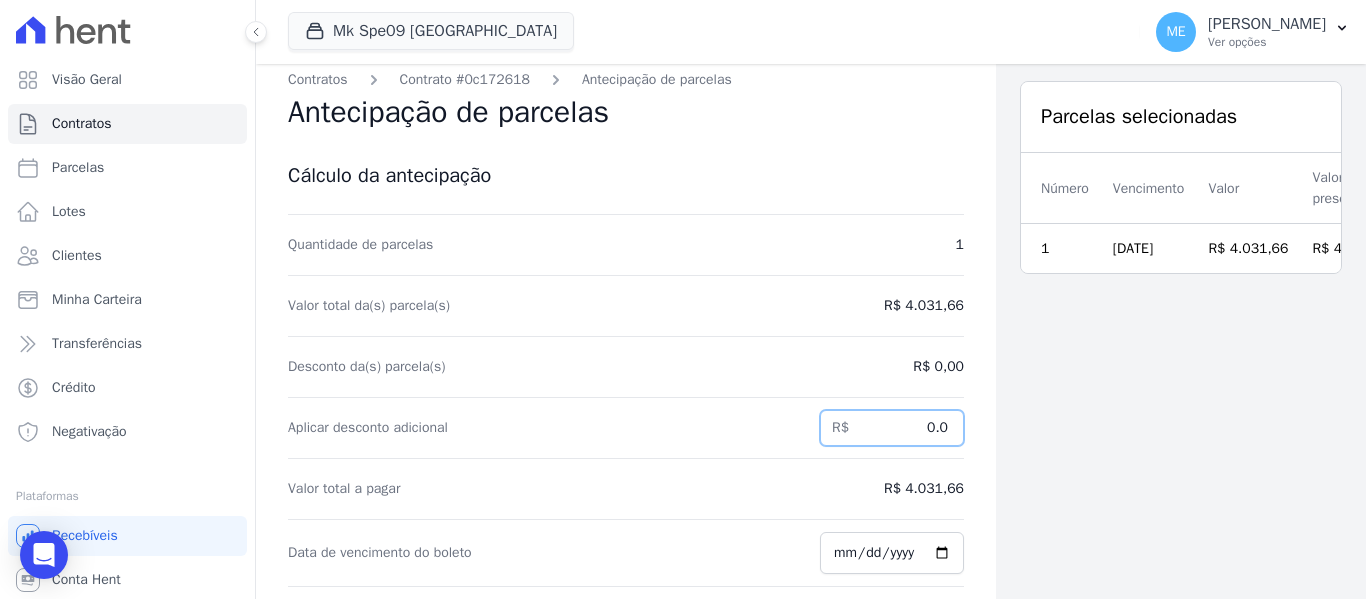 click on "0.0" at bounding box center [892, 428] 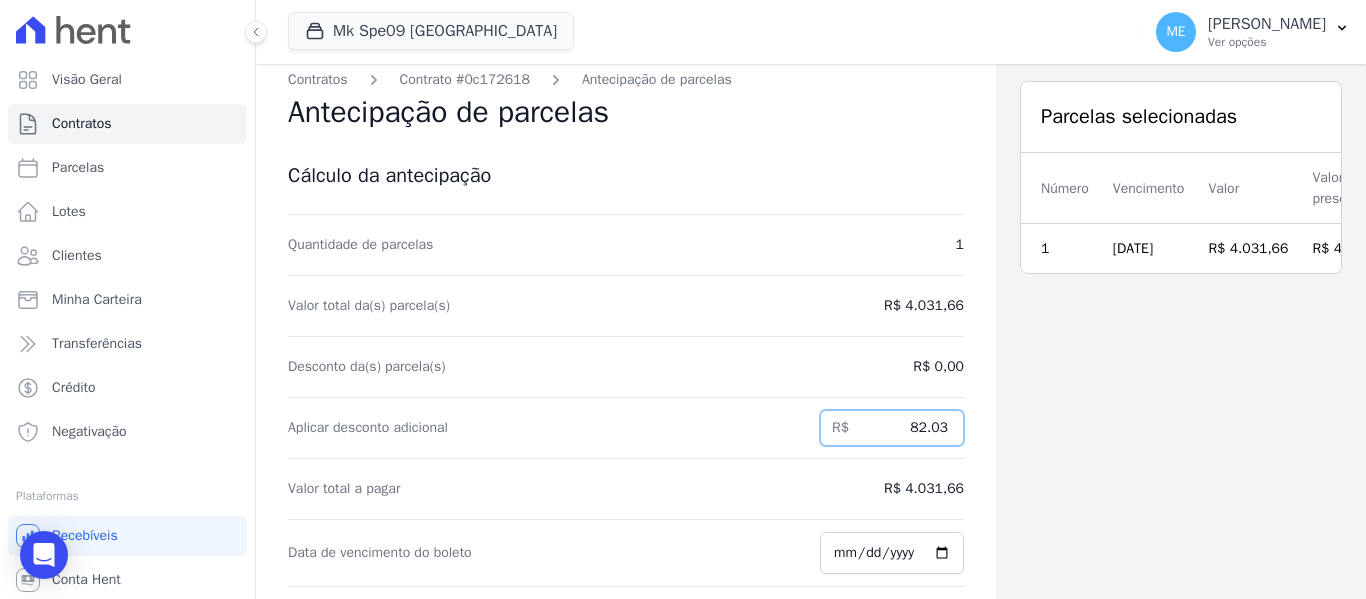 type on "82.03" 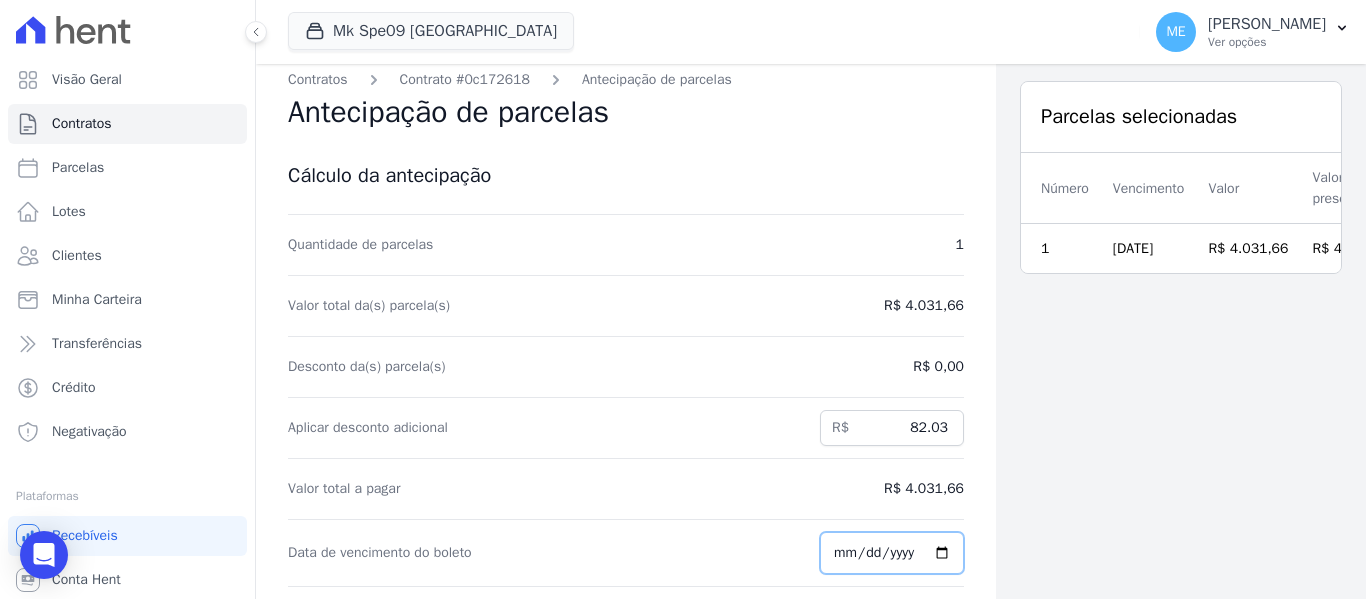 click on "[DATE]" at bounding box center (892, 553) 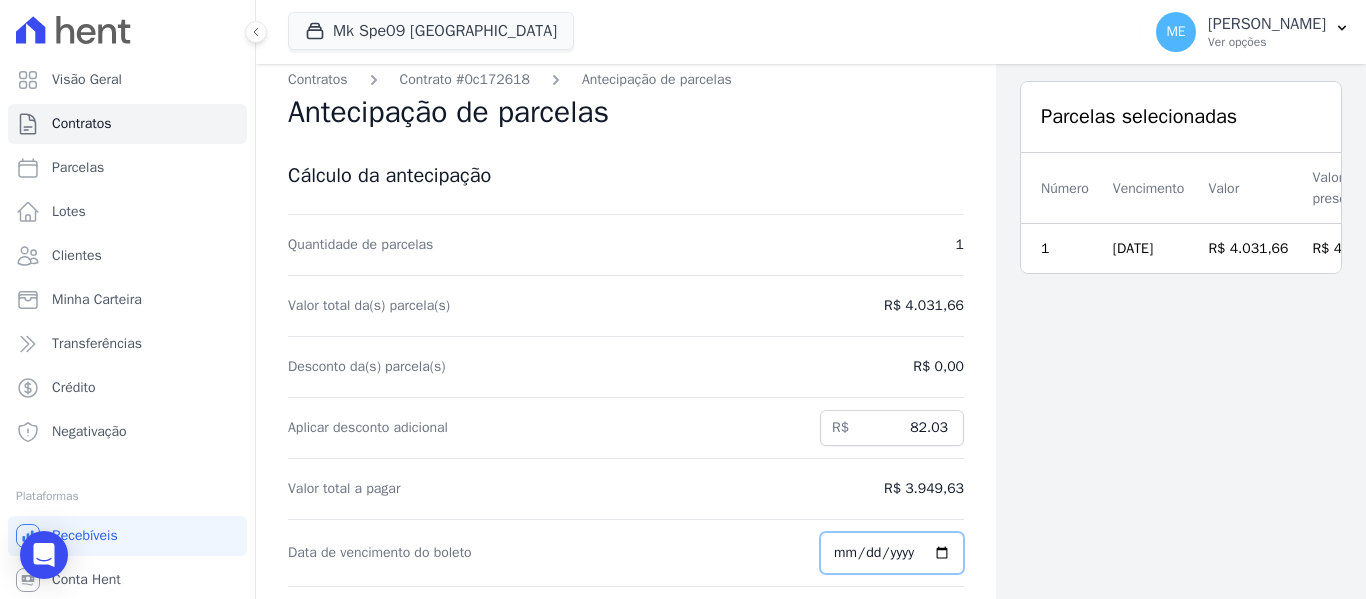 type on "2025-07-23" 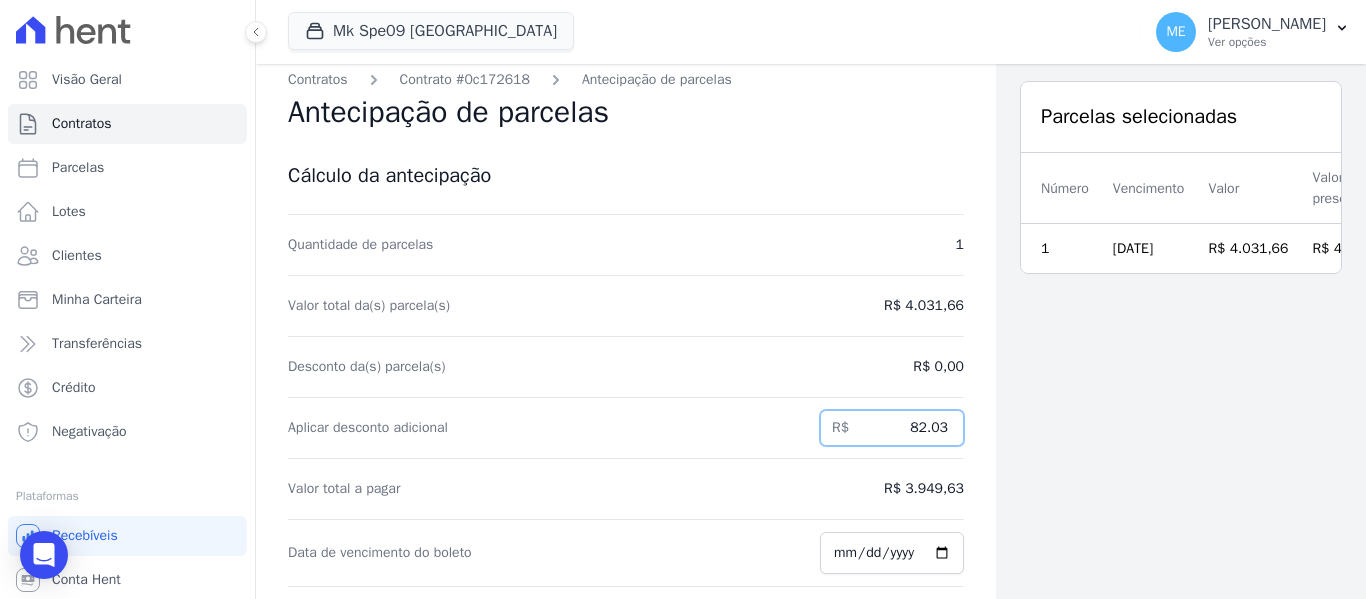click on "82.03" at bounding box center [892, 428] 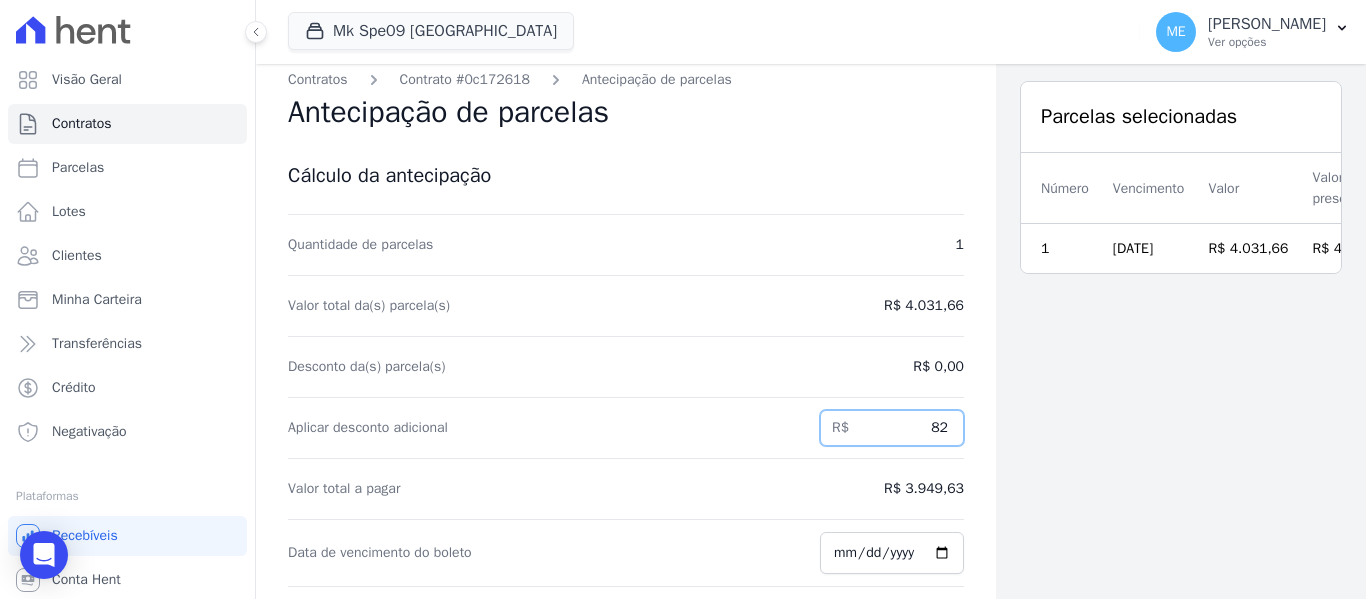 type on "8" 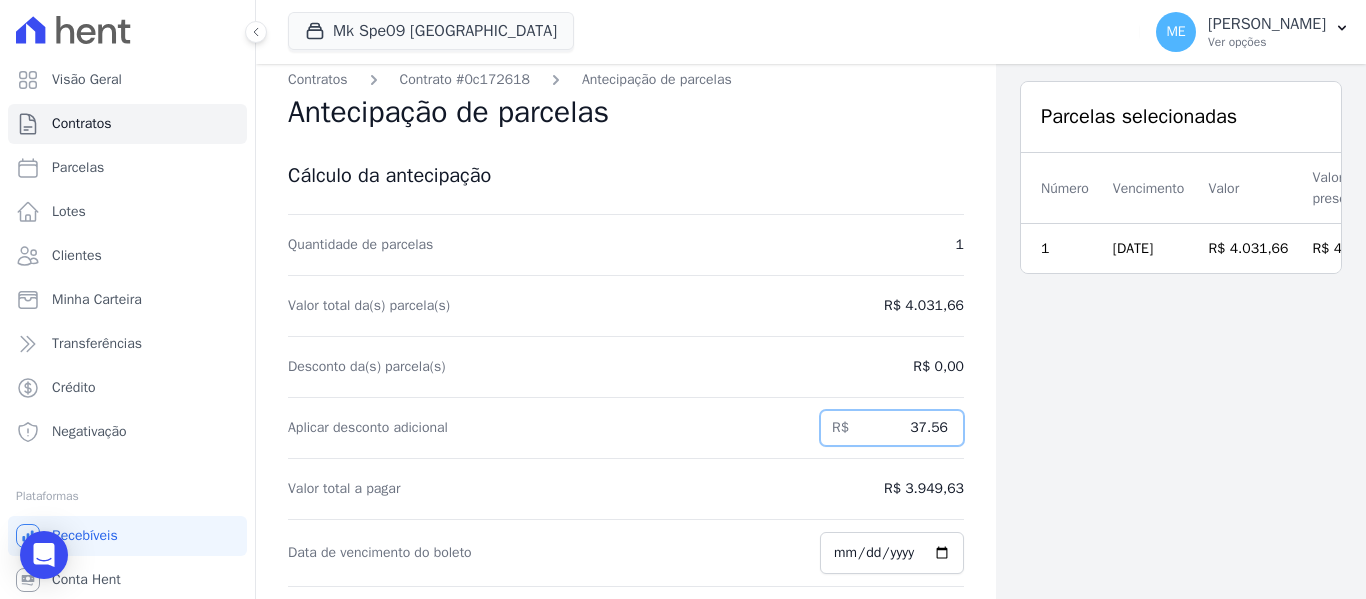 type on "37.56" 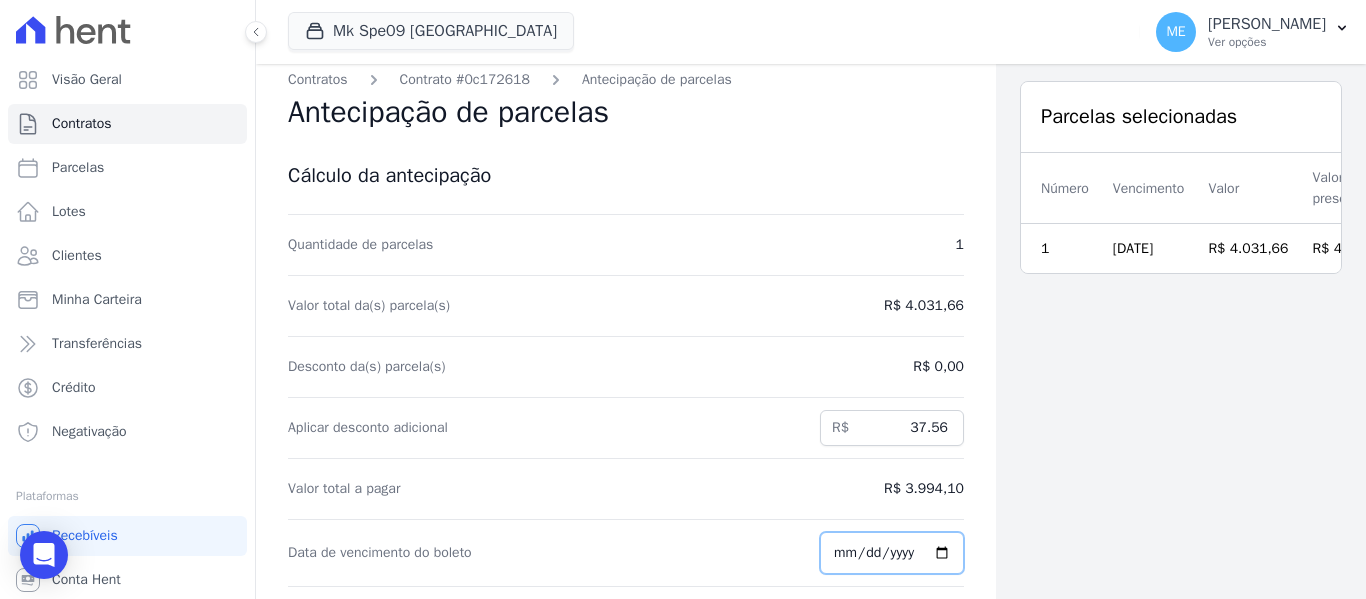 click on "2025-07-23" at bounding box center (892, 553) 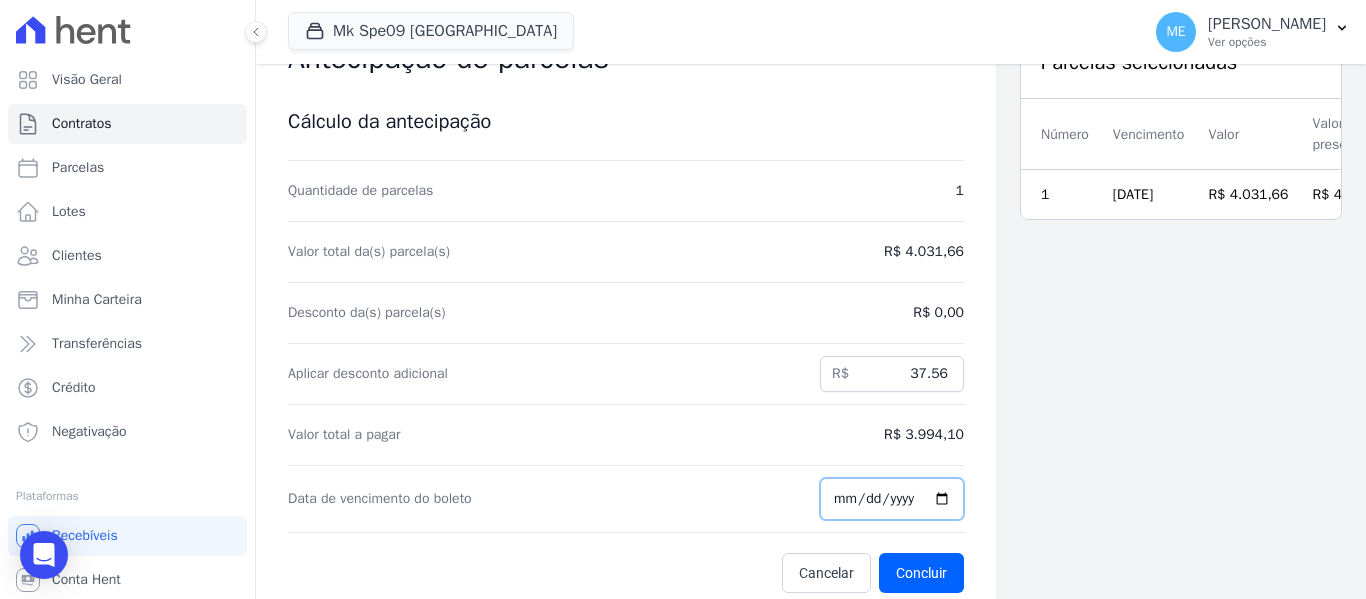 scroll, scrollTop: 64, scrollLeft: 0, axis: vertical 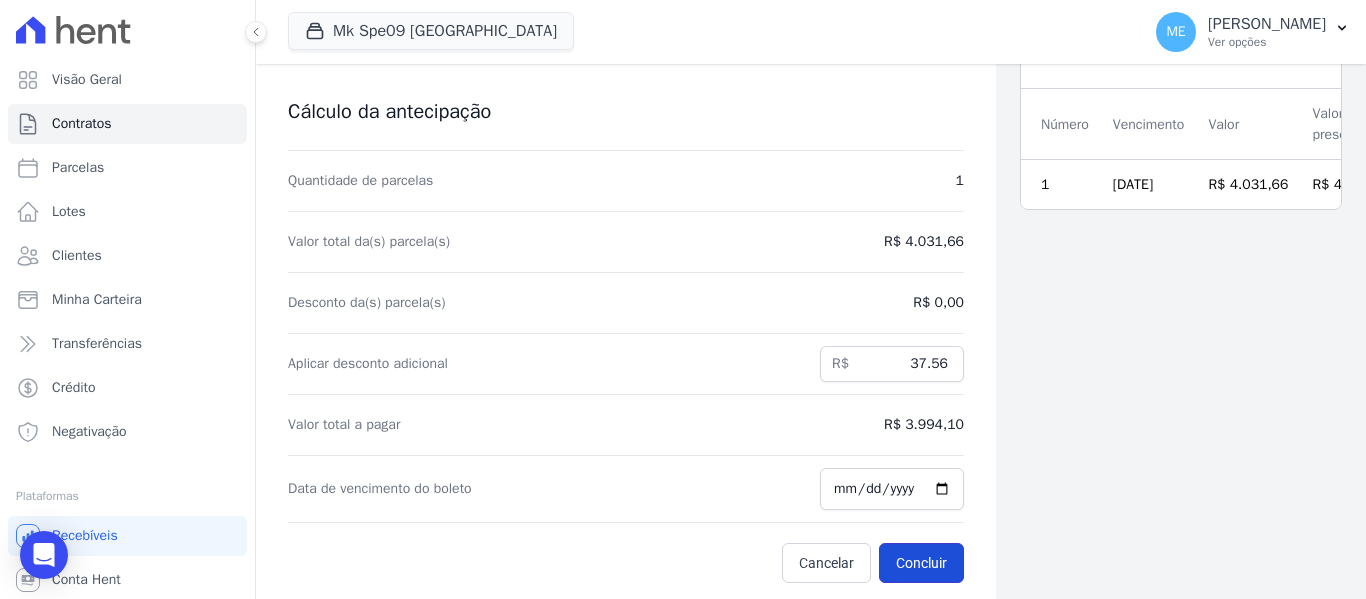 click on "Concluir" at bounding box center [921, 563] 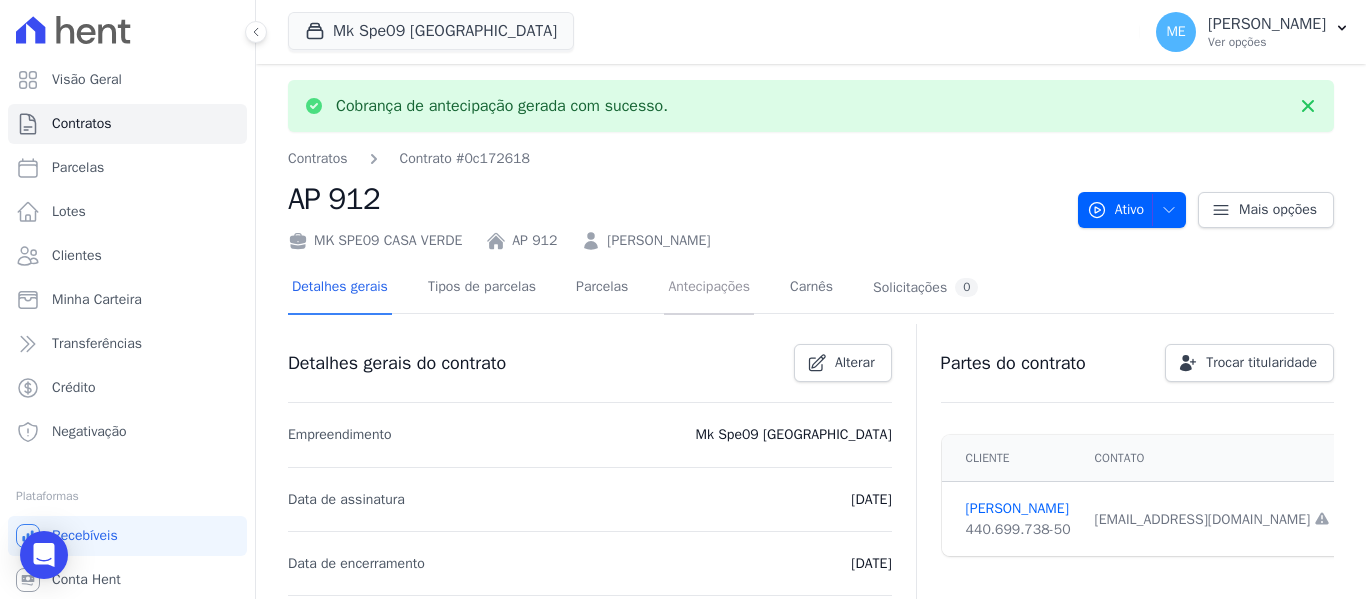 click on "Antecipações" at bounding box center (709, 288) 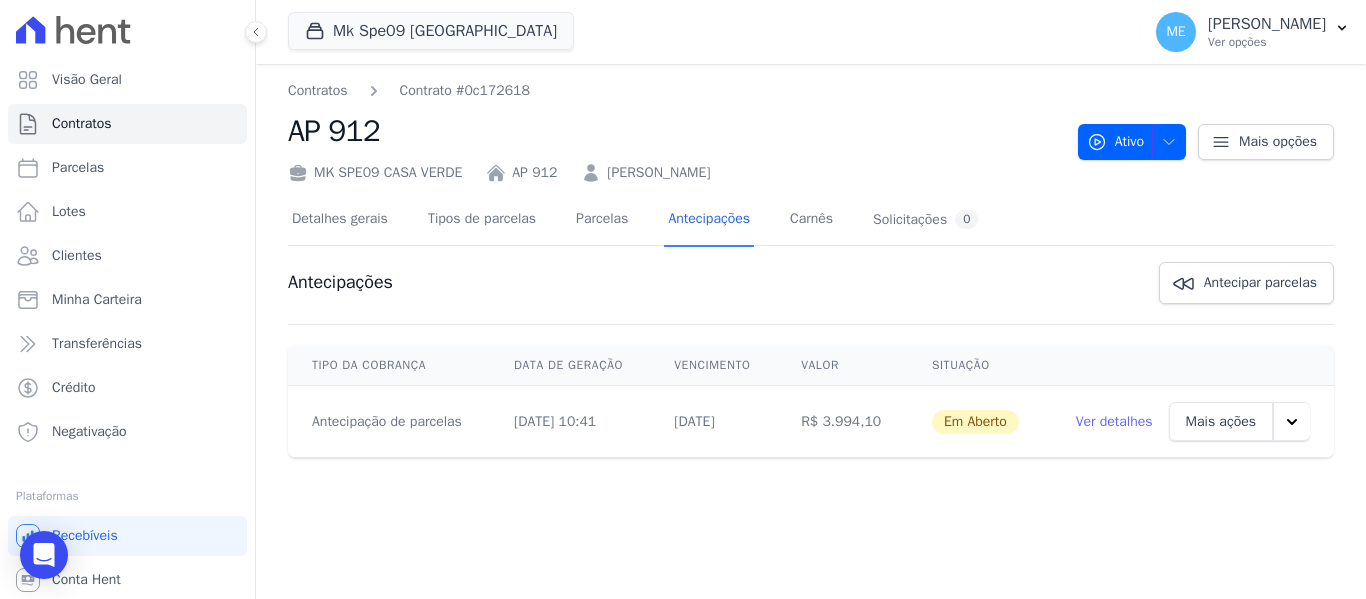 click on "Ver detalhes" at bounding box center (1114, 422) 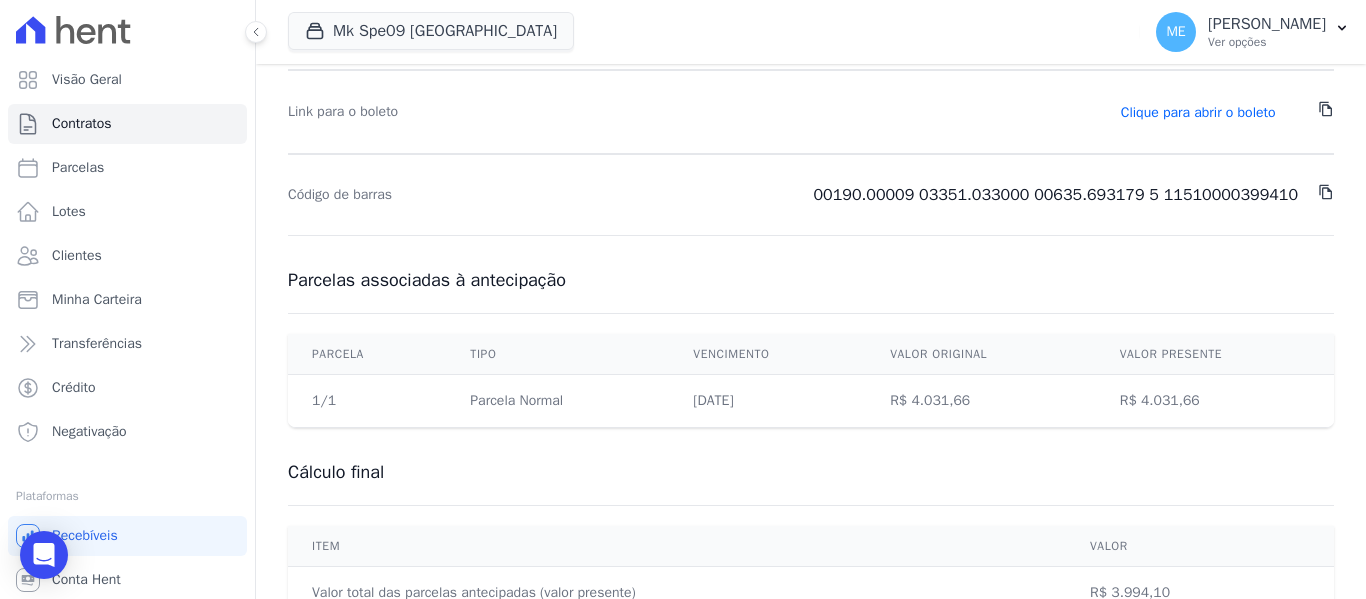 scroll, scrollTop: 476, scrollLeft: 0, axis: vertical 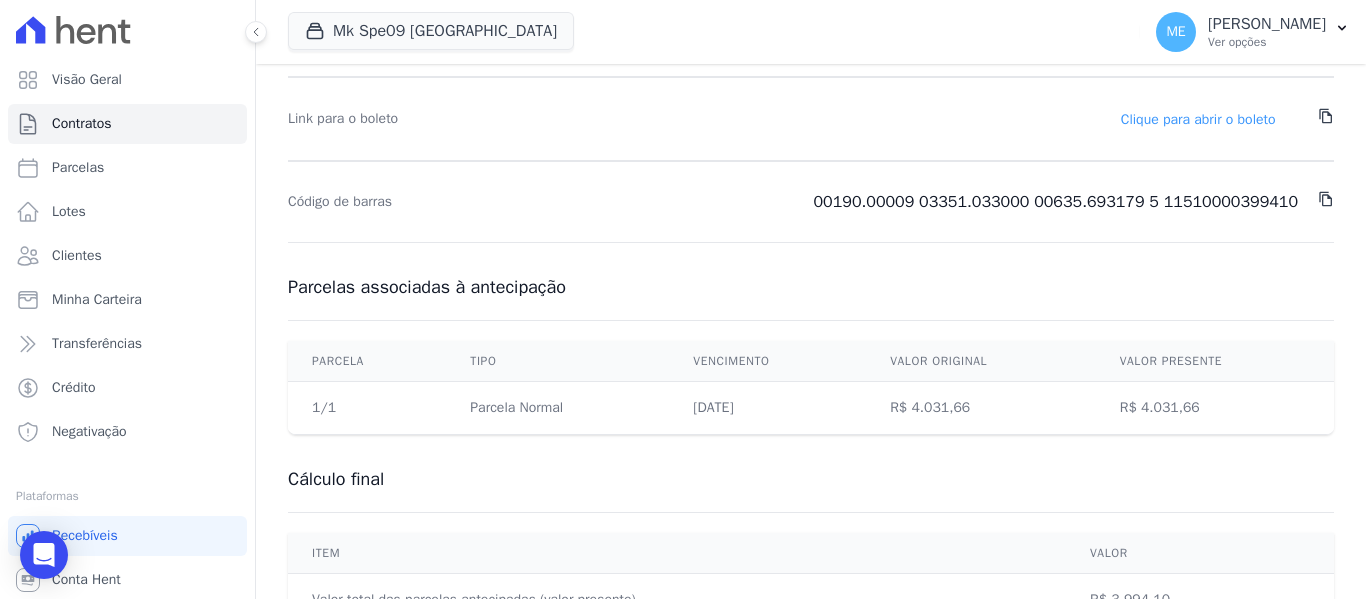 click on "Clique para abrir o boleto" at bounding box center (1198, 119) 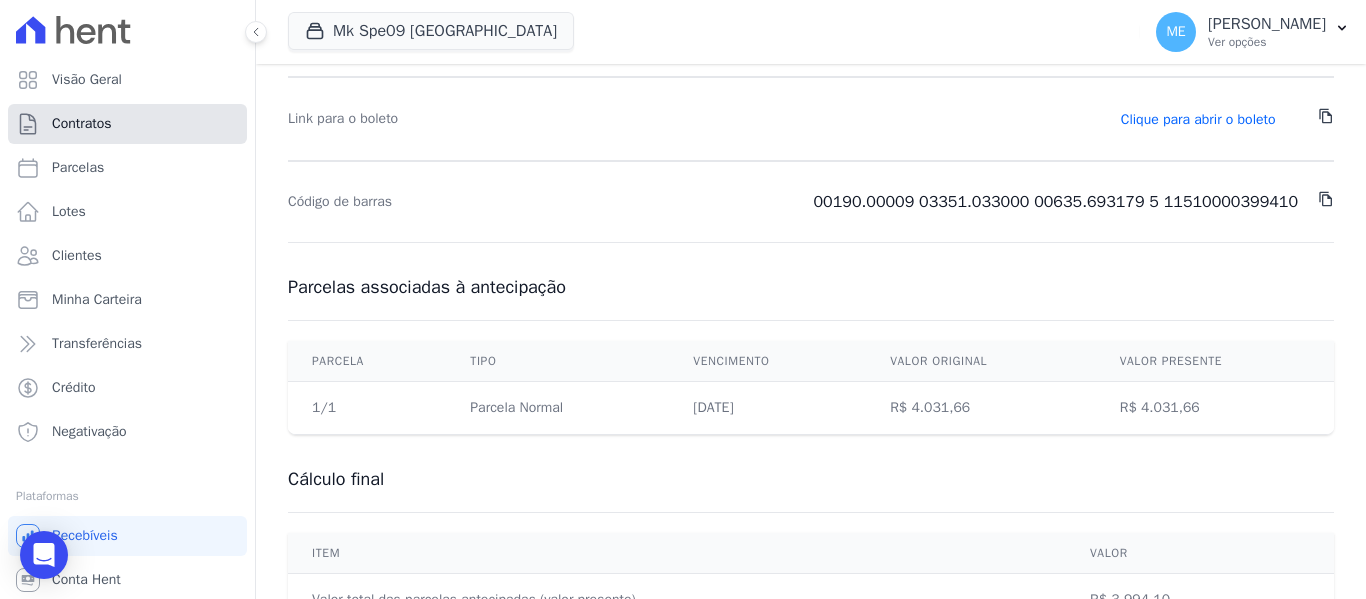click on "Contratos" at bounding box center [82, 124] 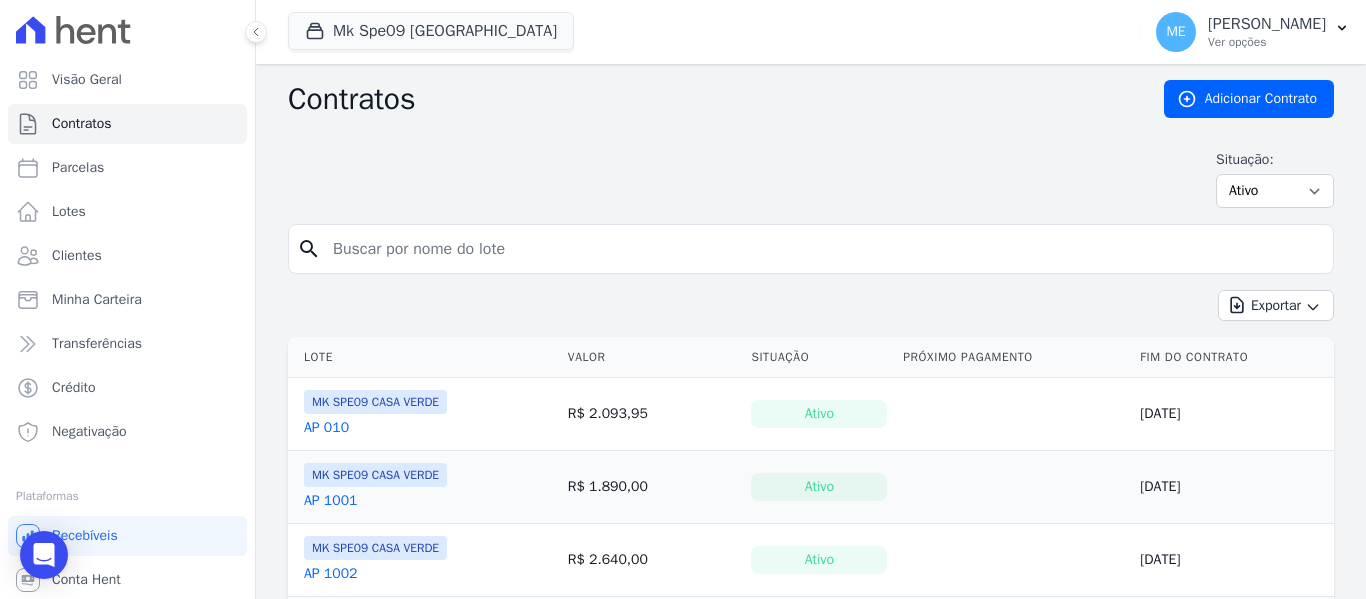 click at bounding box center [823, 249] 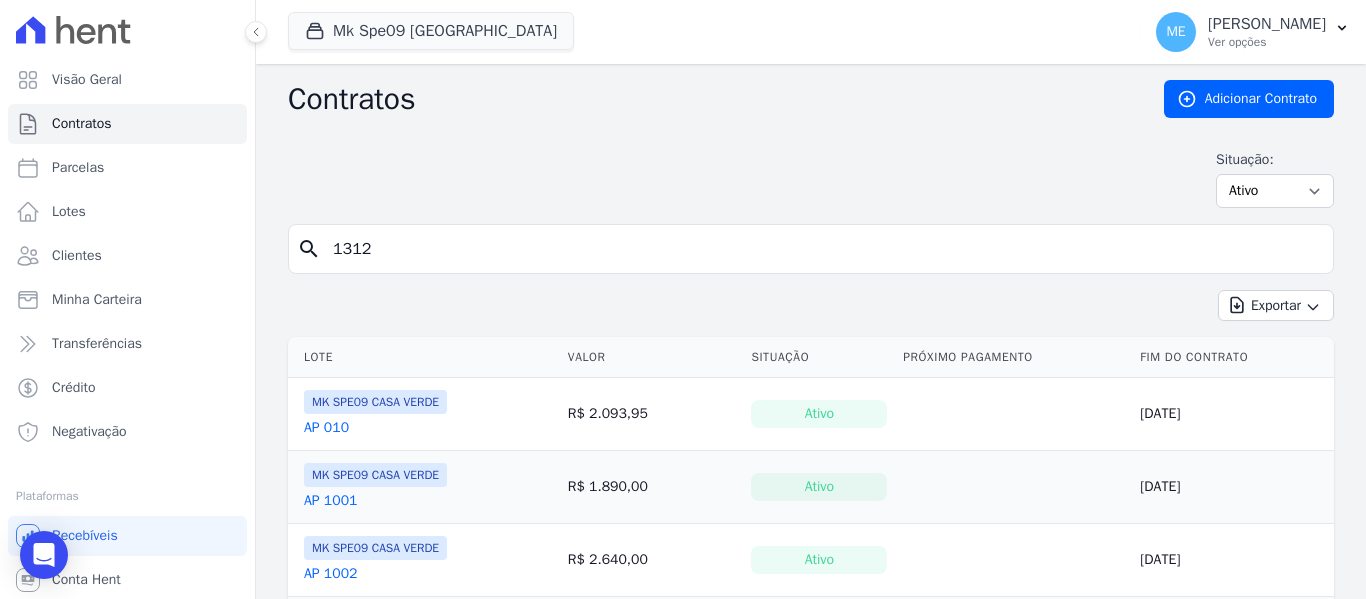 type on "1312" 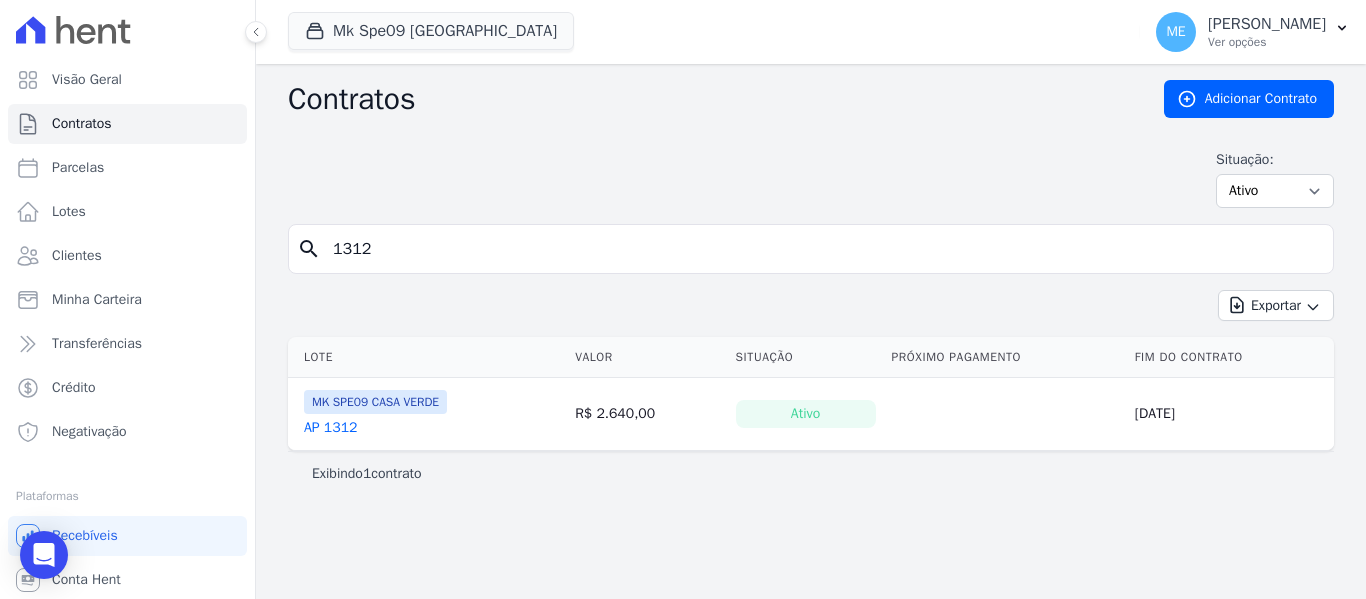 click on "AP 1312" at bounding box center [330, 428] 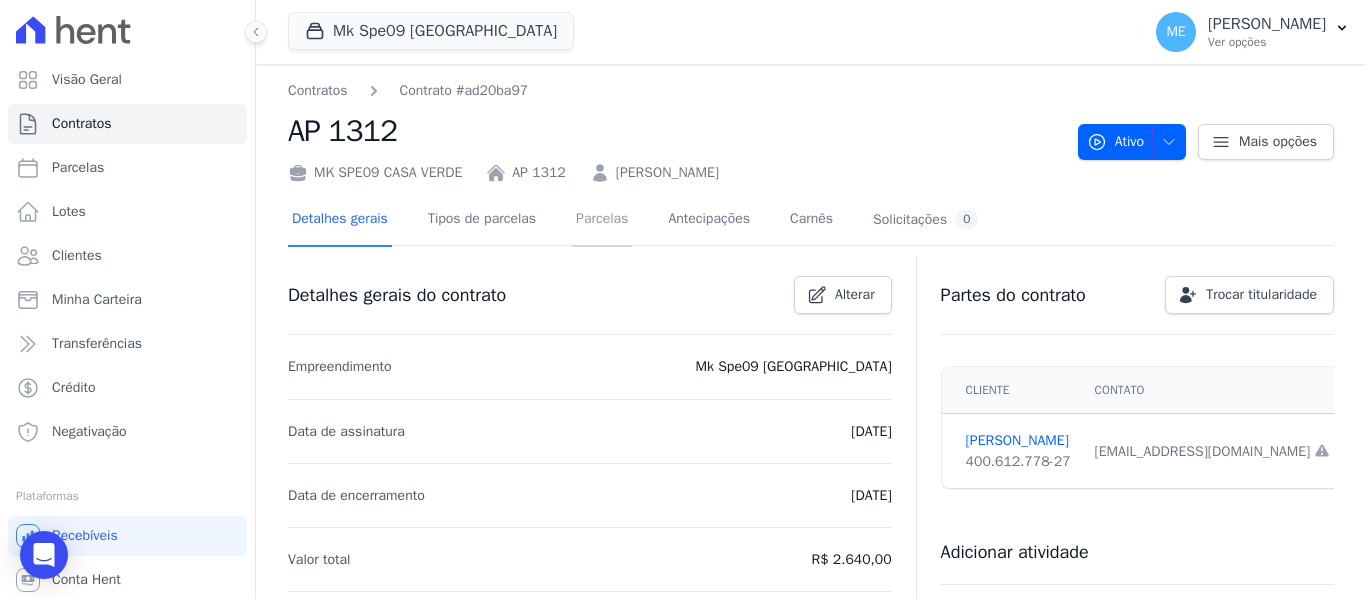 click on "Parcelas" at bounding box center (602, 220) 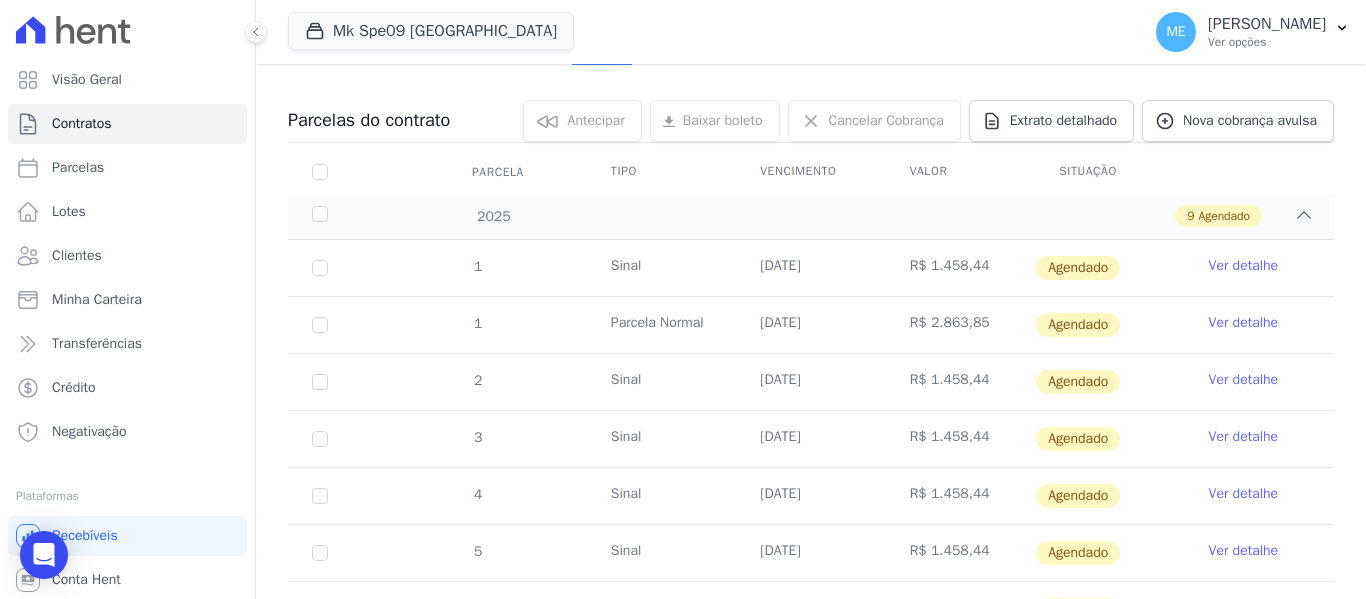 scroll, scrollTop: 136, scrollLeft: 0, axis: vertical 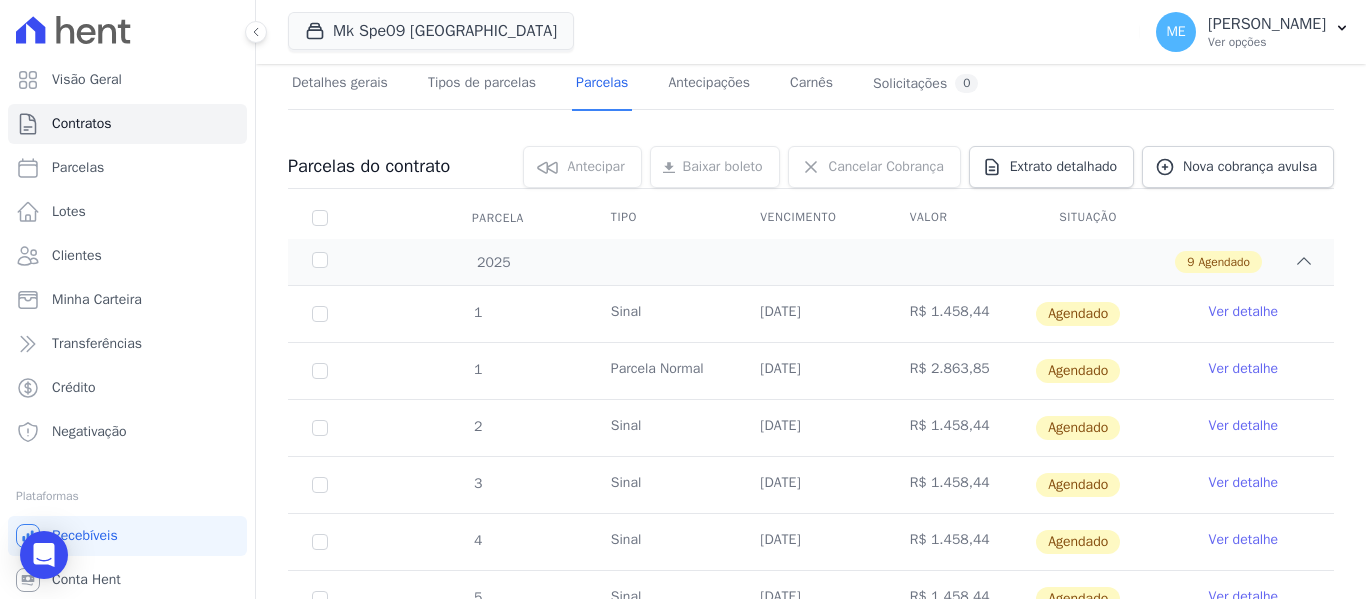 click on "Ver detalhe" at bounding box center (1244, 426) 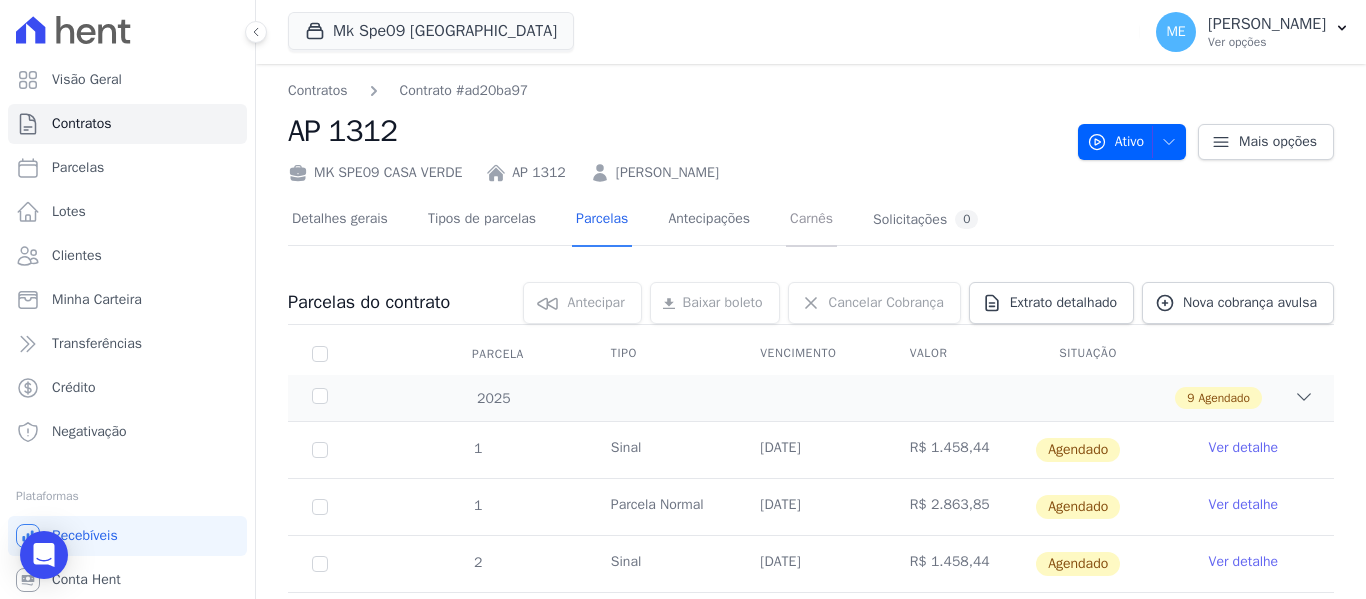 click on "Carnês" at bounding box center (811, 220) 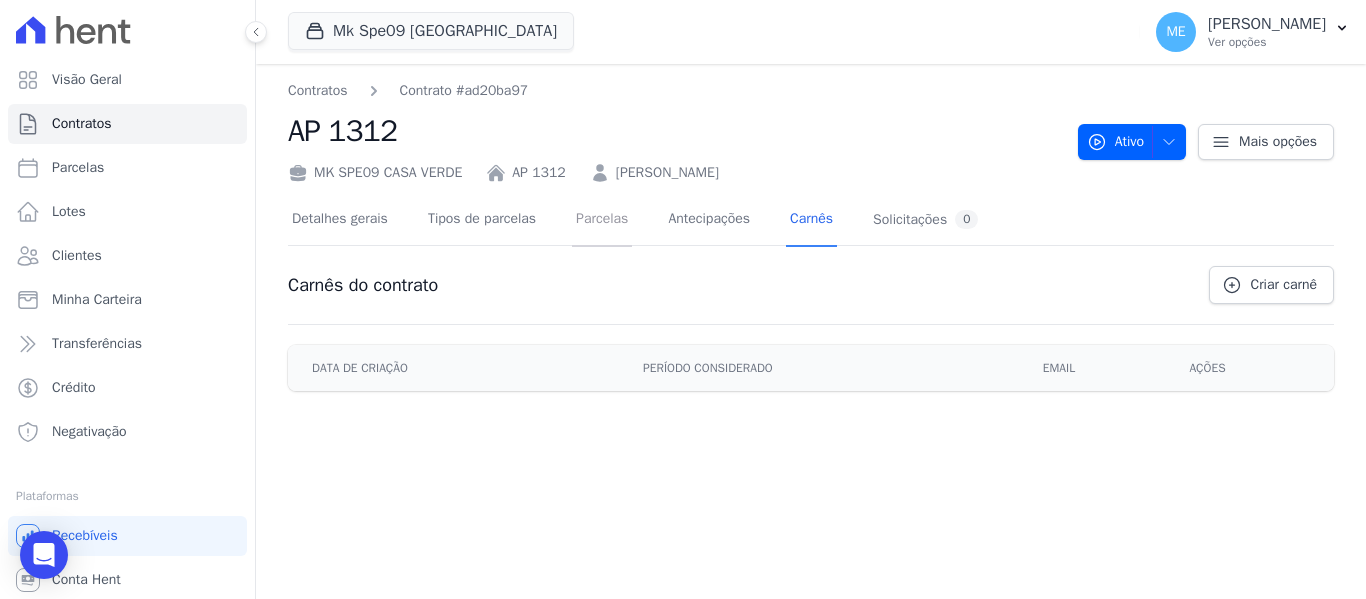 click on "Parcelas" at bounding box center (602, 220) 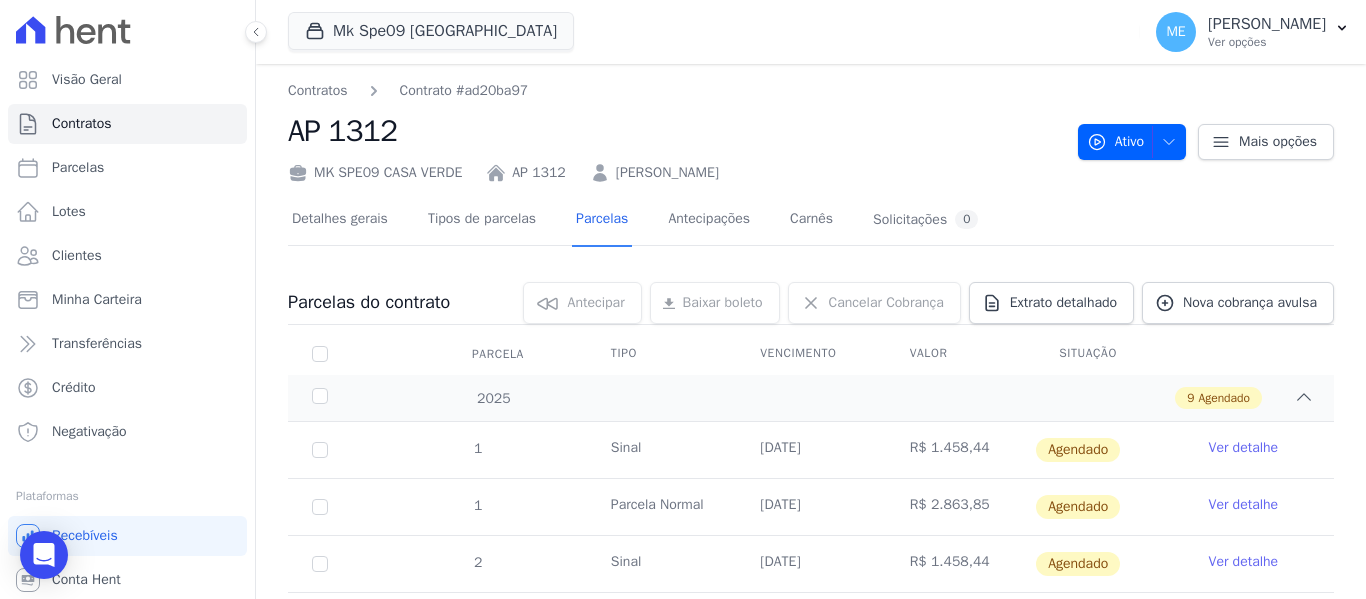 click on "Tipos de parcelas" at bounding box center (482, 220) 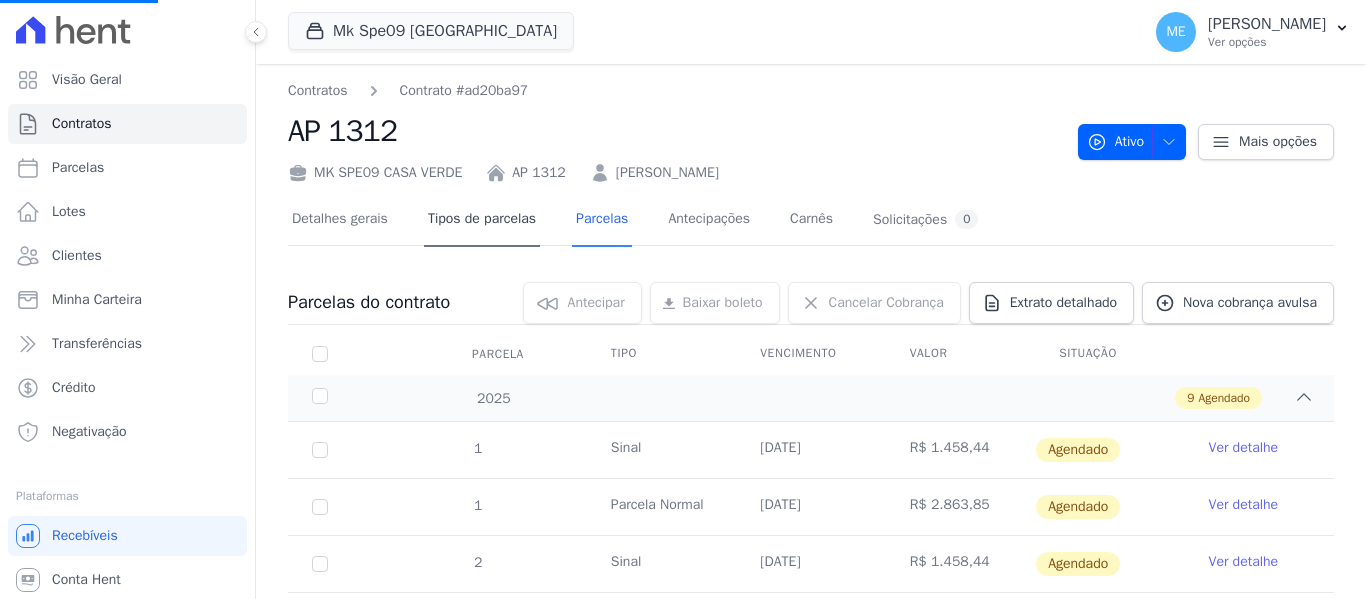 click on "Tipos de parcelas" at bounding box center (482, 220) 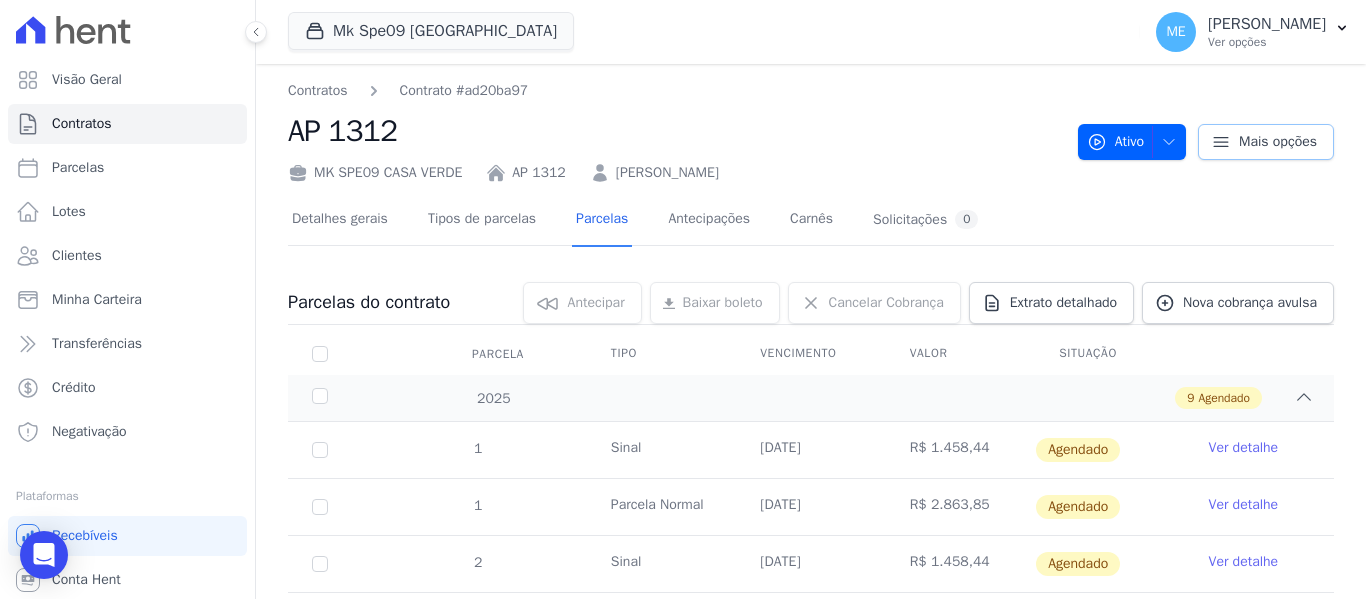 click on "Mais opções" at bounding box center (1278, 142) 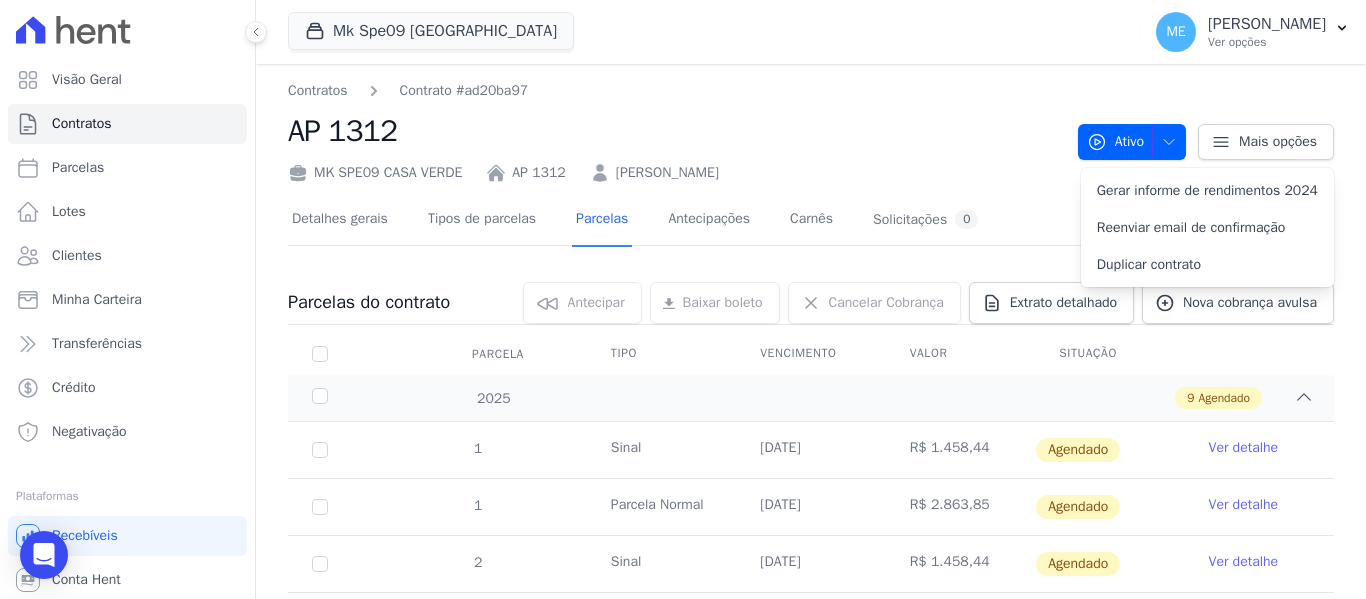 click on "Contratos
Contrato
#ad20ba97
AP 1312
MK SPE09 CASA VERDE
AP 1312
JAQUELINE BARBOSA DUARTE
Ativo
Ativo
Pausado
Cobranças não serão geradas e você pode retomar o contrato no futuro." at bounding box center [811, 599] 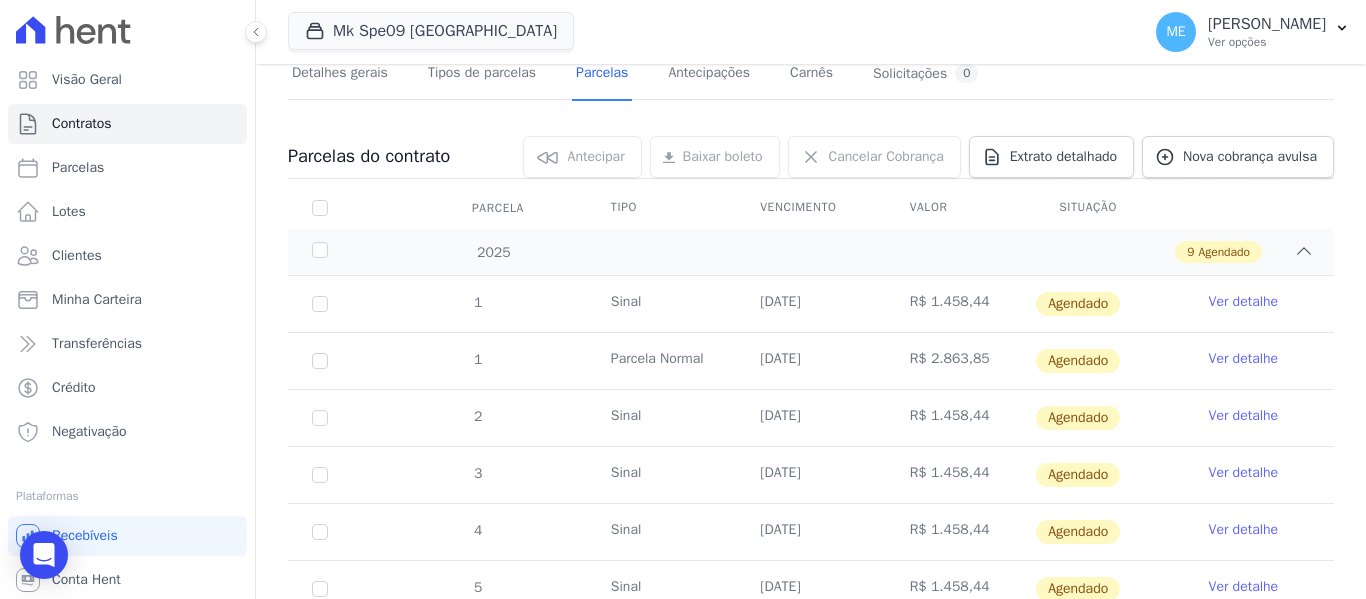 scroll, scrollTop: 200, scrollLeft: 0, axis: vertical 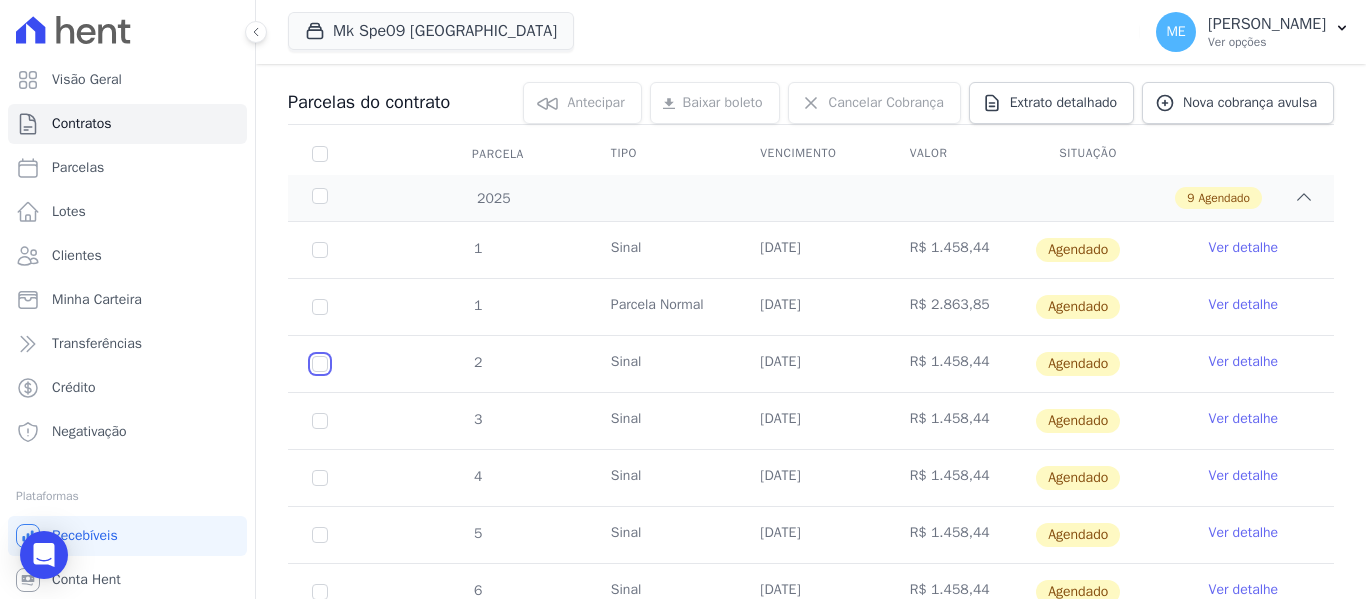 click at bounding box center [320, 250] 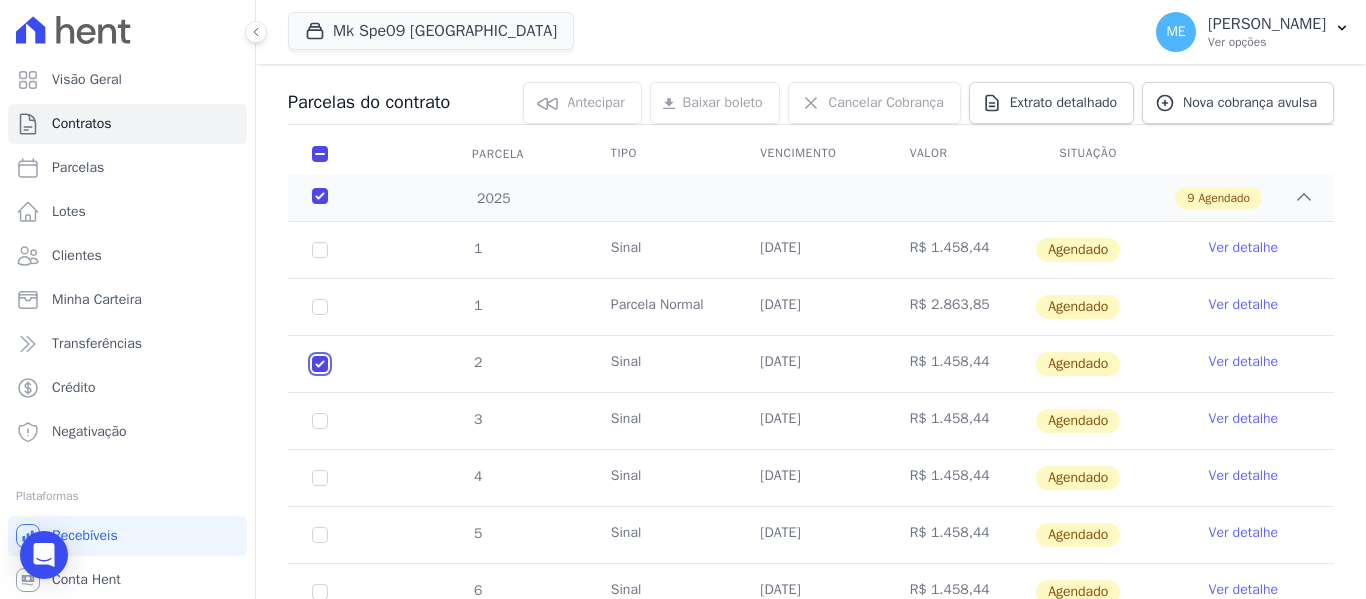 checkbox on "true" 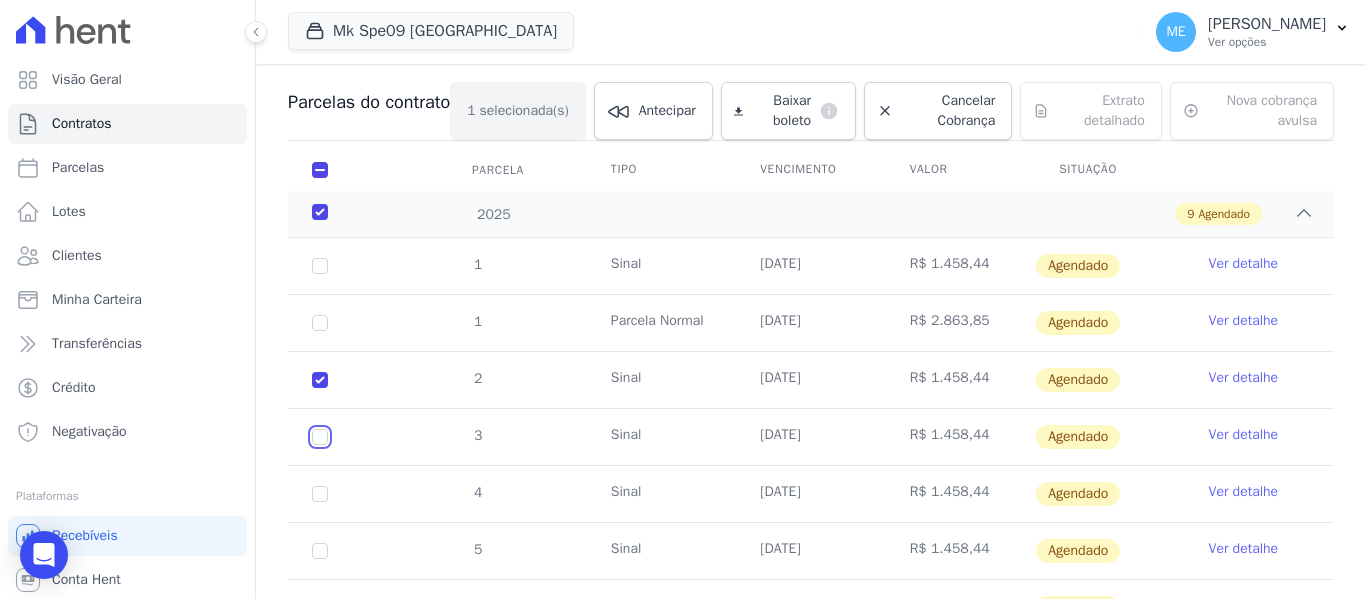 click at bounding box center (320, 266) 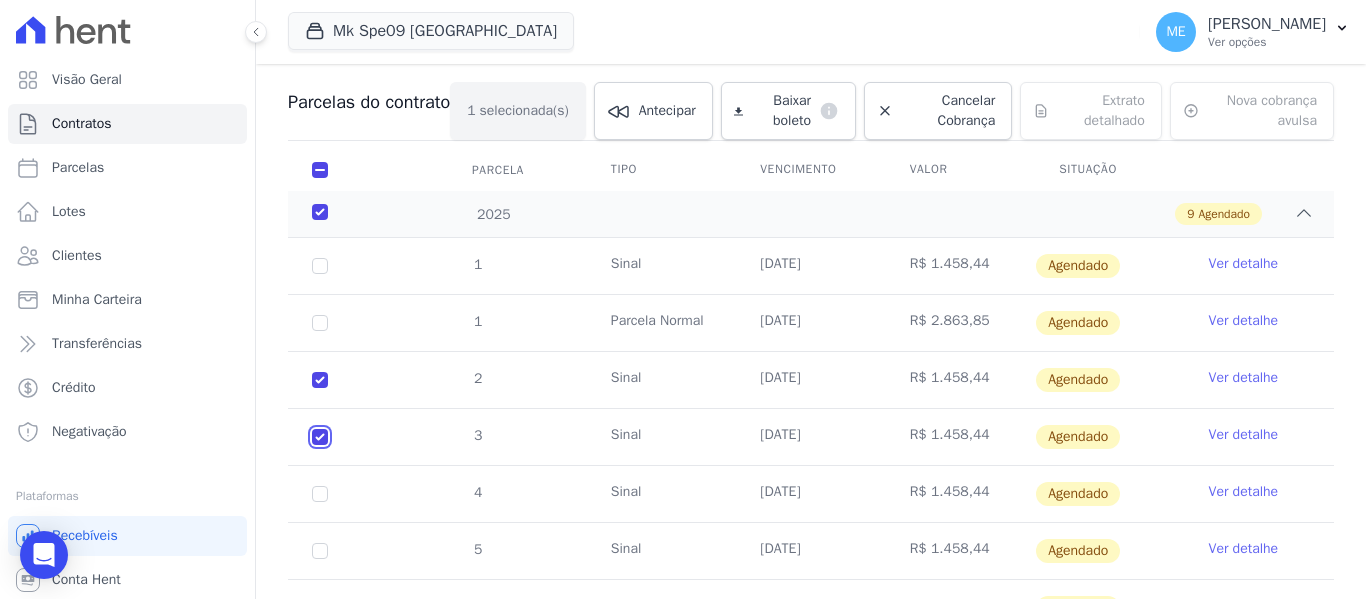 checkbox on "true" 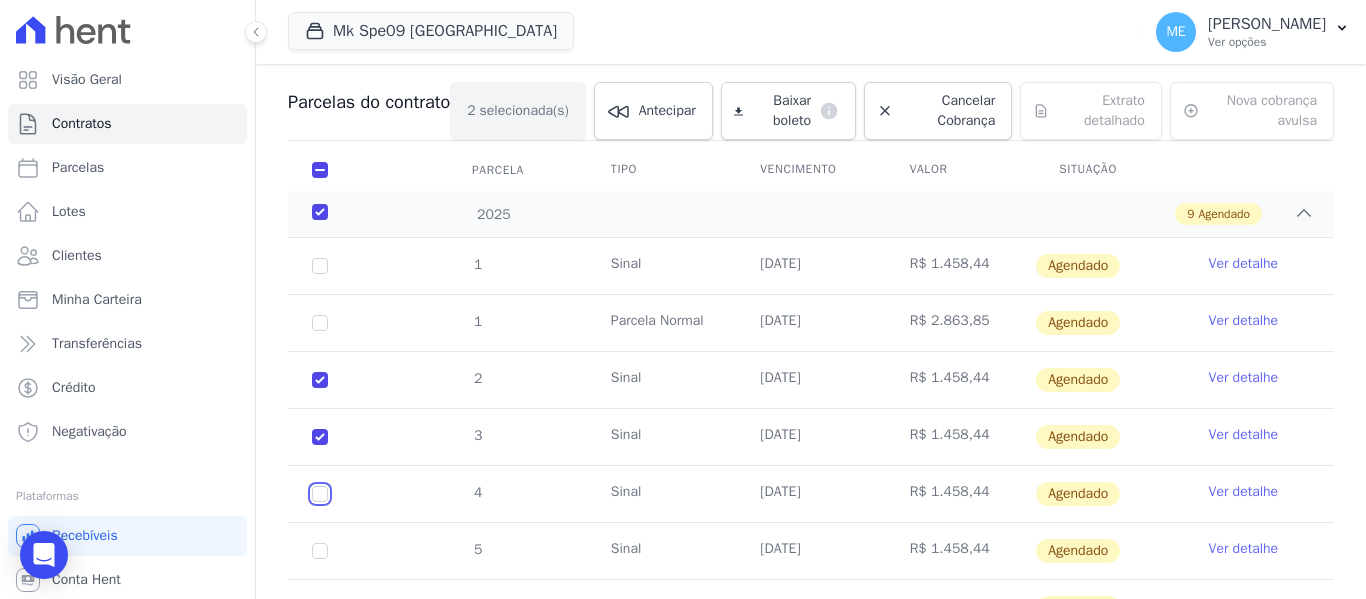 drag, startPoint x: 323, startPoint y: 497, endPoint x: 307, endPoint y: 537, distance: 43.081318 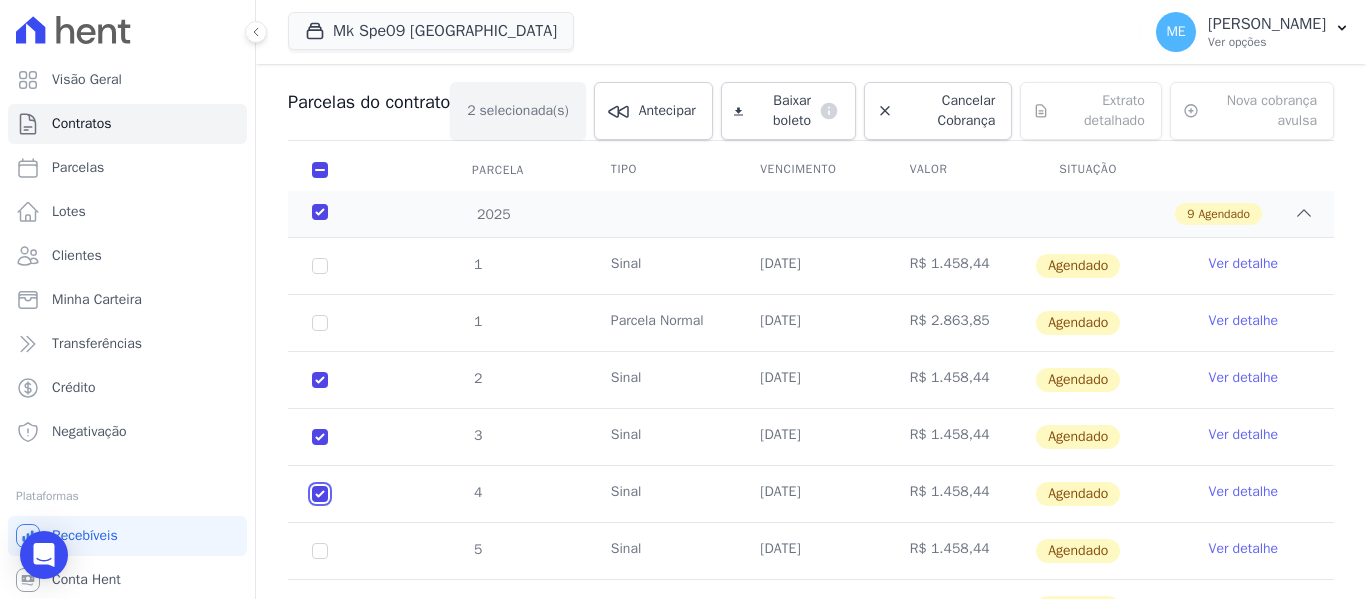 checkbox on "true" 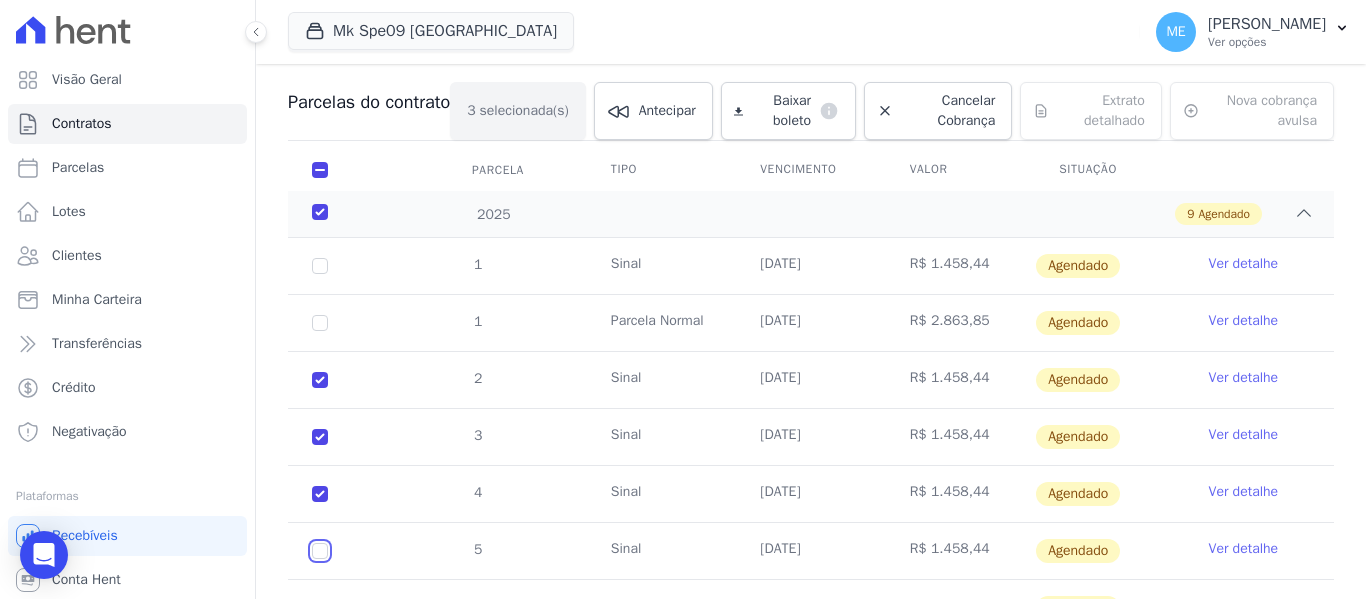 click at bounding box center [320, 266] 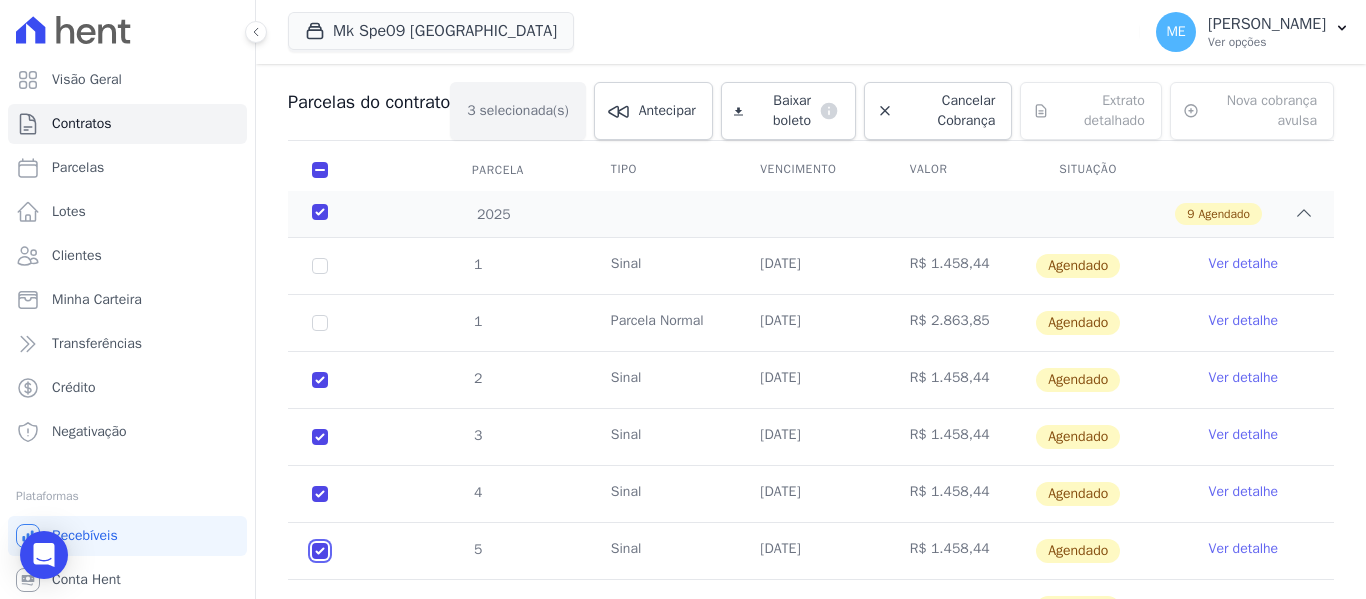 checkbox on "true" 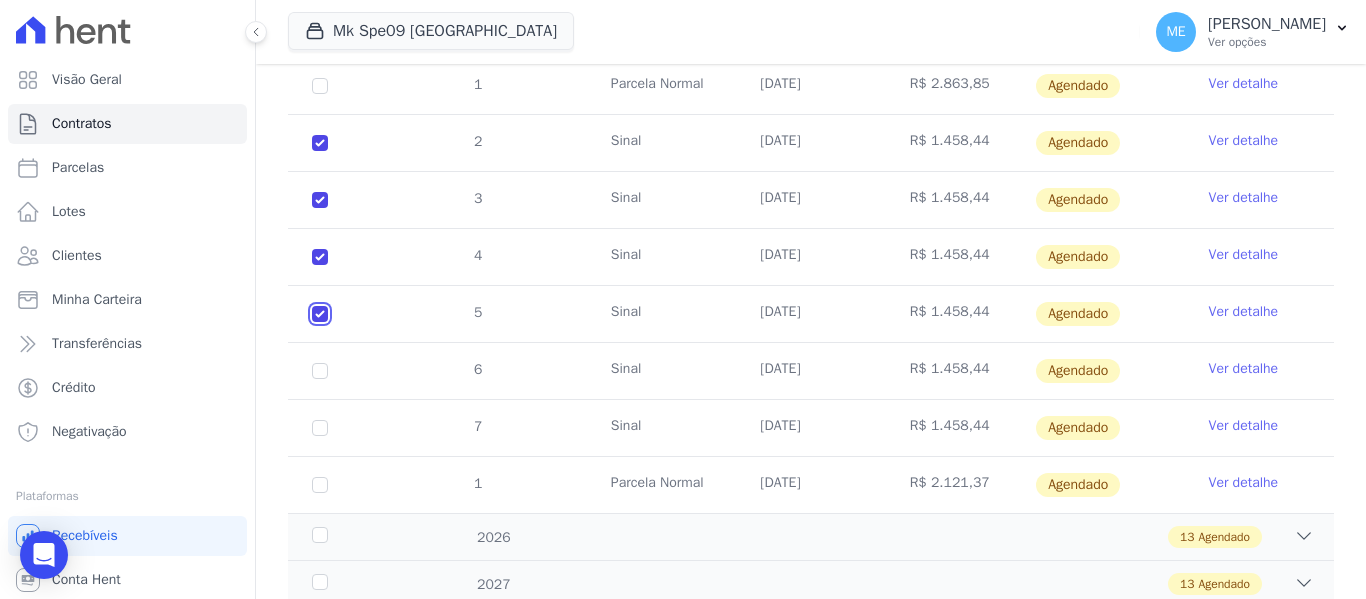scroll, scrollTop: 500, scrollLeft: 0, axis: vertical 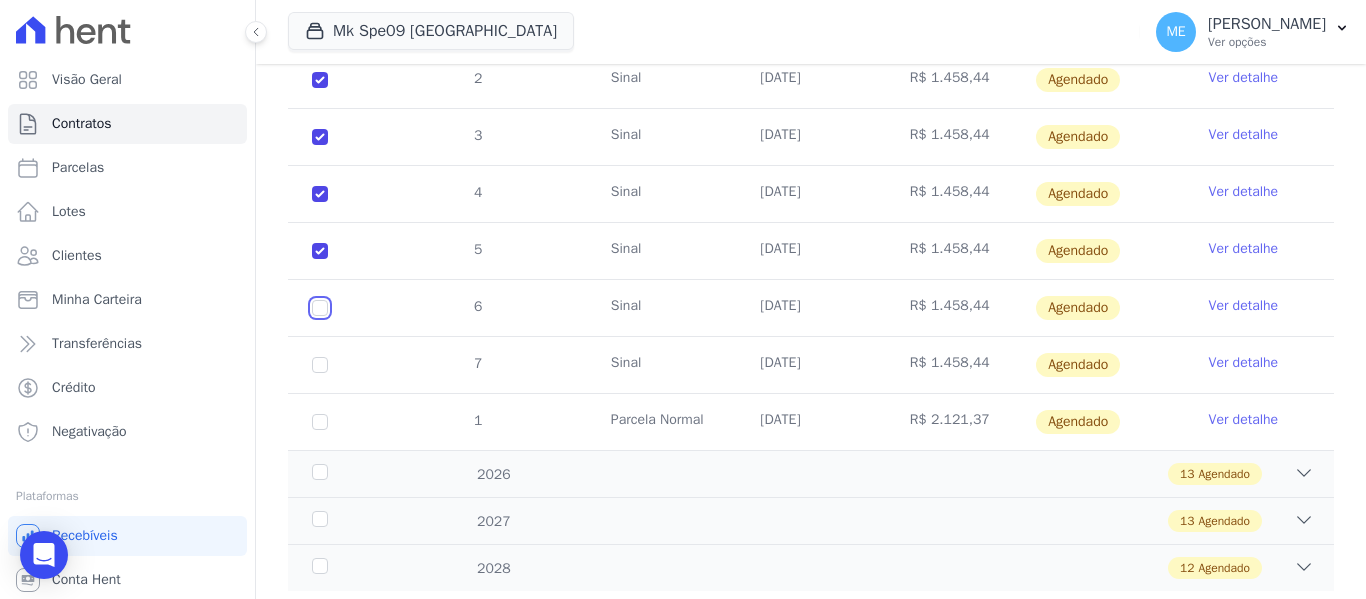 click at bounding box center (320, -34) 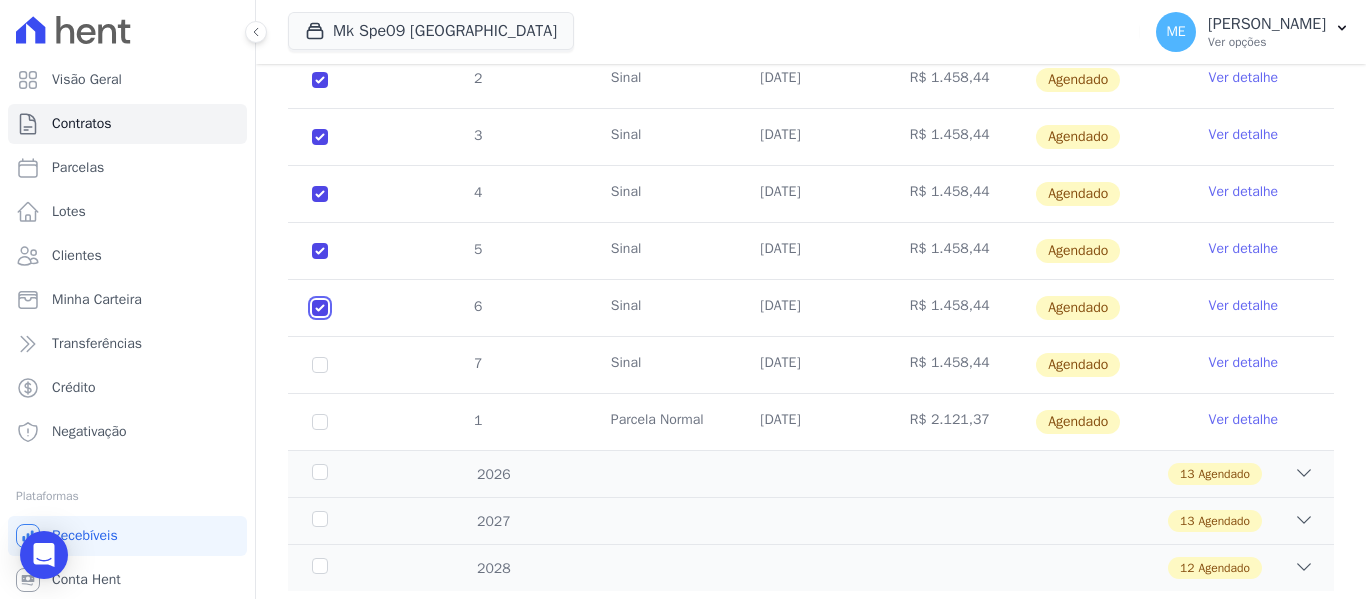checkbox on "true" 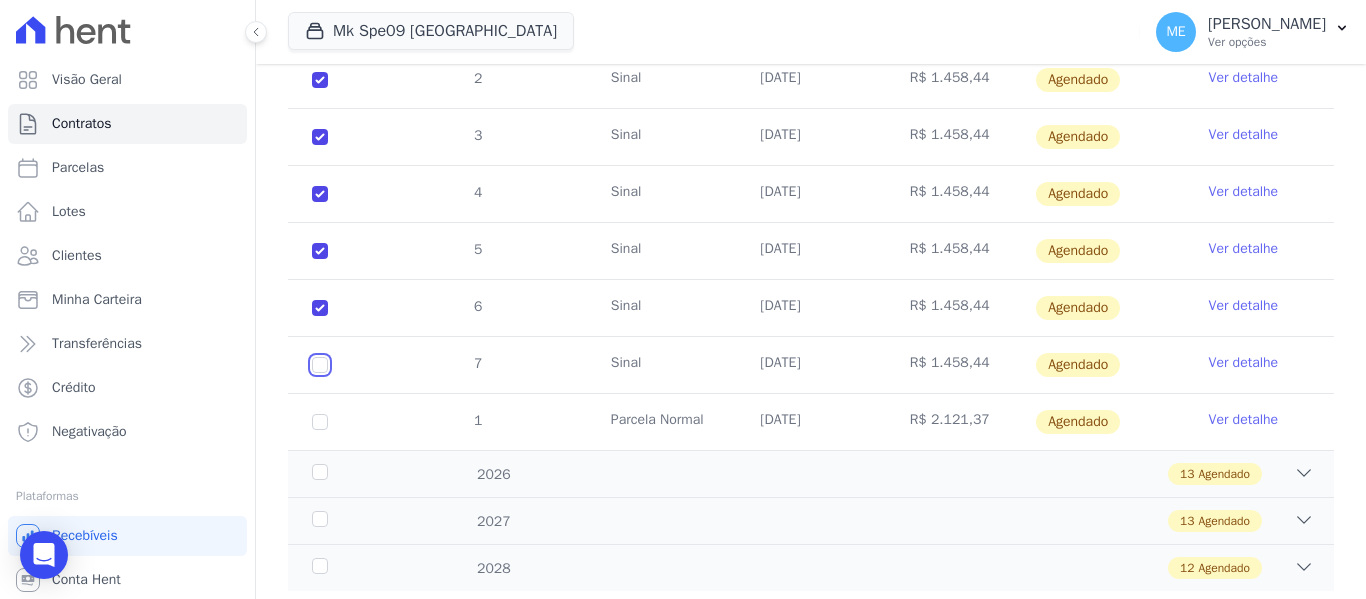 click at bounding box center [320, -34] 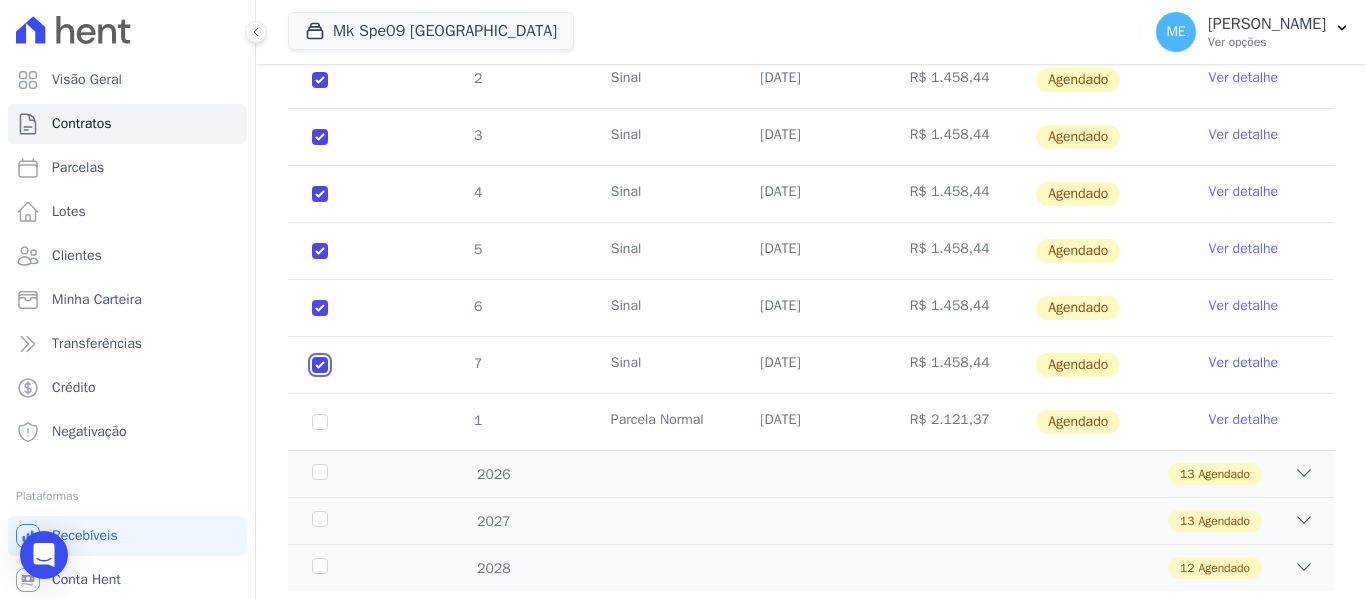 checkbox on "true" 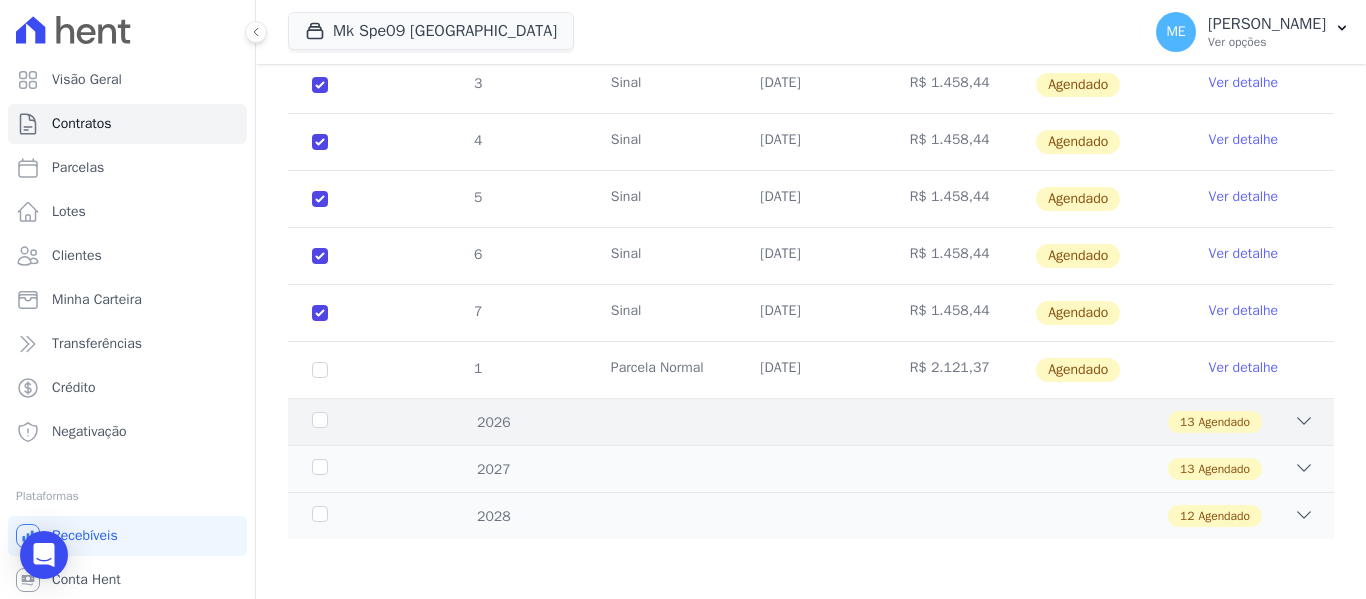 click on "2026" at bounding box center (353, 422) 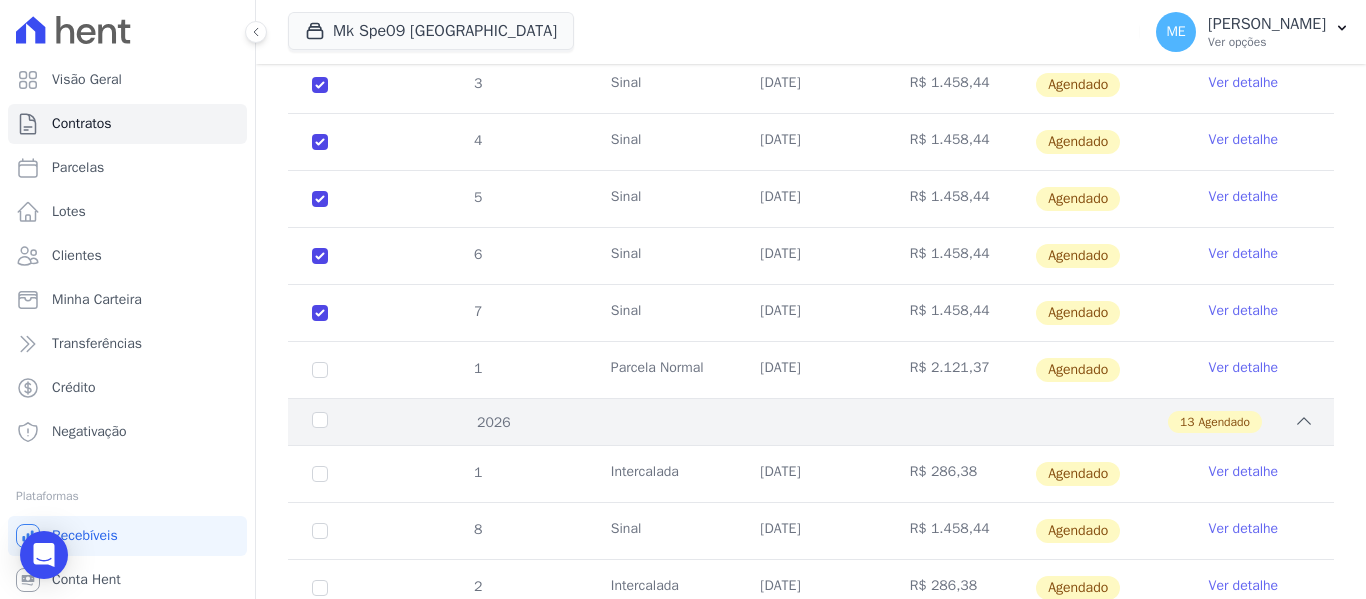 click on "2026" at bounding box center [353, 422] 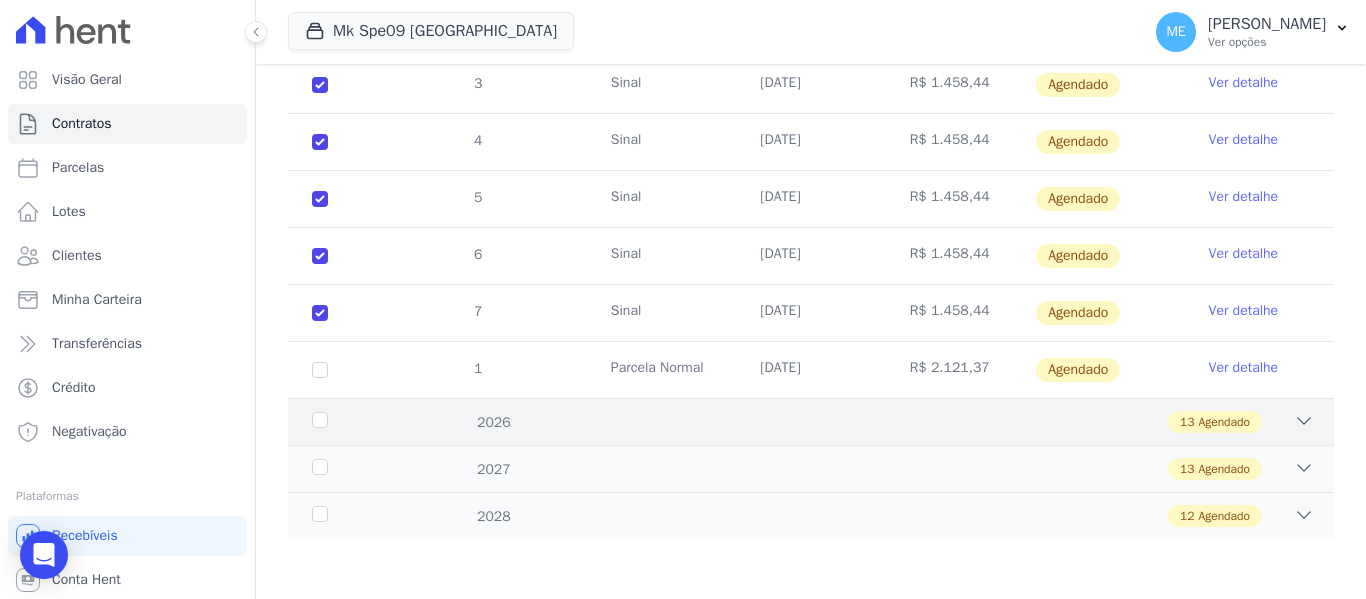 click on "2026" at bounding box center (353, 422) 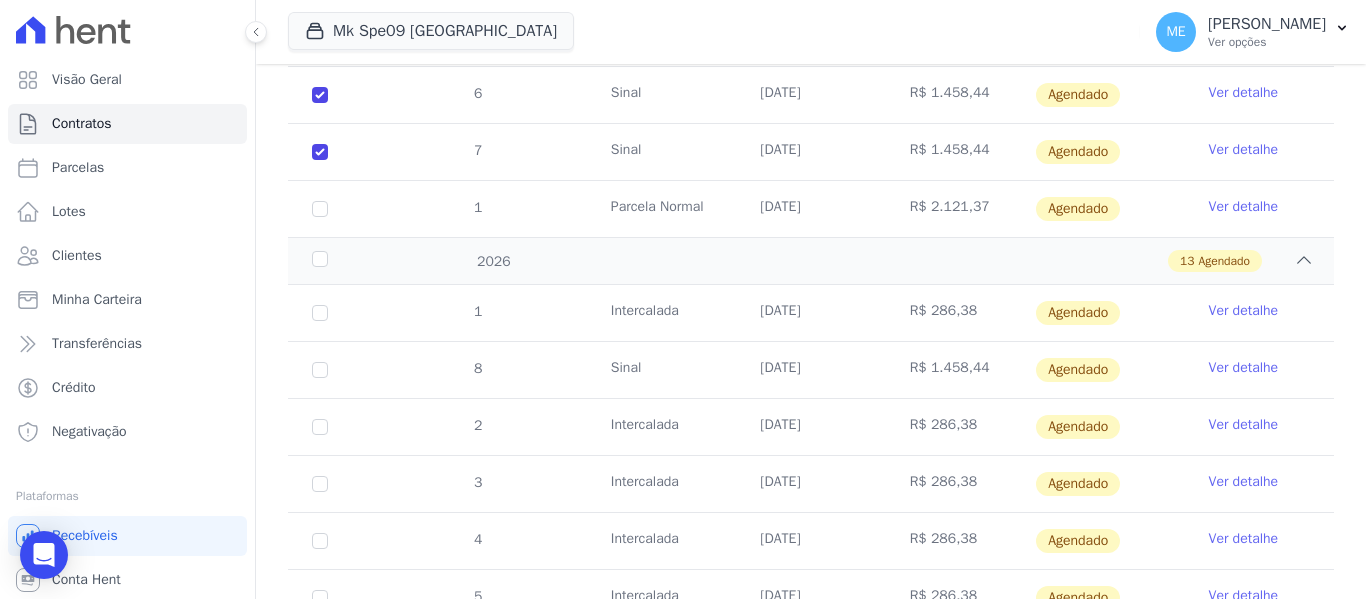 scroll, scrollTop: 852, scrollLeft: 0, axis: vertical 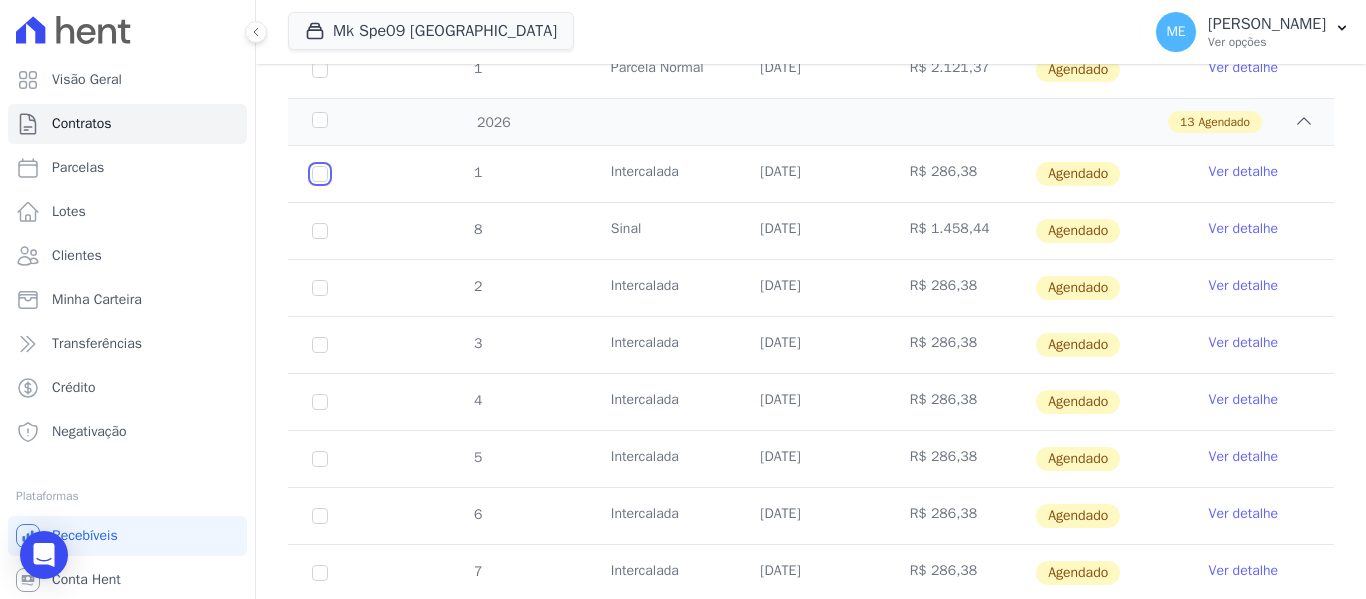 click at bounding box center [320, 174] 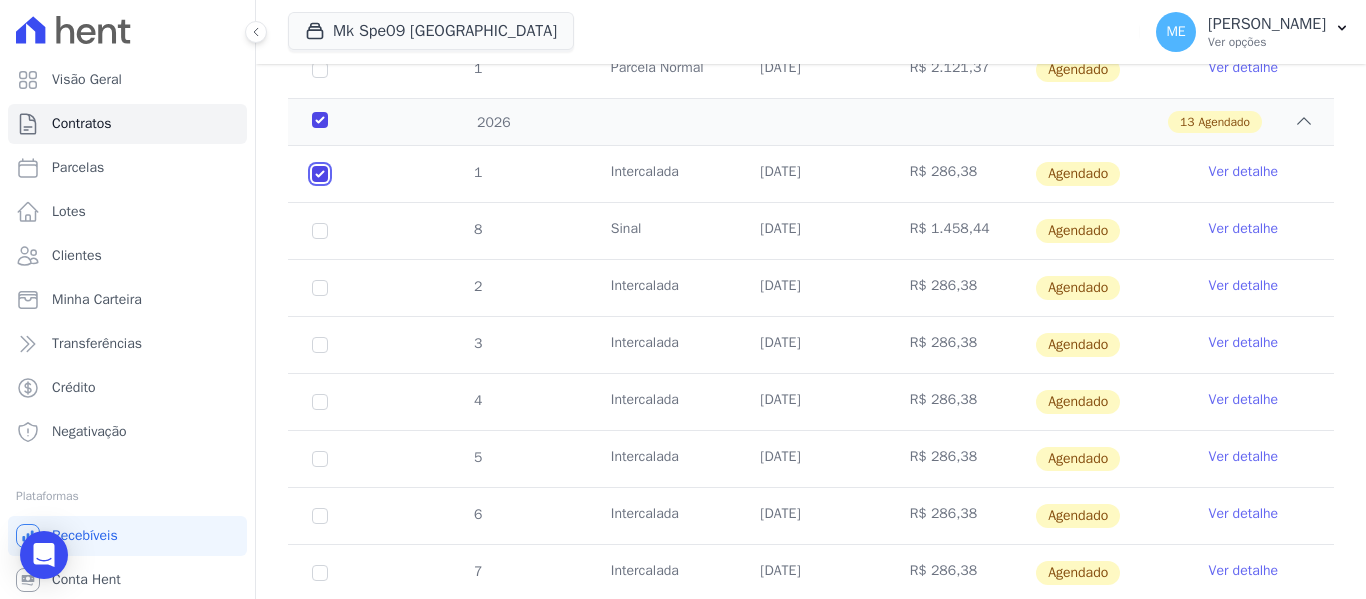 checkbox on "true" 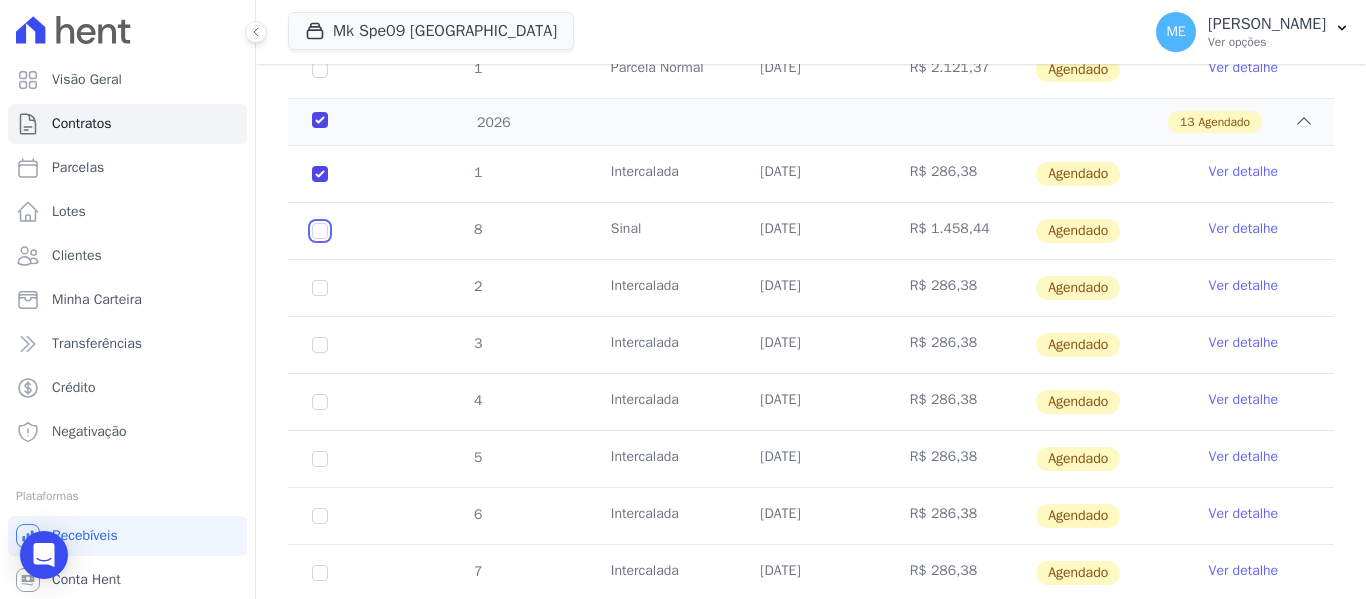 click at bounding box center [320, 174] 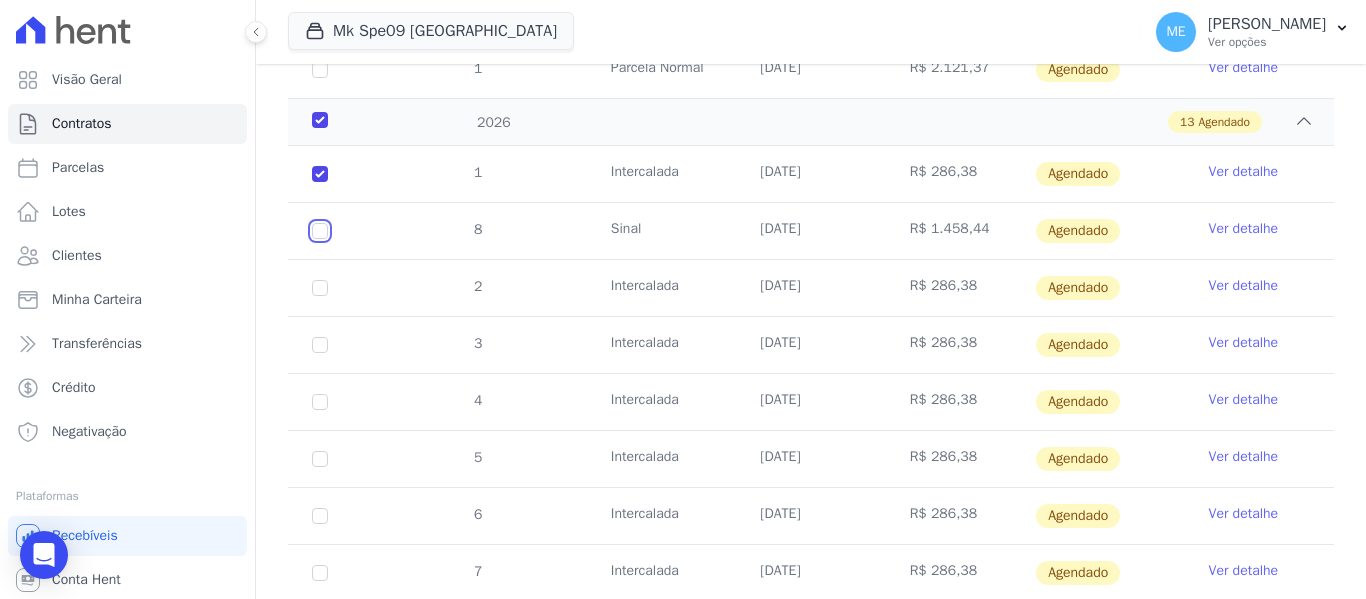 checkbox on "true" 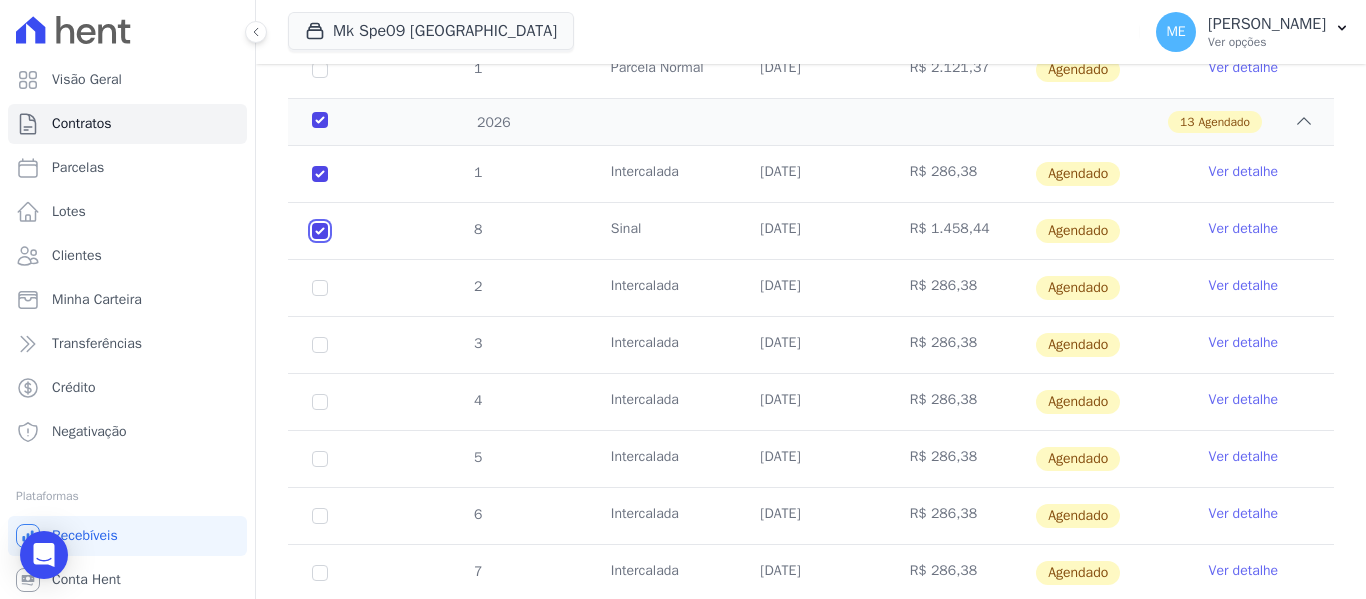 checkbox on "true" 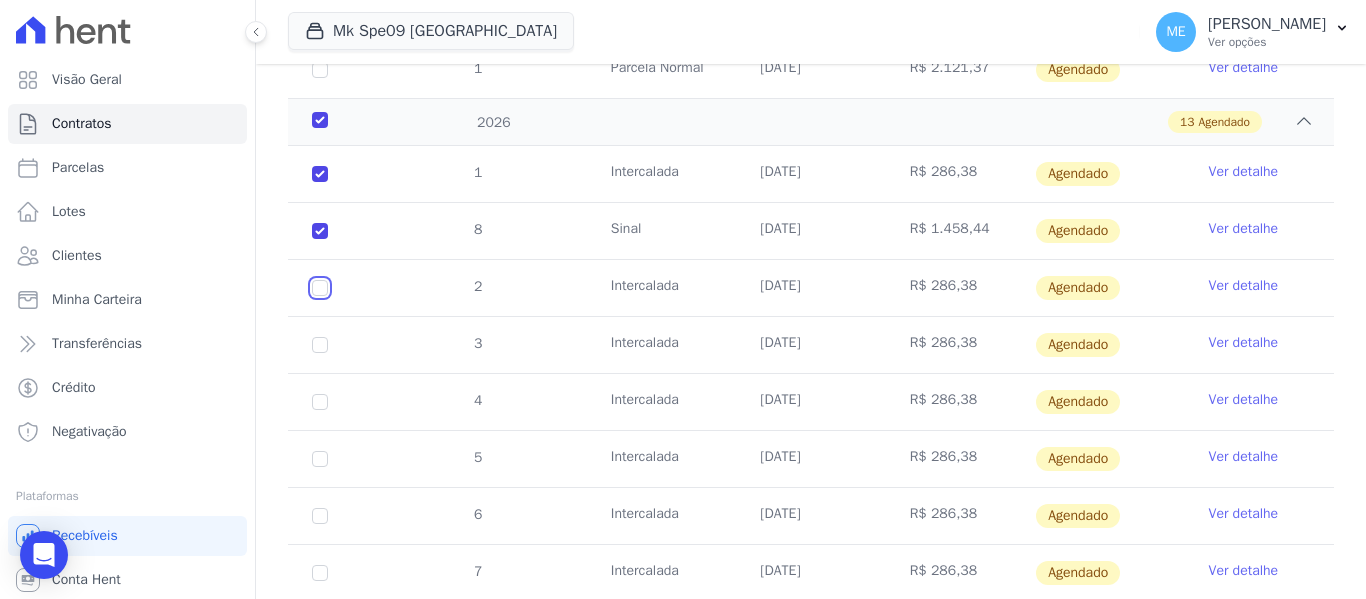 click at bounding box center (320, 174) 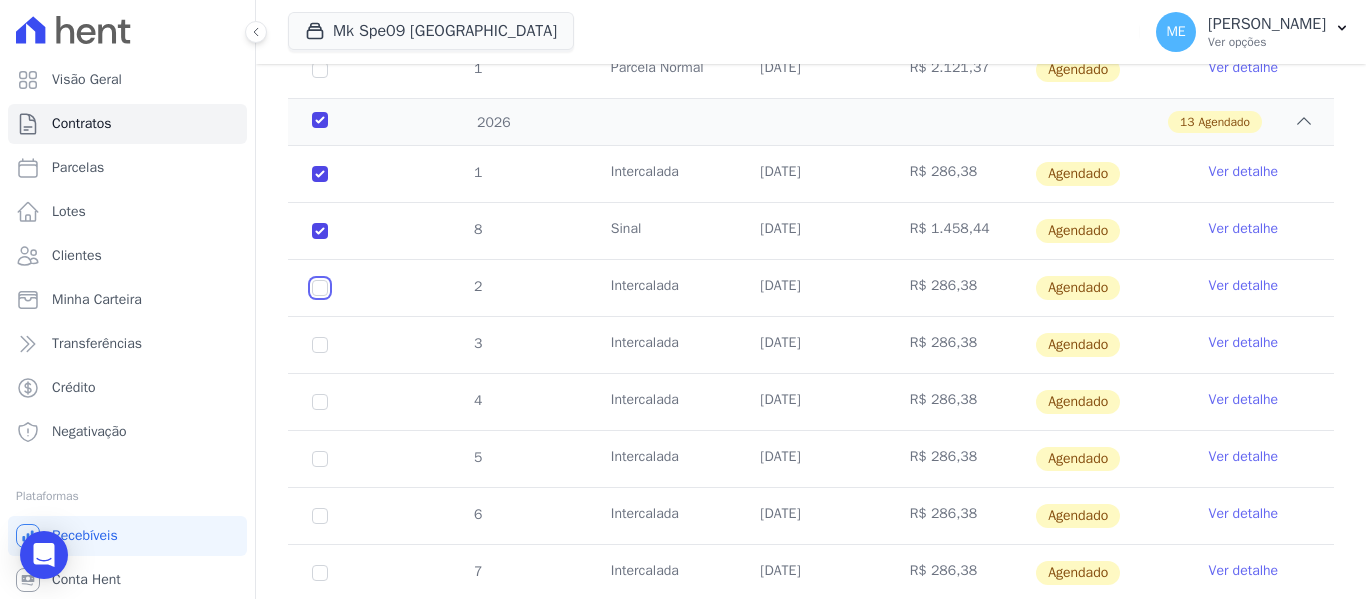 checkbox on "true" 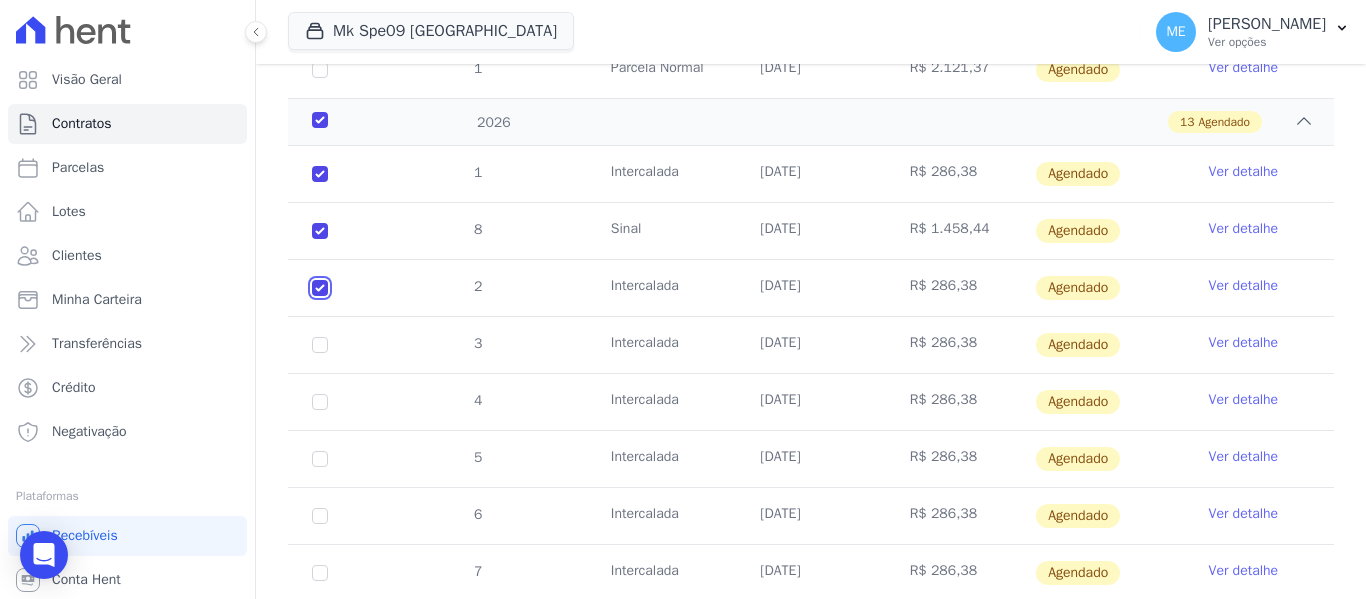 checkbox on "true" 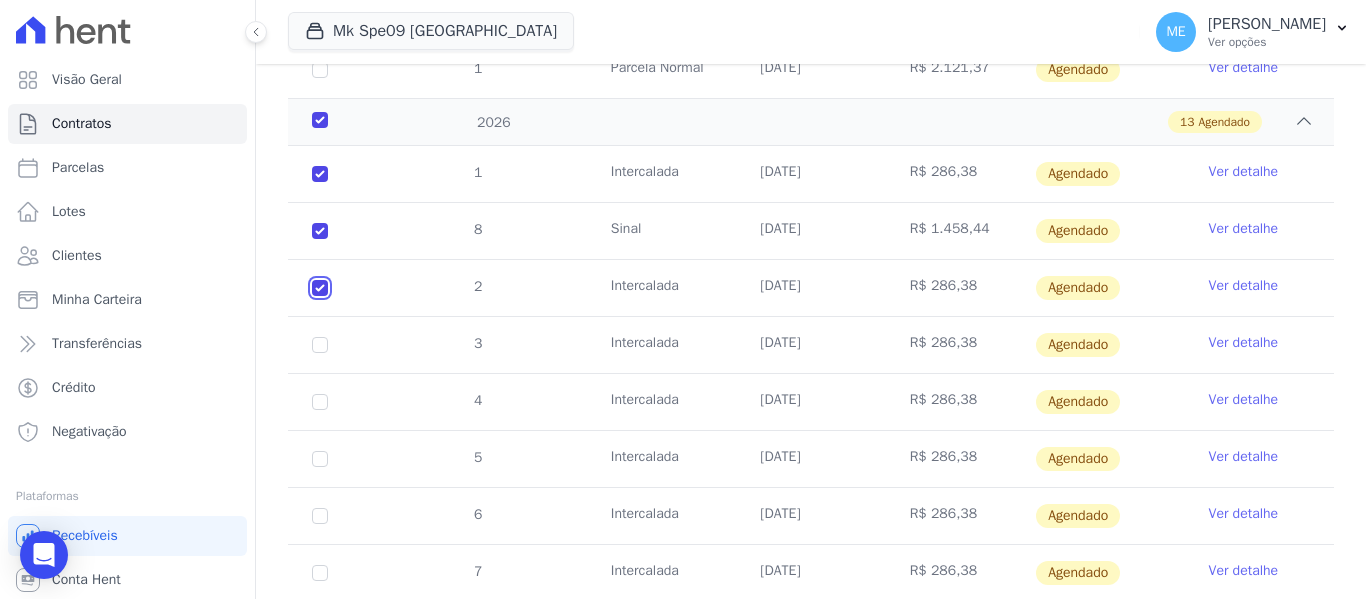 click at bounding box center (320, 174) 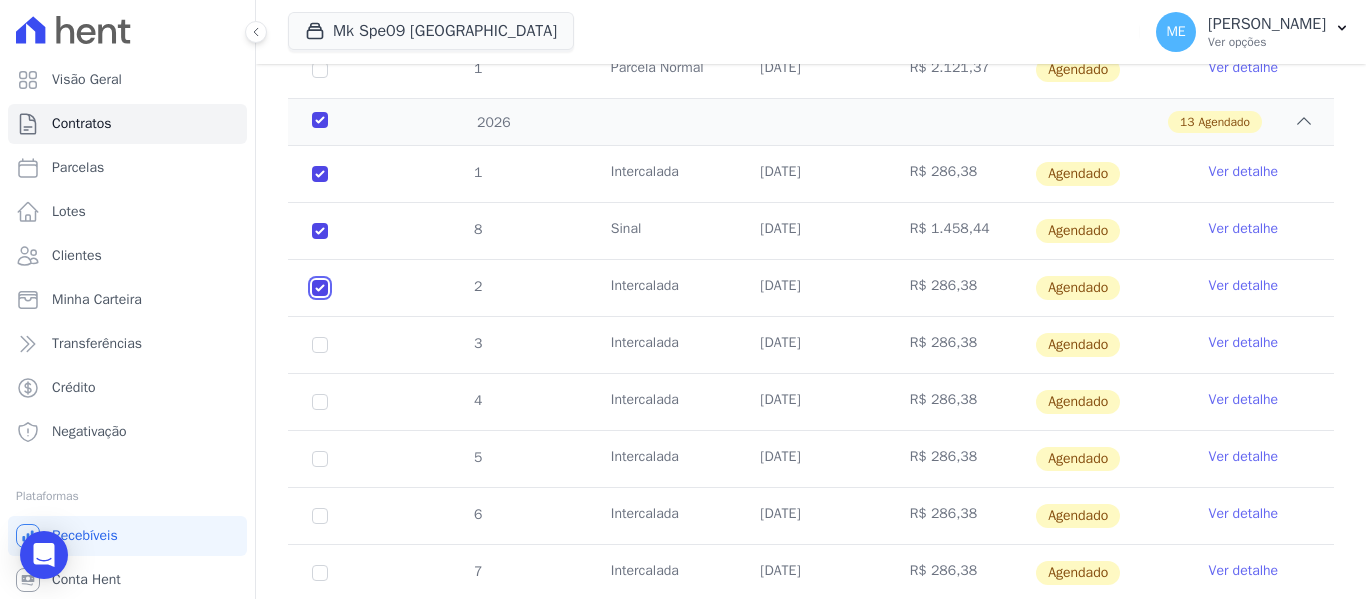 checkbox on "false" 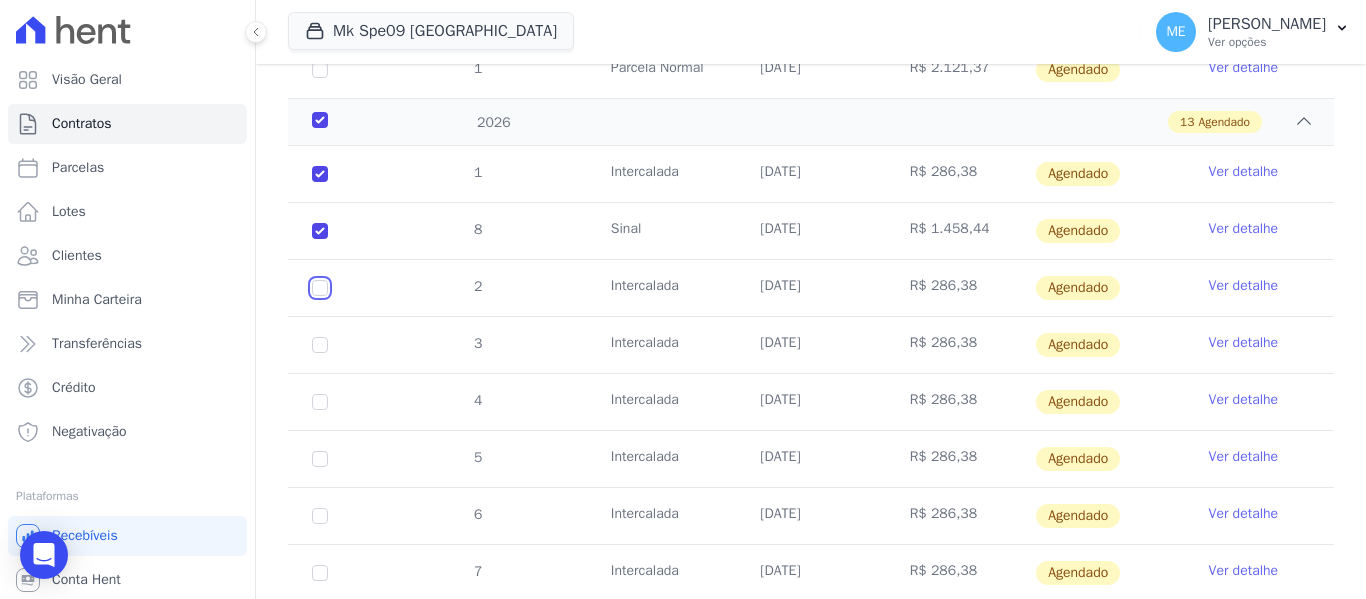 checkbox on "true" 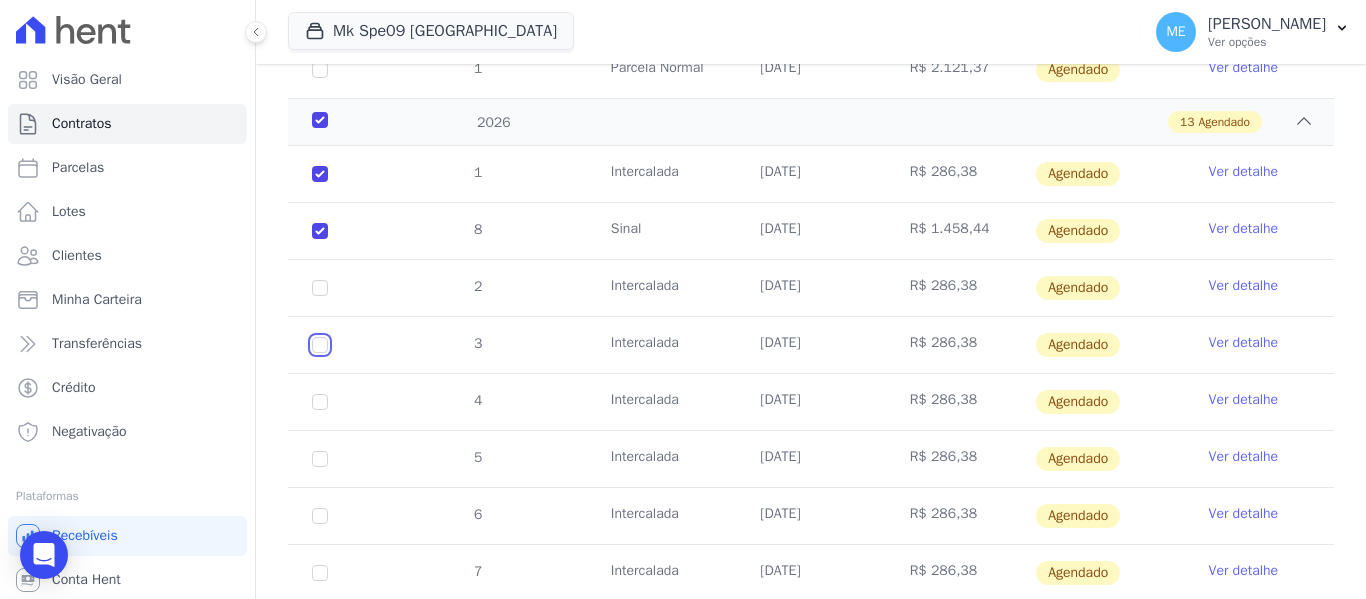 click at bounding box center [320, 174] 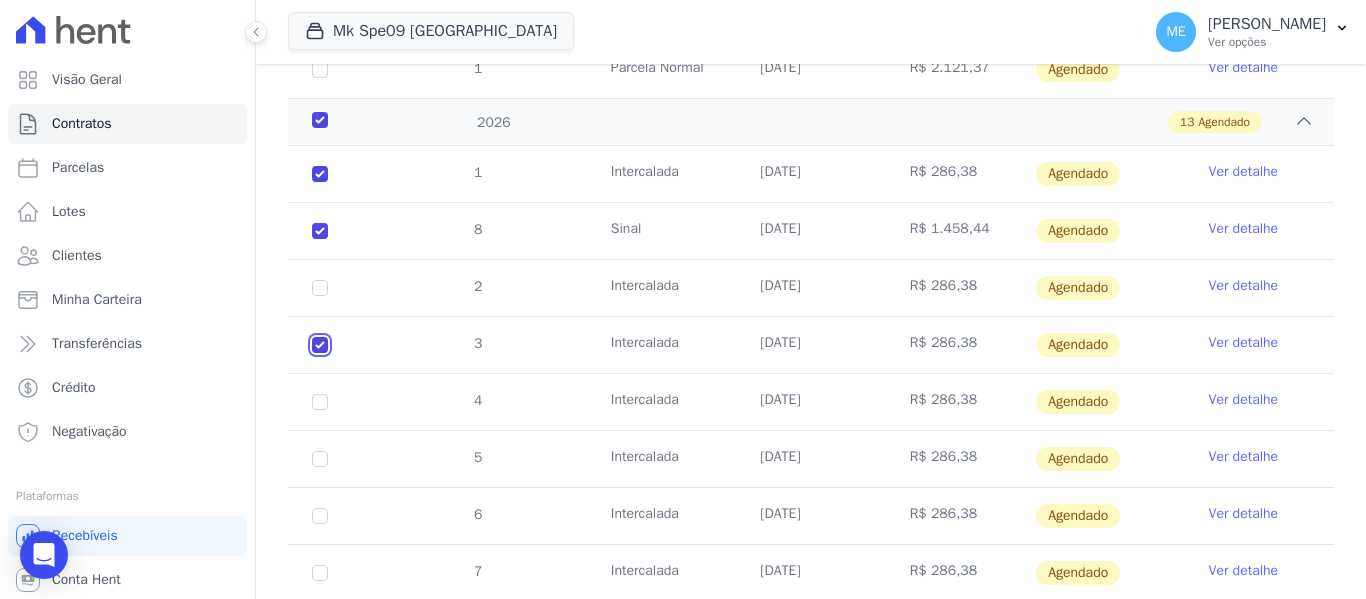 checkbox on "true" 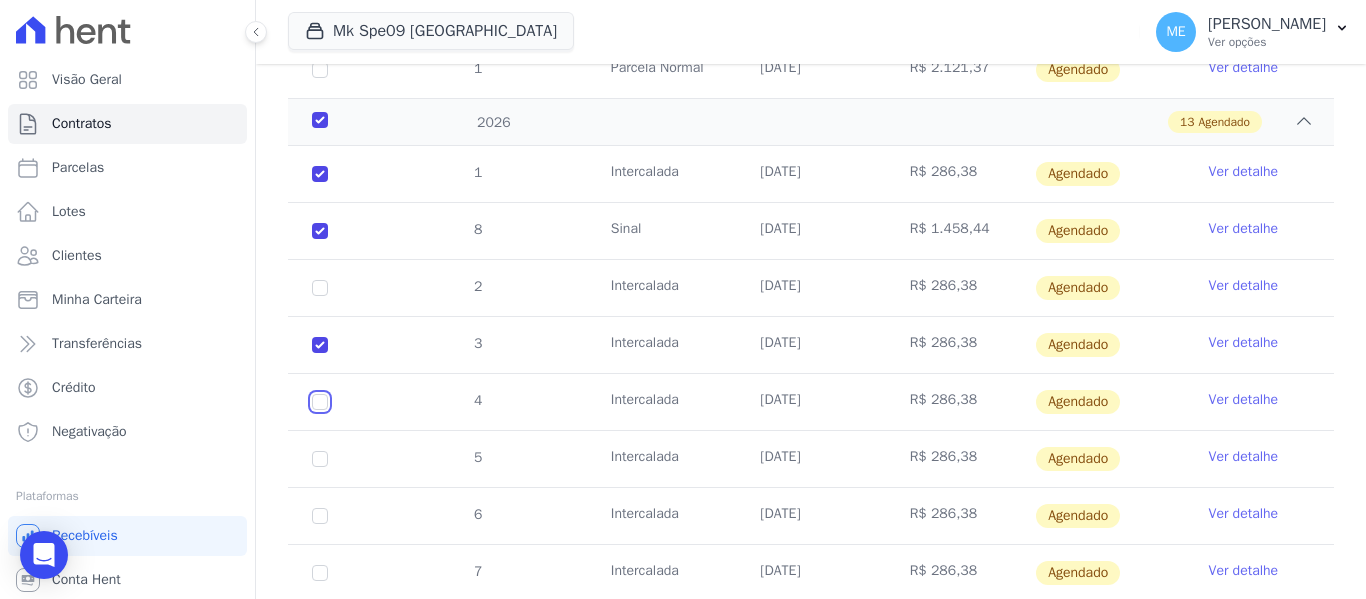 click at bounding box center (320, 174) 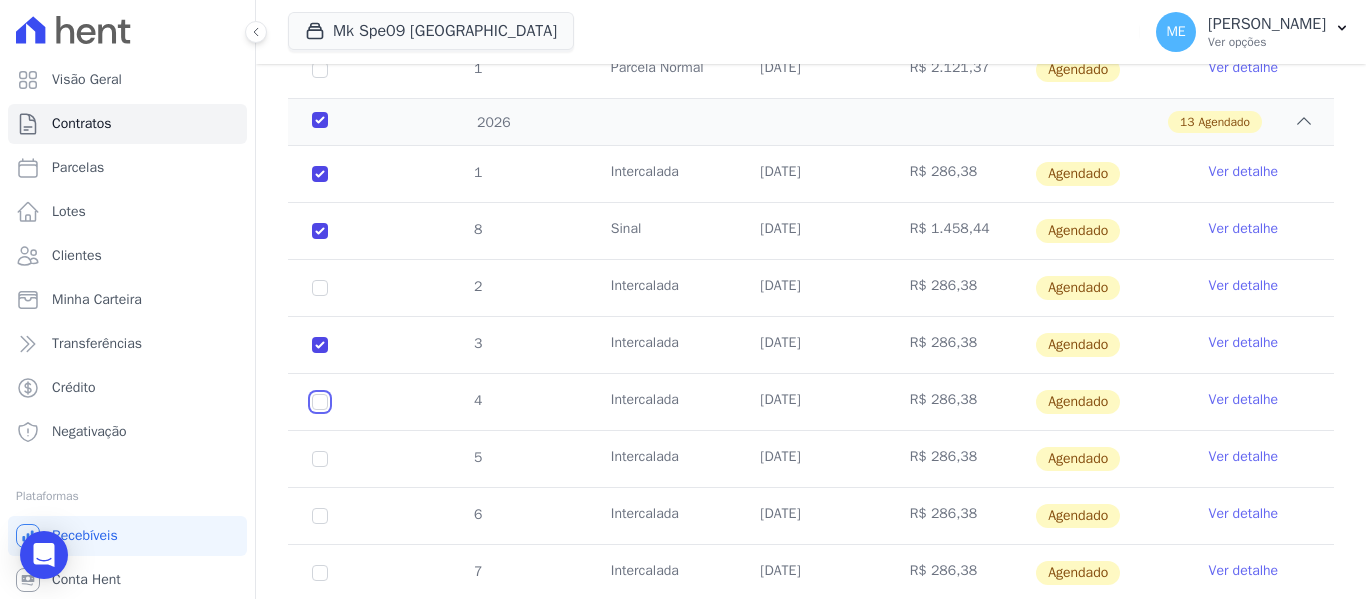 checkbox on "true" 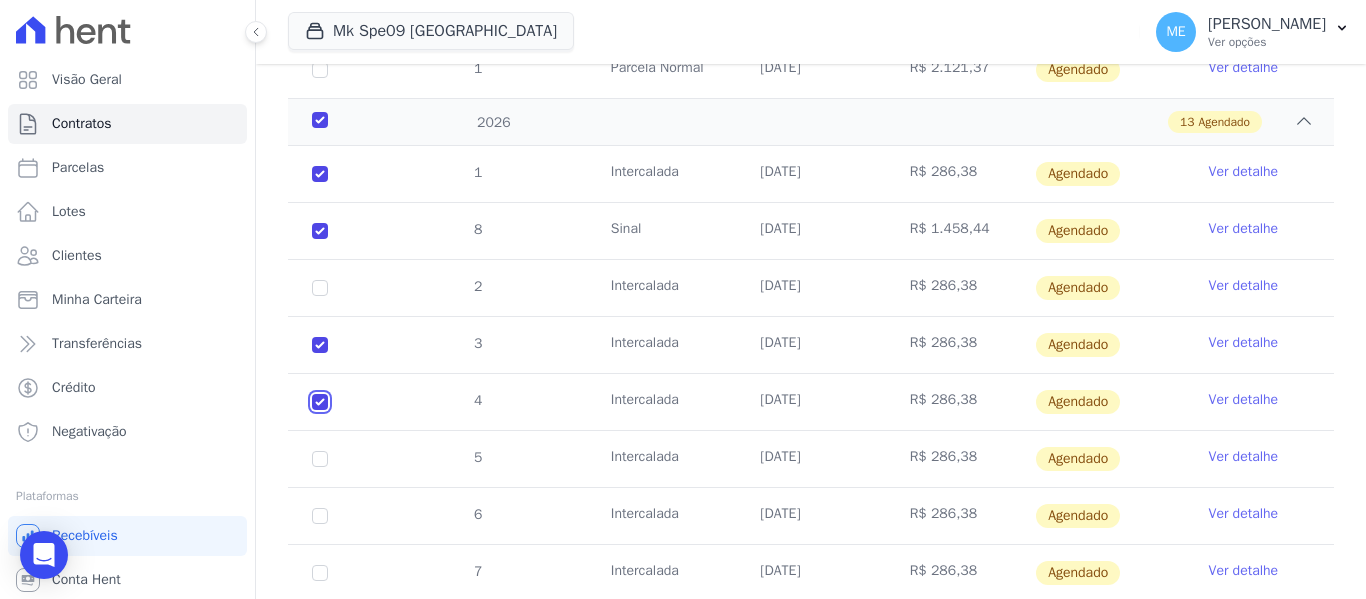 checkbox on "true" 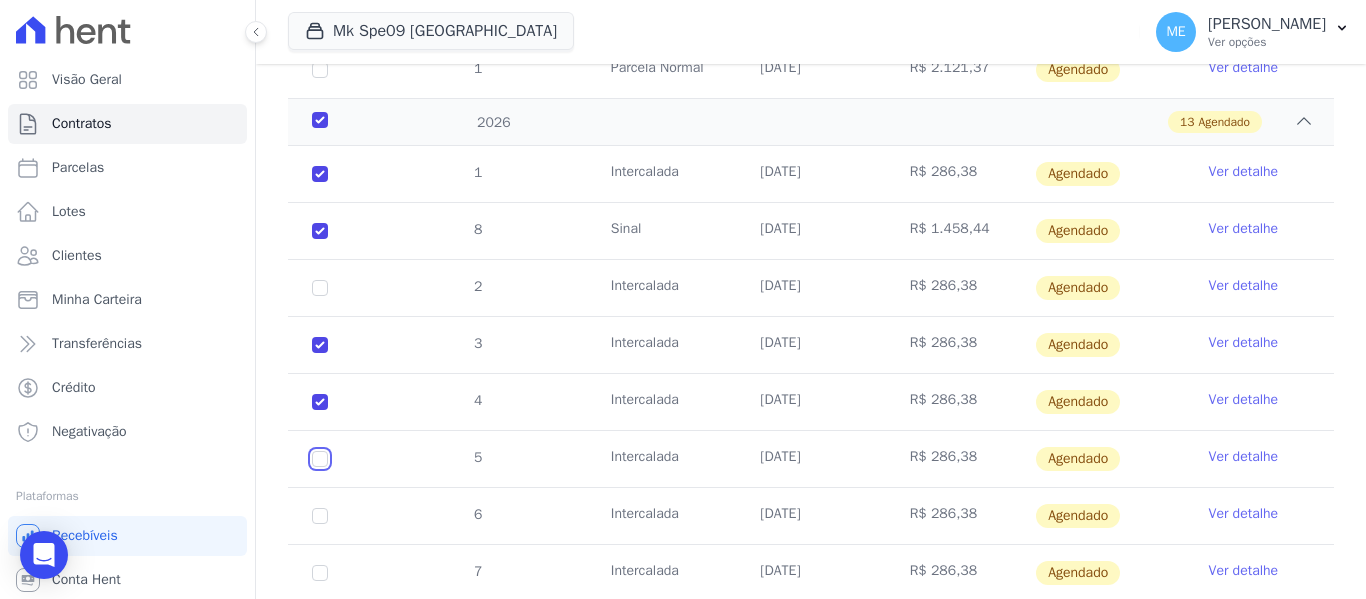 click at bounding box center [320, 174] 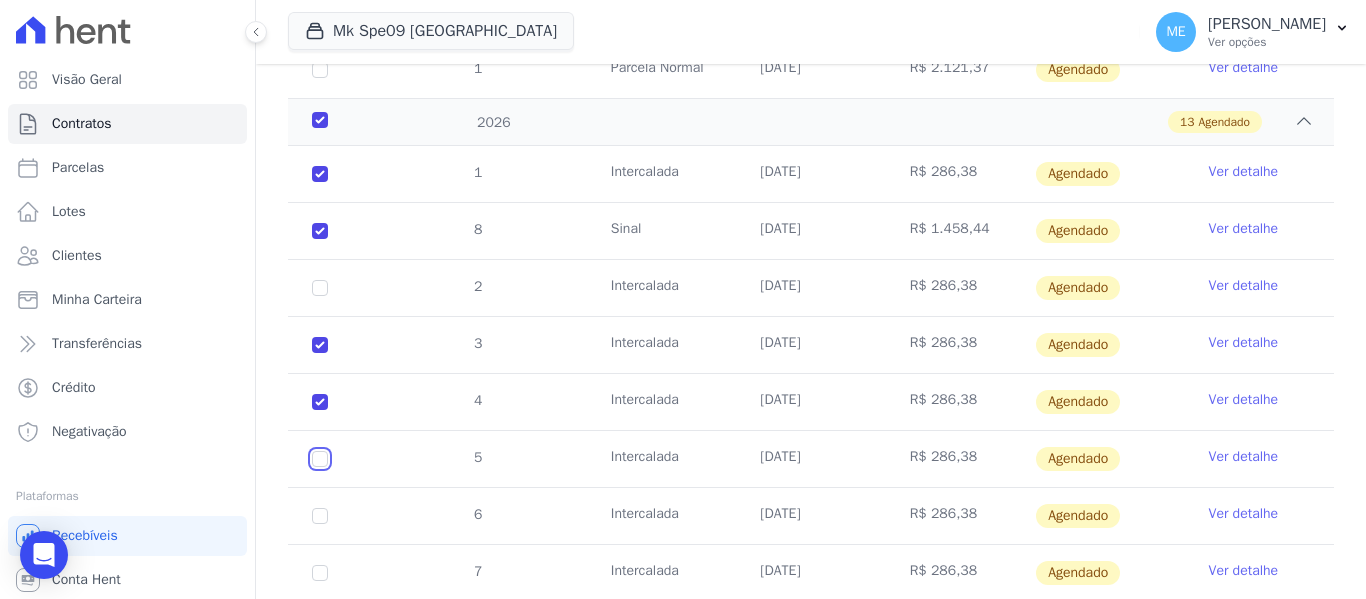 checkbox on "true" 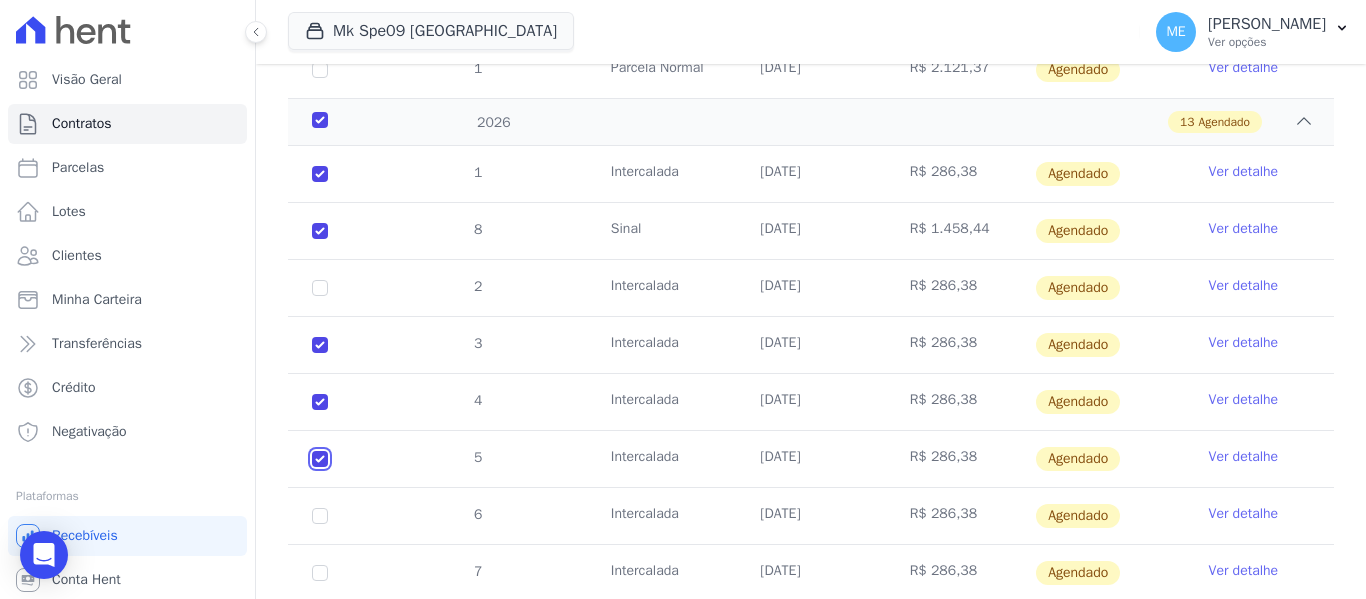 checkbox on "true" 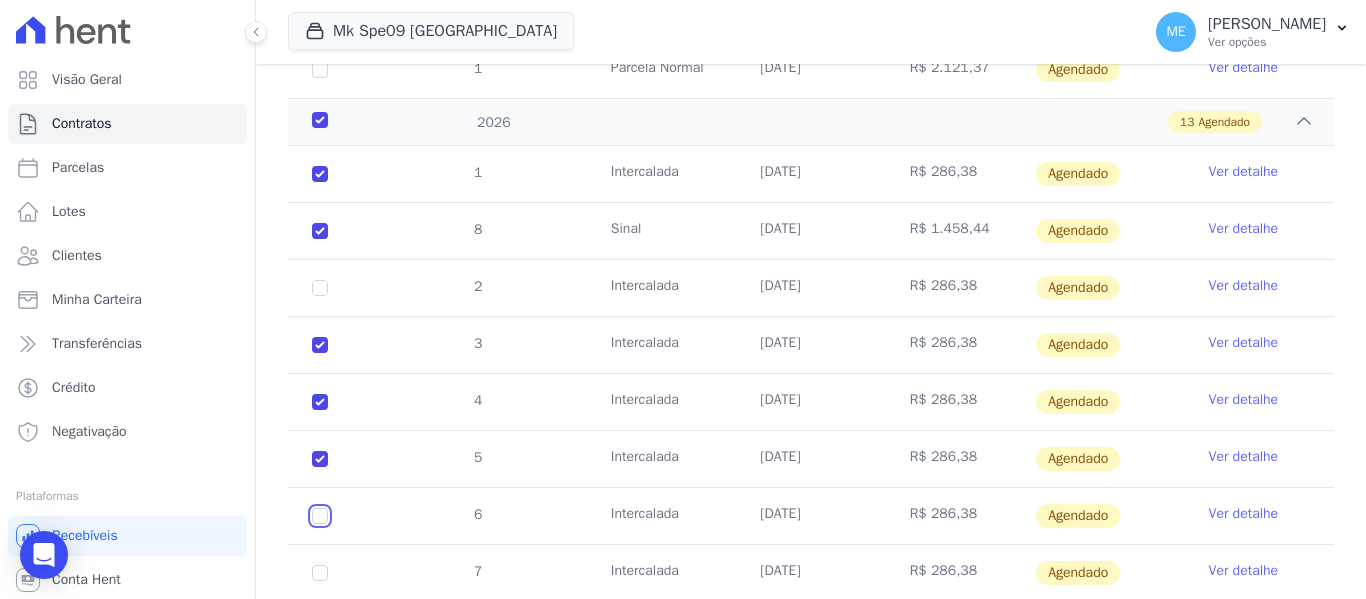 drag, startPoint x: 322, startPoint y: 514, endPoint x: 336, endPoint y: 503, distance: 17.804493 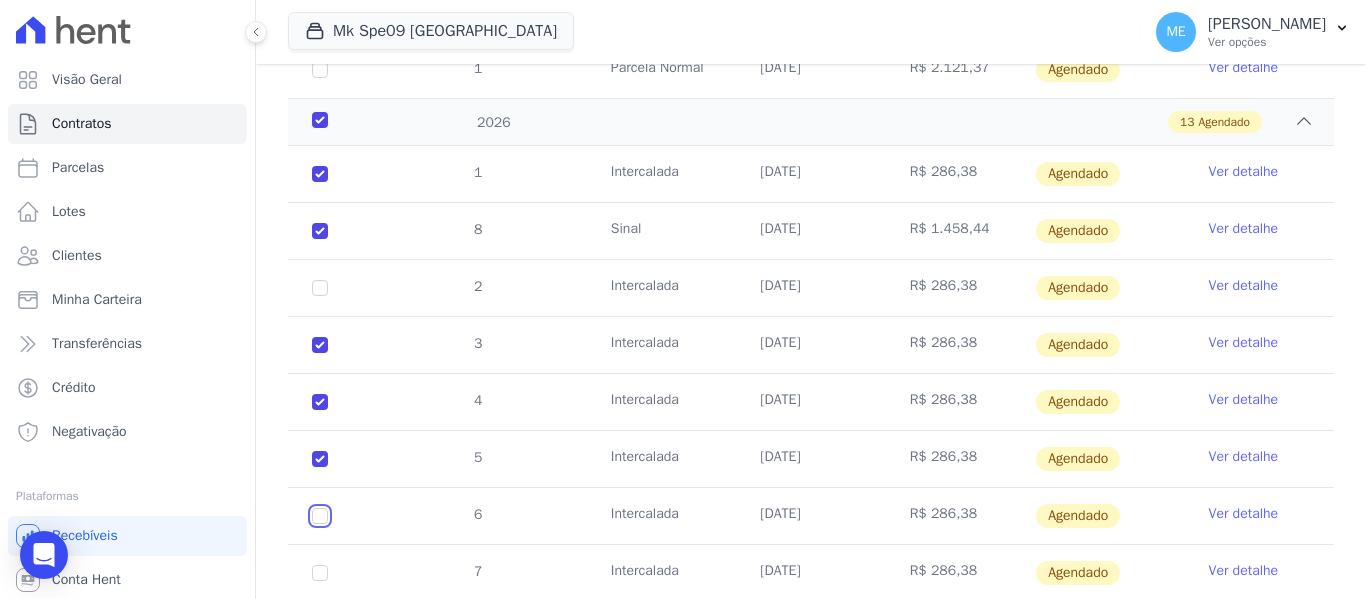 click at bounding box center (320, 174) 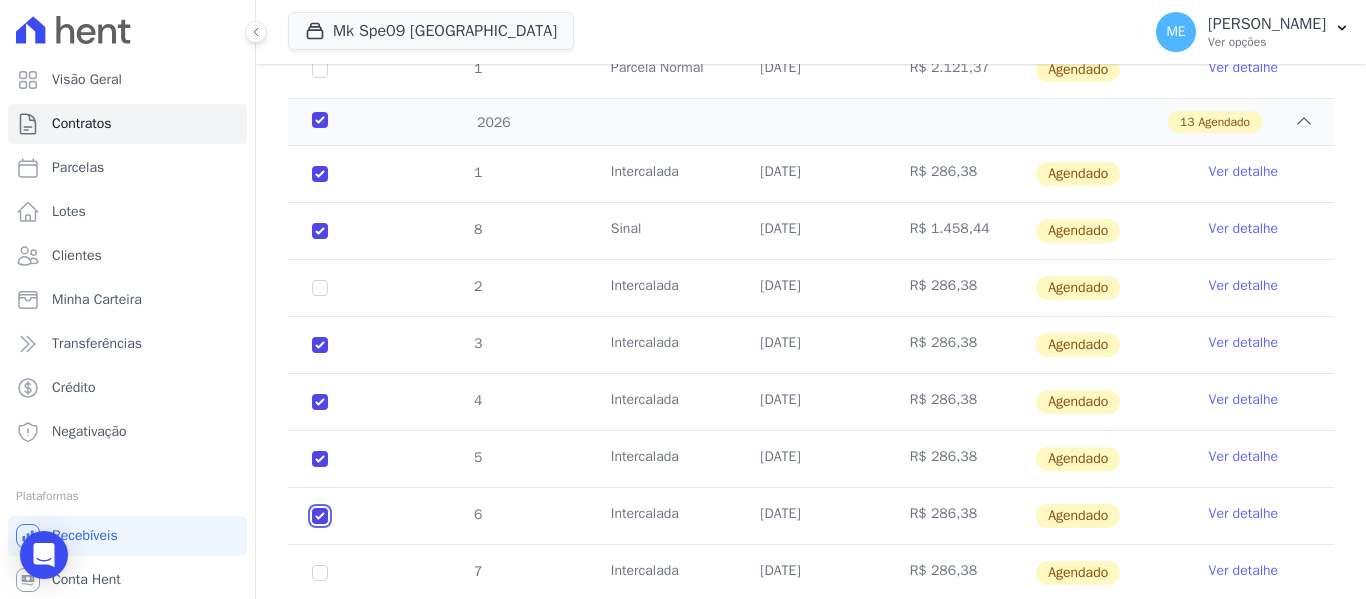 checkbox on "true" 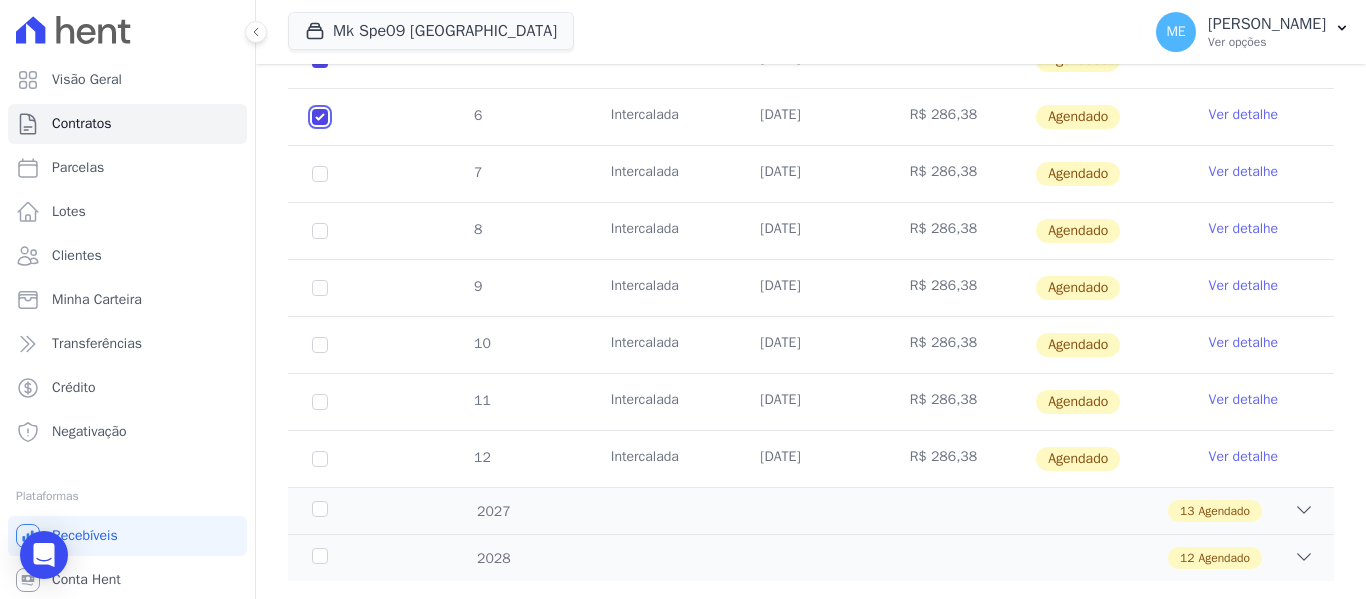 scroll, scrollTop: 1252, scrollLeft: 0, axis: vertical 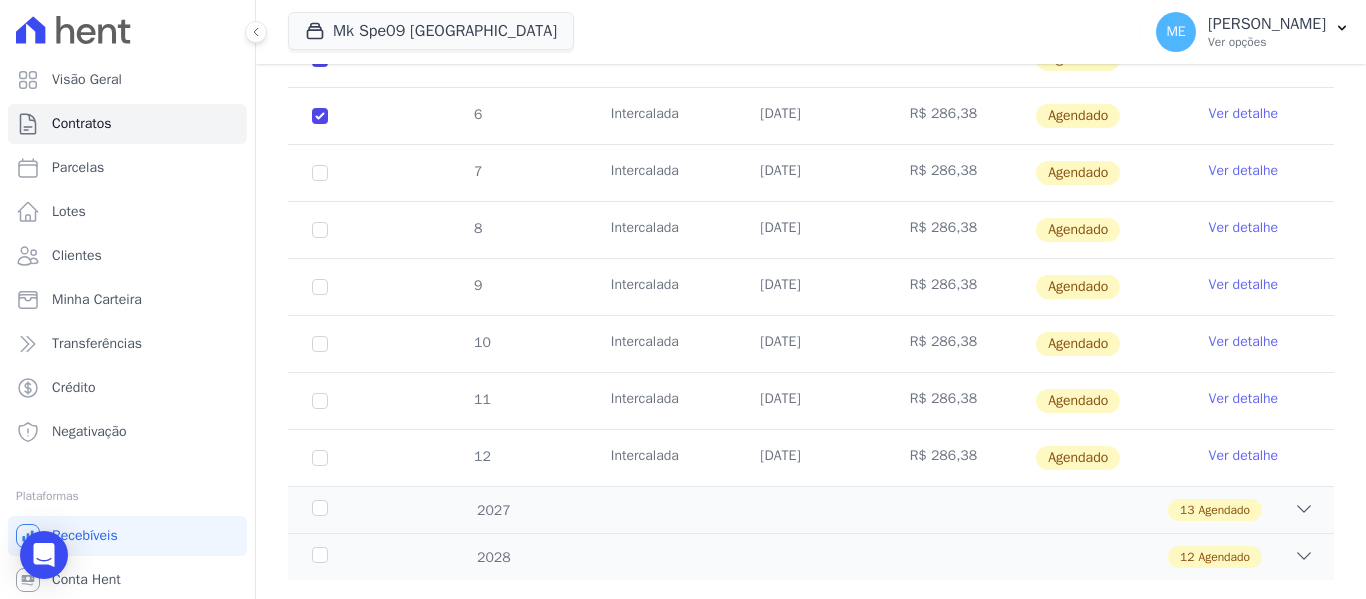 drag, startPoint x: 329, startPoint y: 172, endPoint x: 324, endPoint y: 215, distance: 43.289722 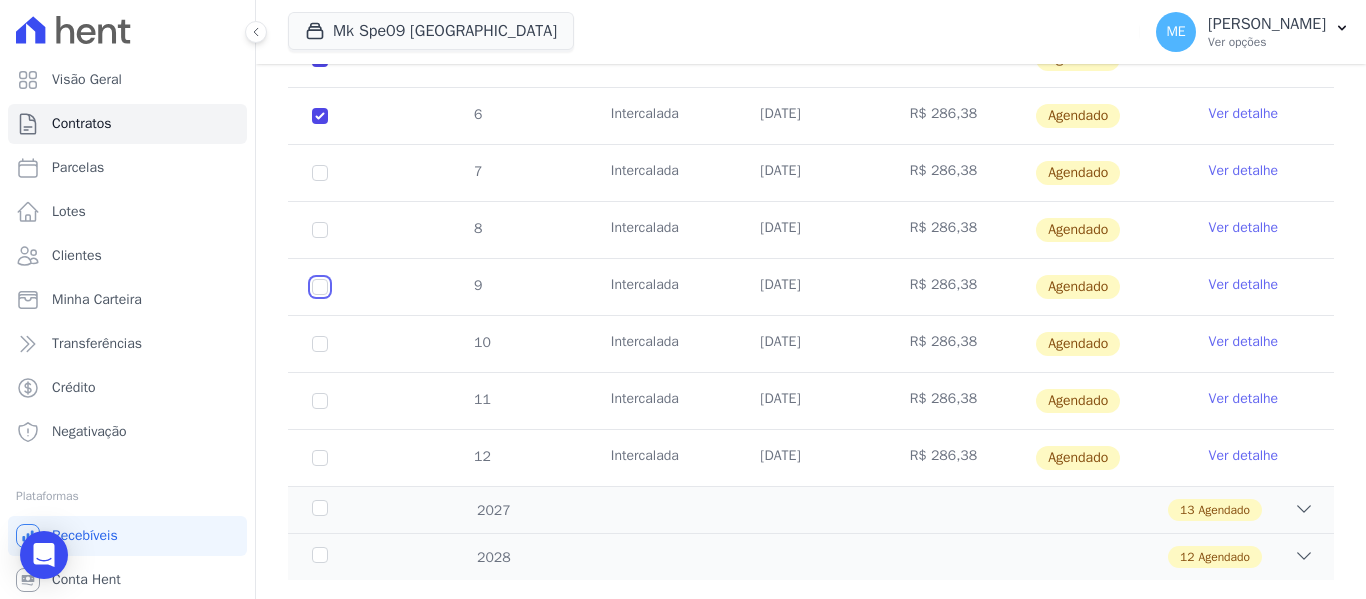 click at bounding box center (320, -226) 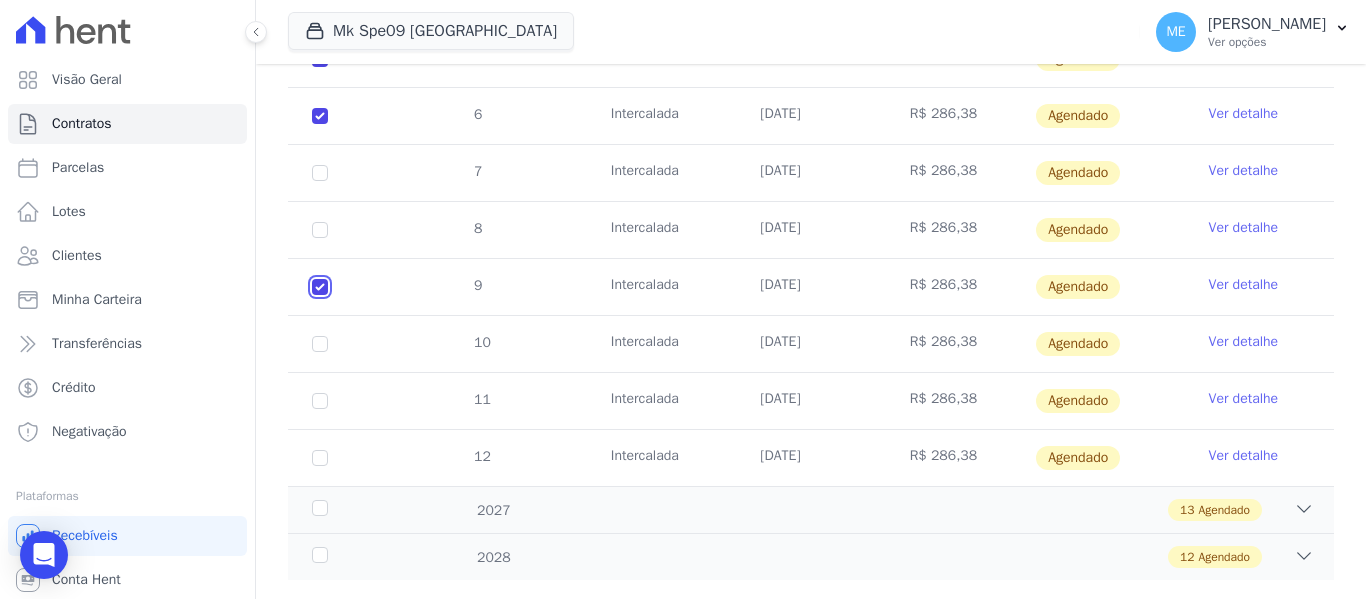 checkbox on "true" 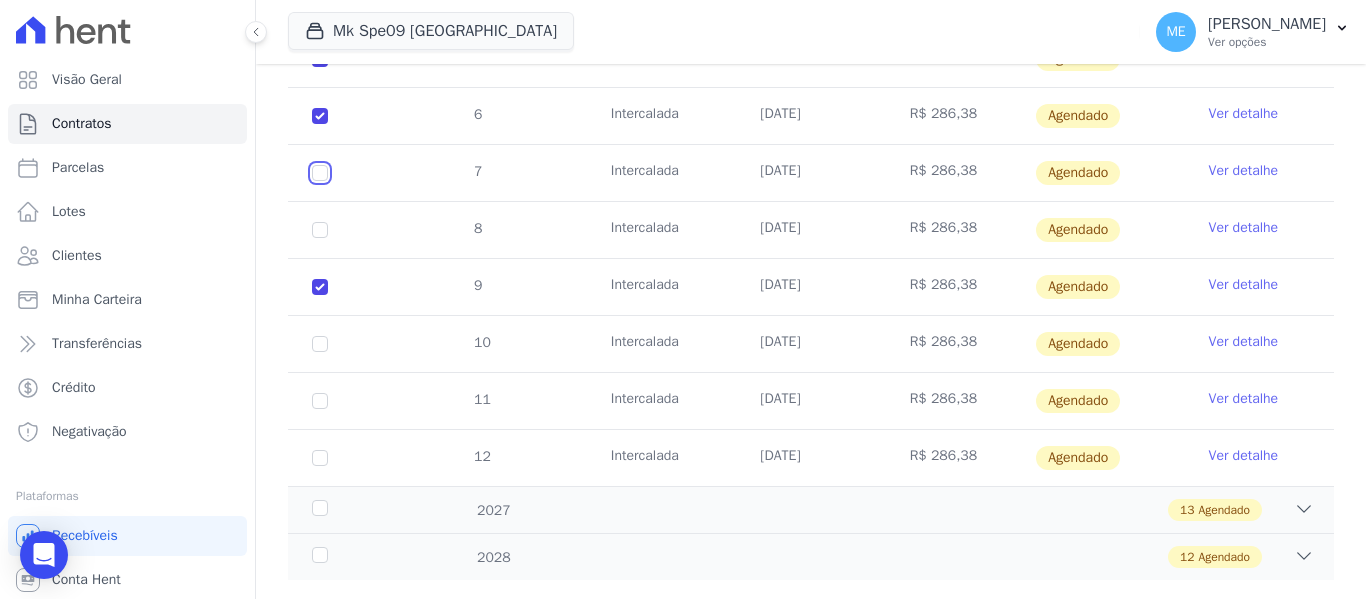 drag, startPoint x: 326, startPoint y: 165, endPoint x: 314, endPoint y: 207, distance: 43.68066 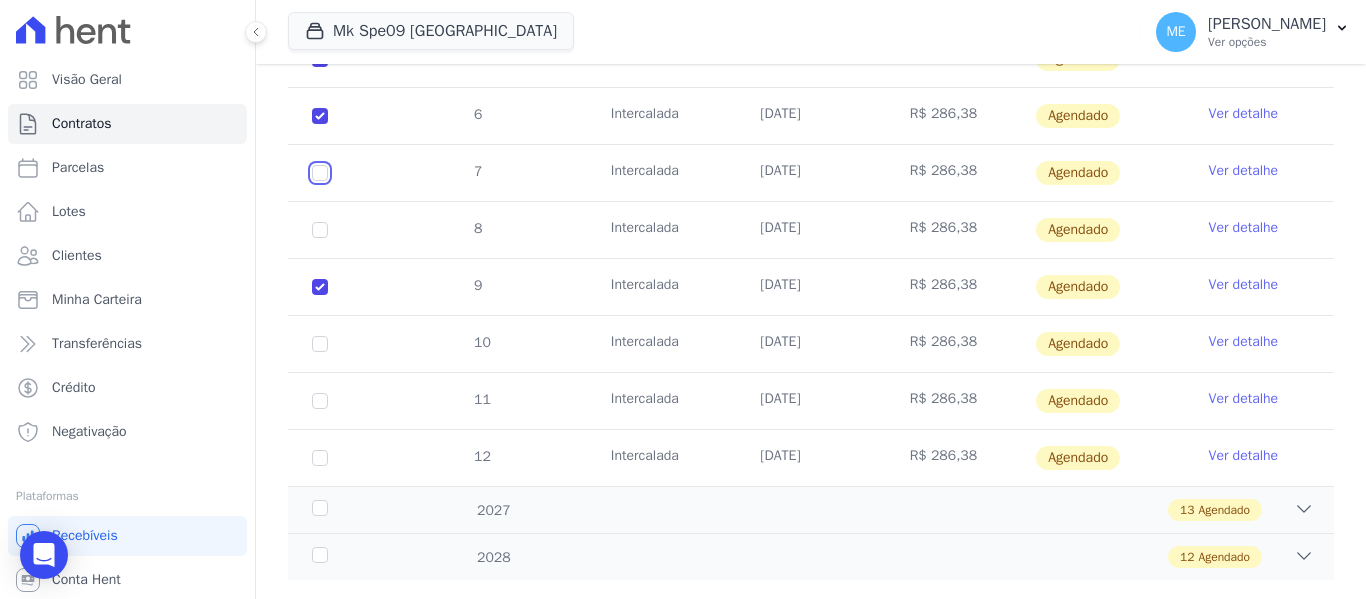 click at bounding box center (320, -226) 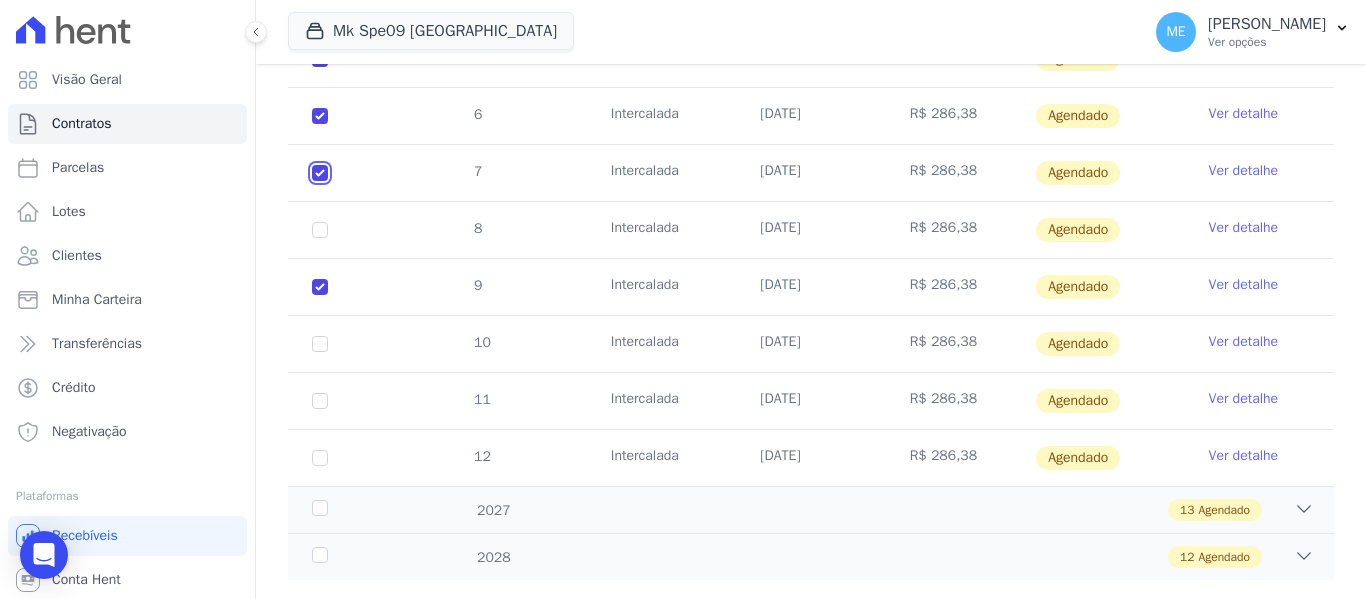checkbox on "true" 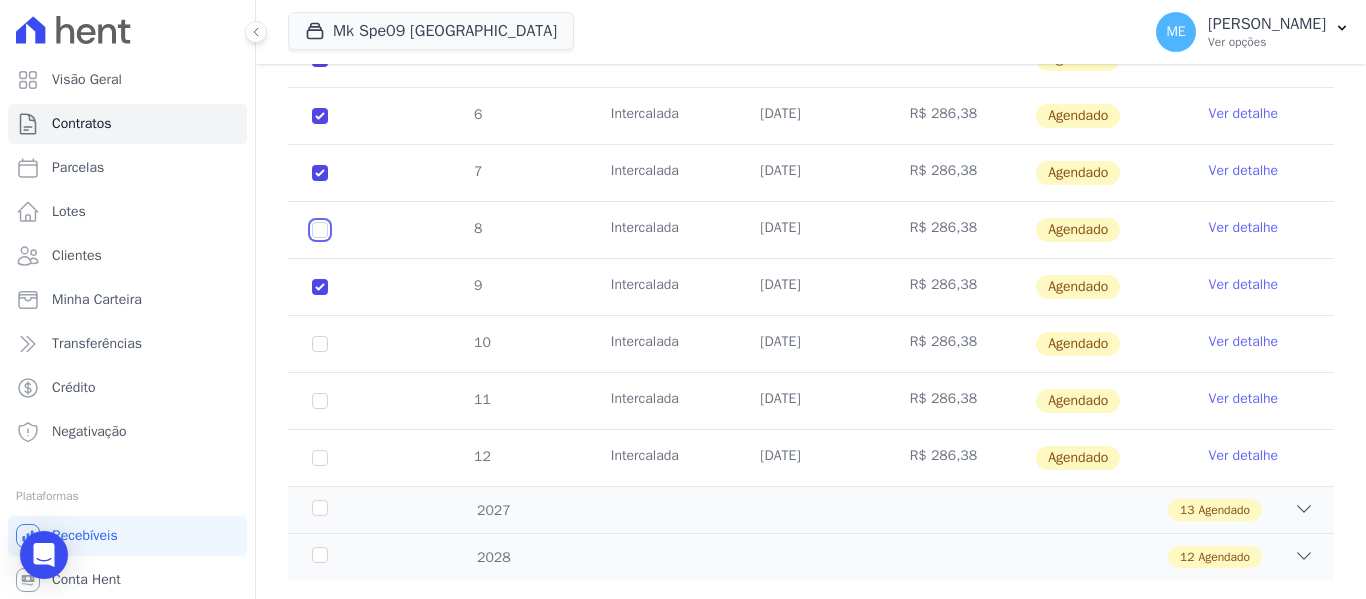 click at bounding box center [320, -226] 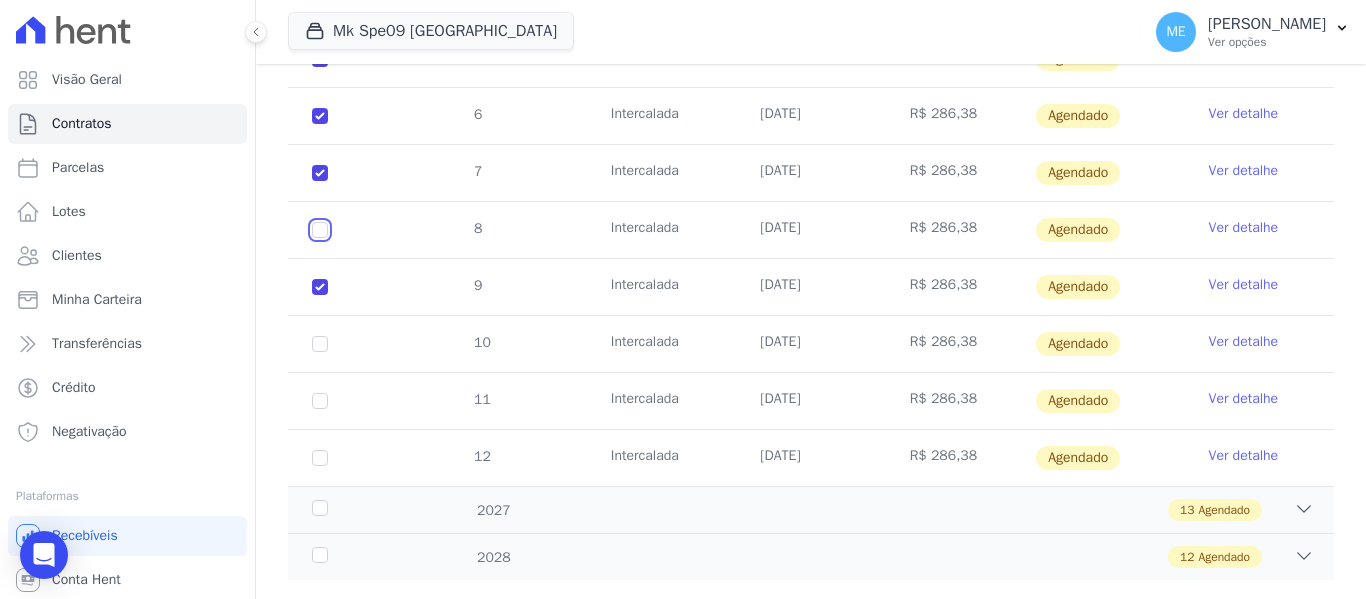 checkbox on "true" 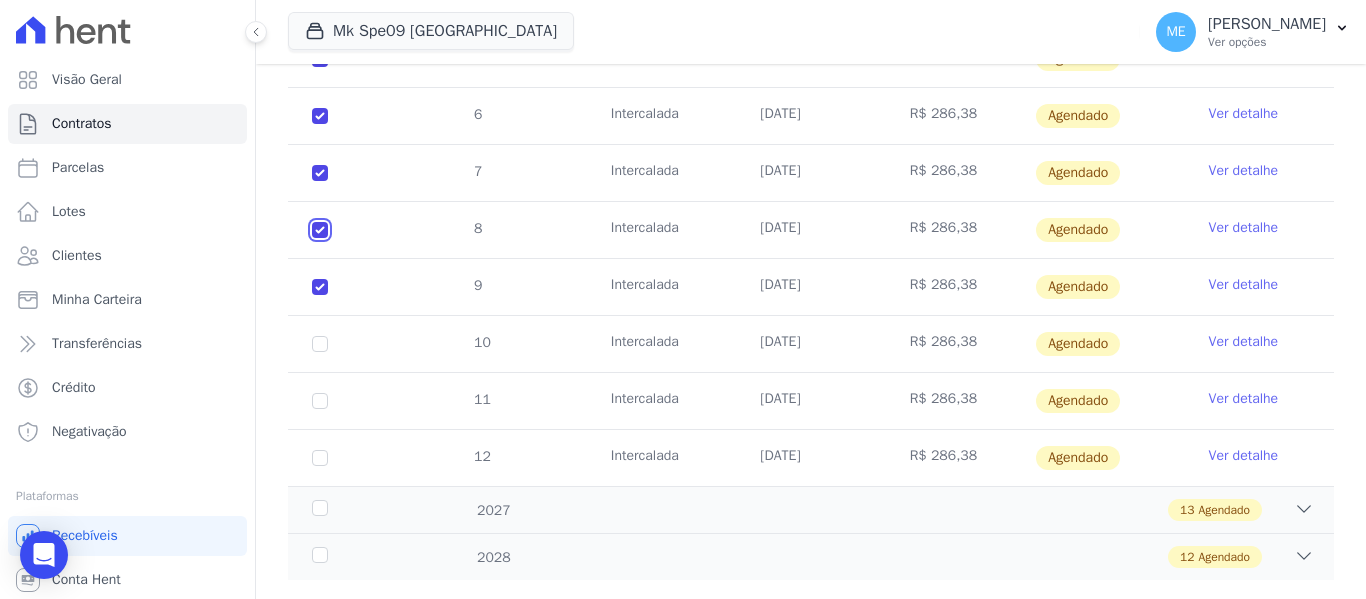 checkbox on "true" 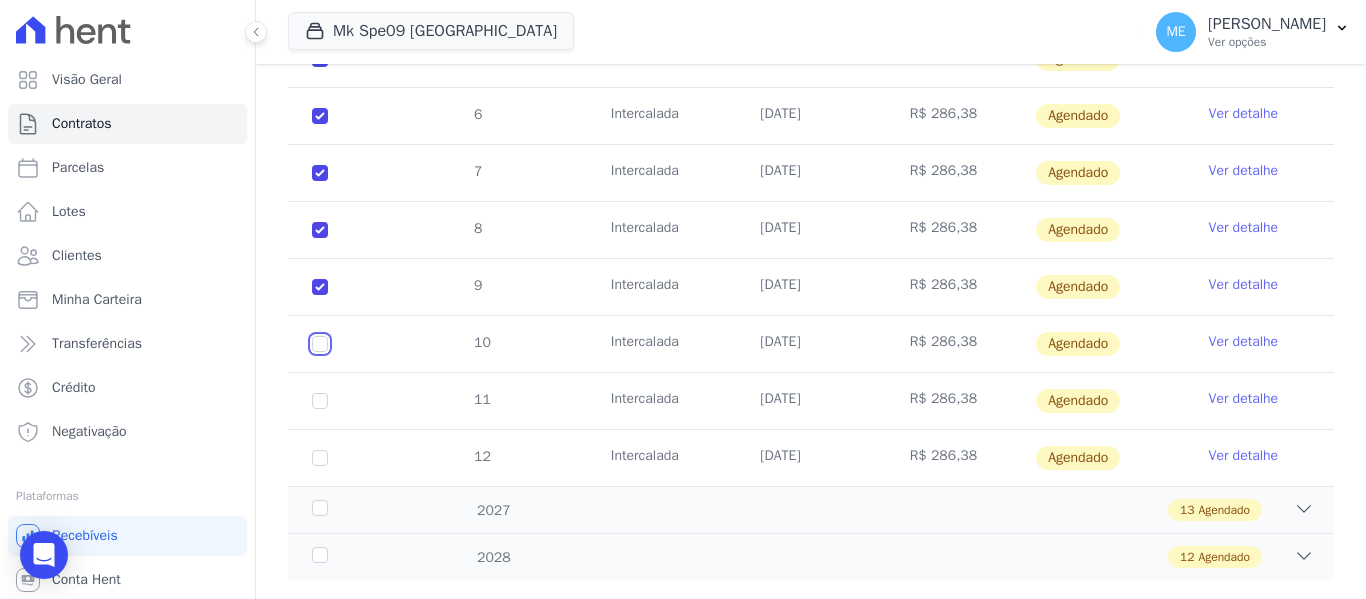 click at bounding box center [320, -226] 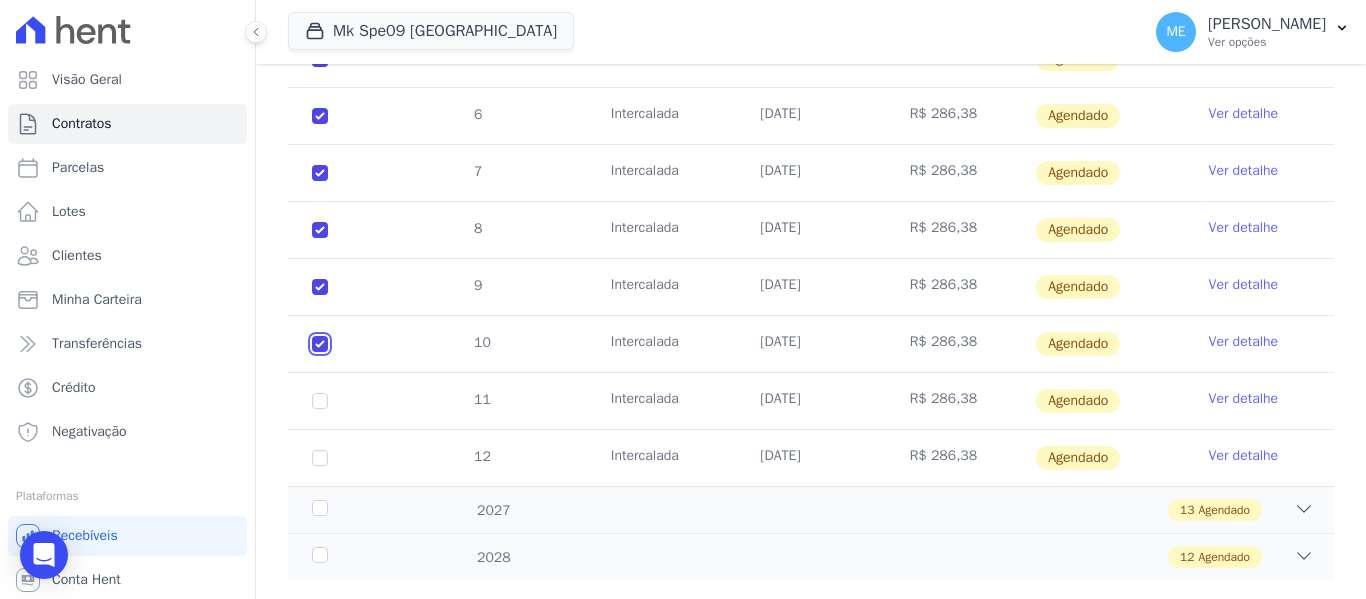 checkbox on "true" 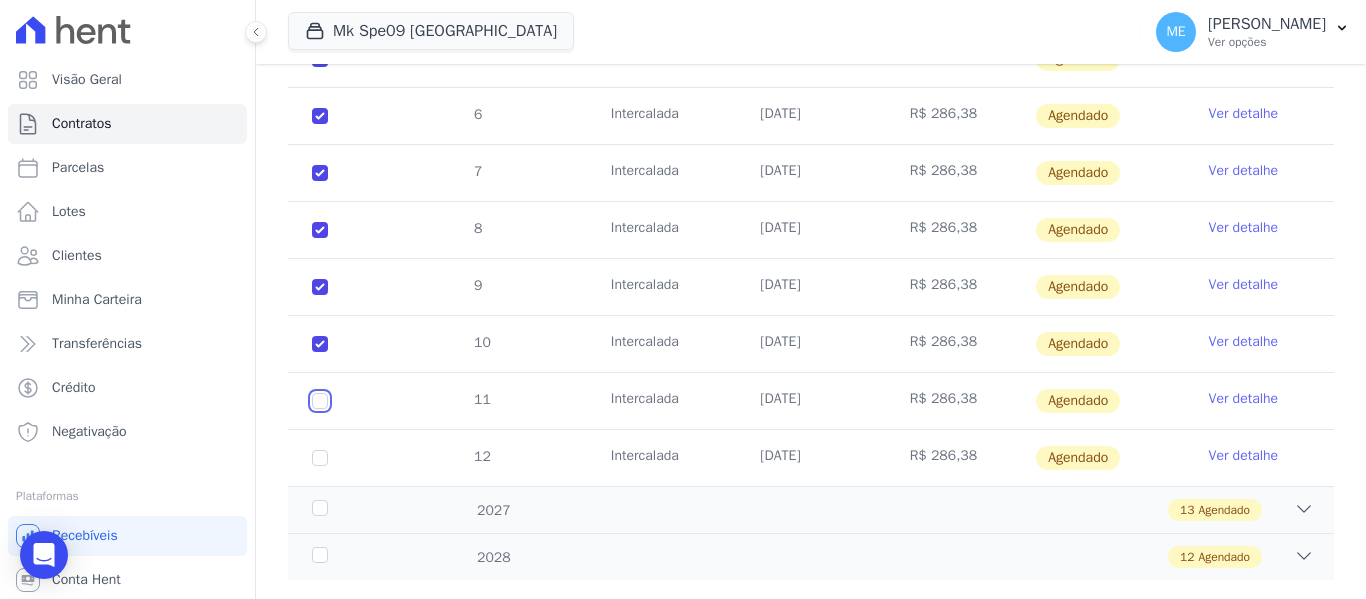 click at bounding box center [320, -226] 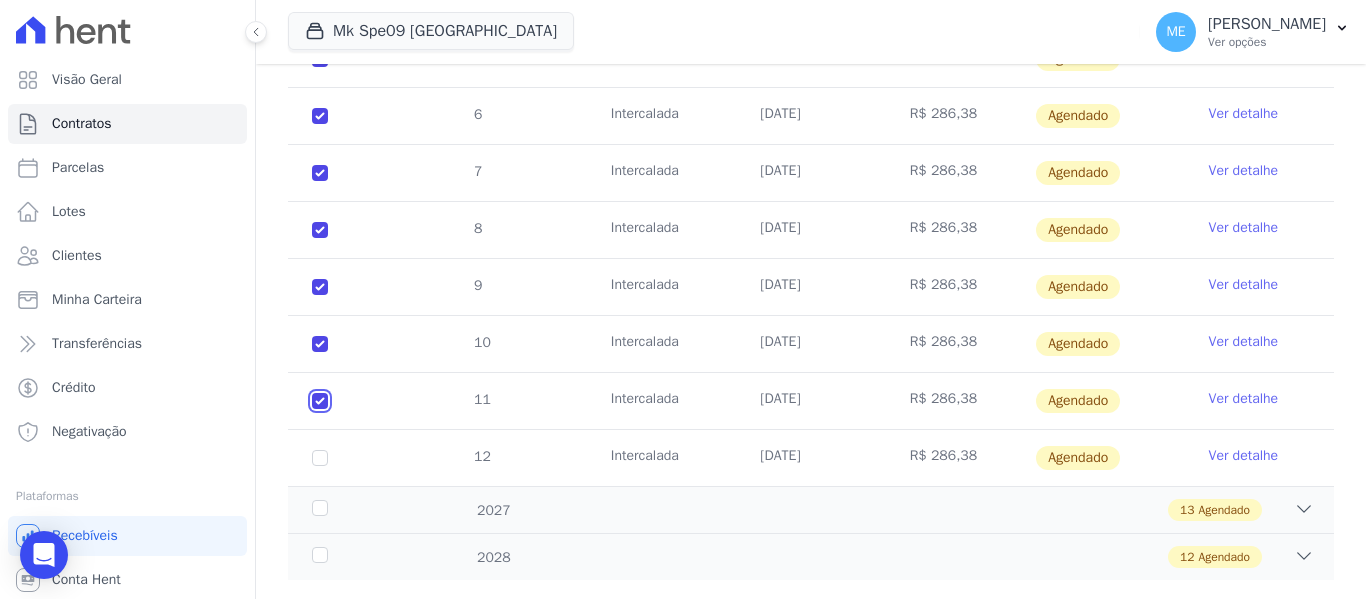 checkbox on "true" 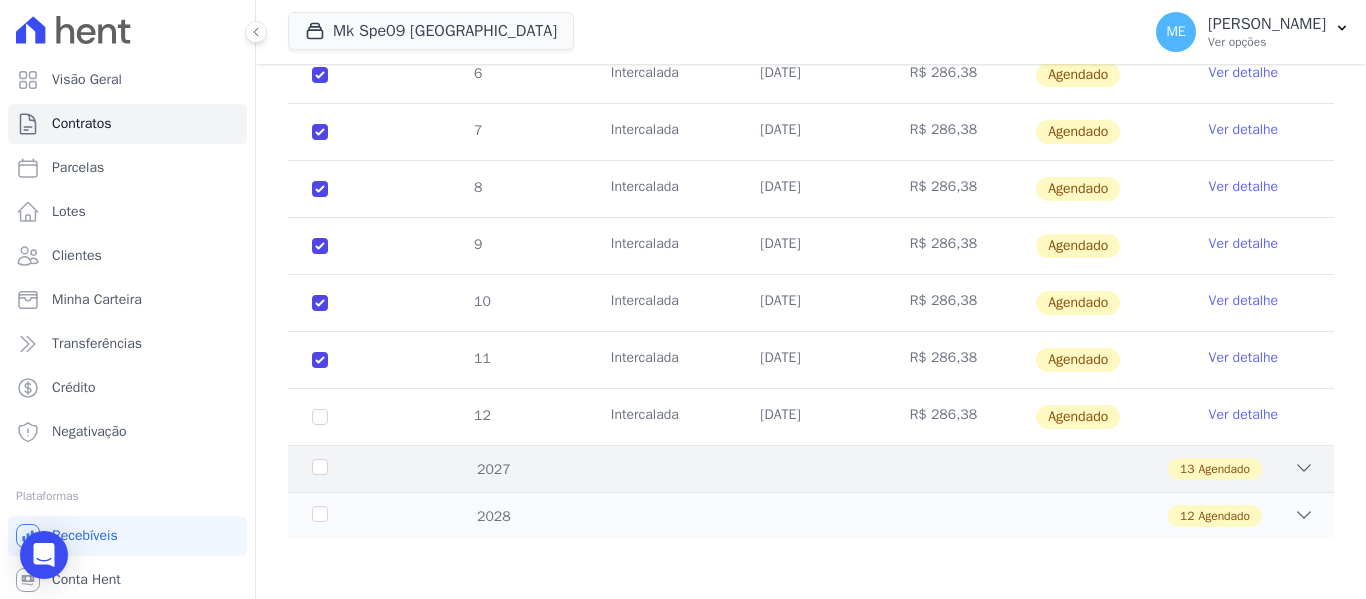 click on "2027" at bounding box center [353, 469] 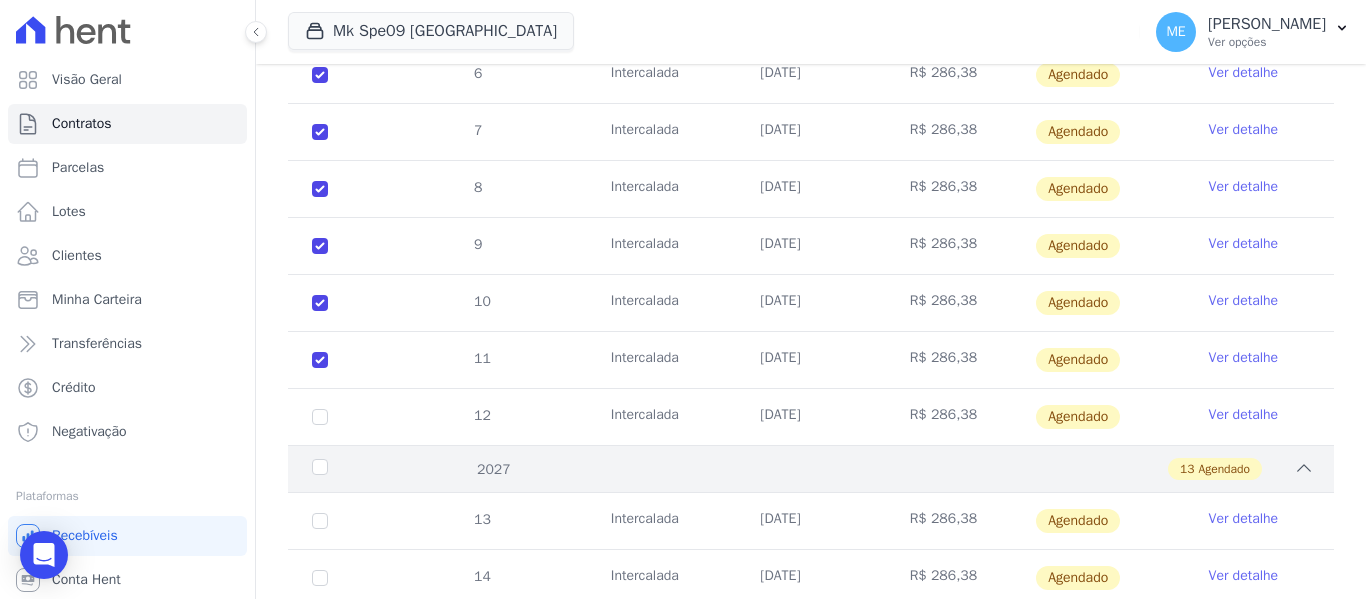 click on "2027" at bounding box center [353, 469] 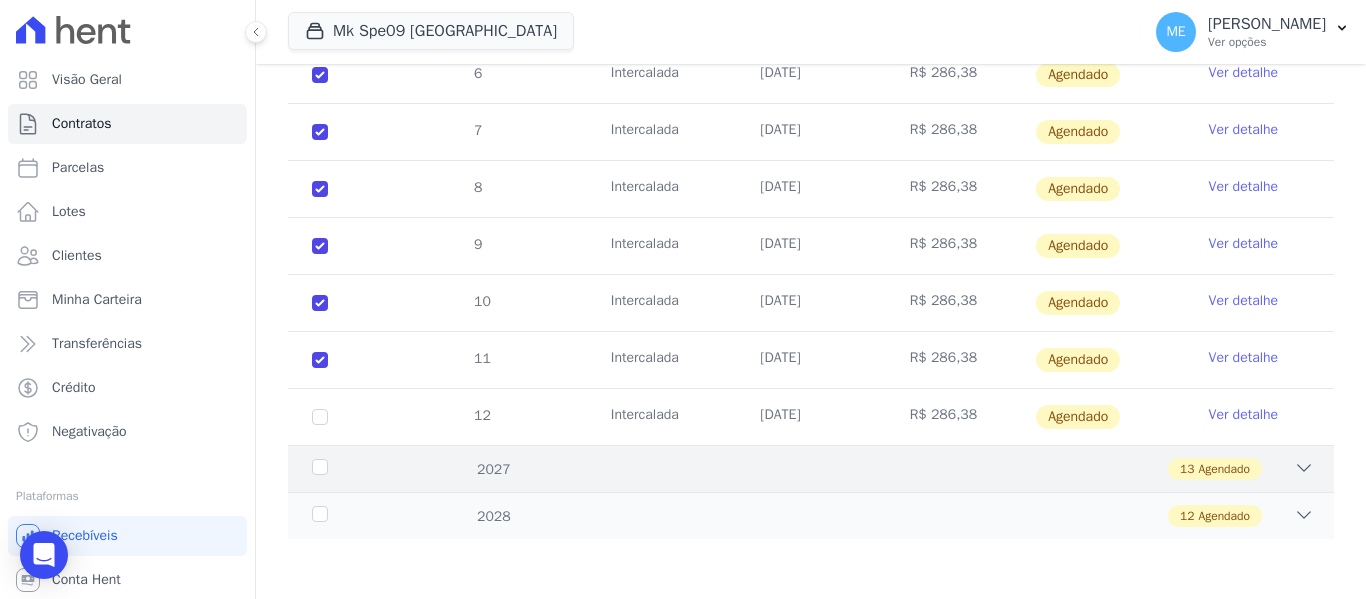 click on "2027" at bounding box center (353, 469) 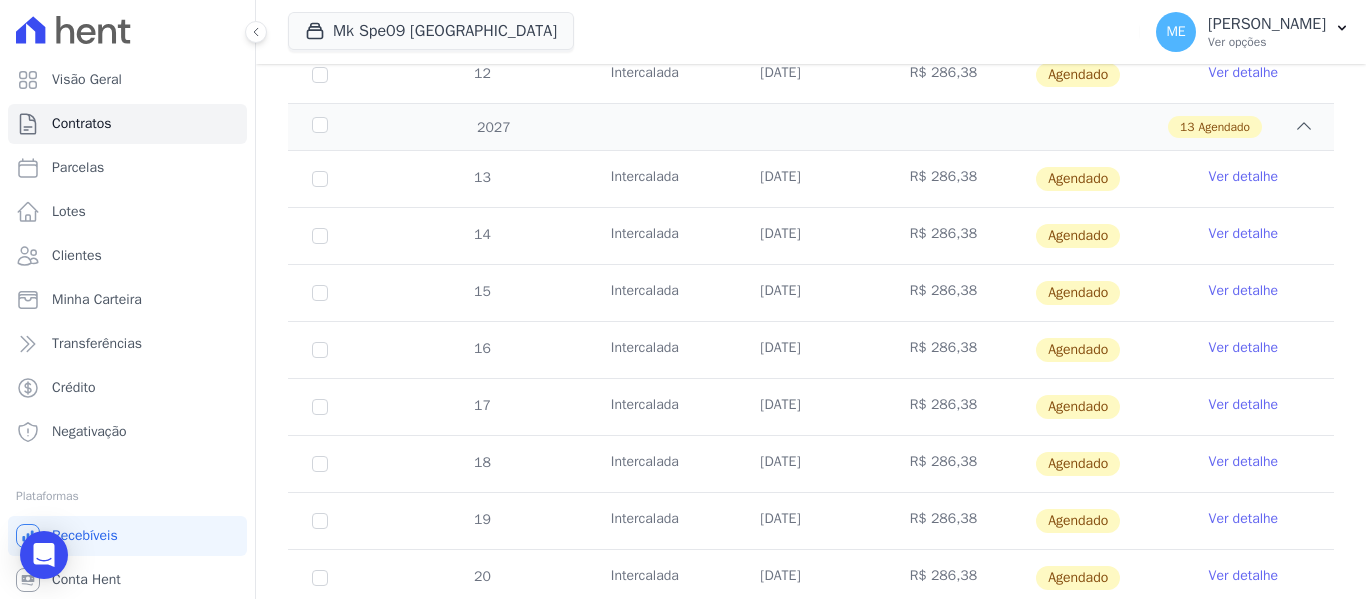 scroll, scrollTop: 1693, scrollLeft: 0, axis: vertical 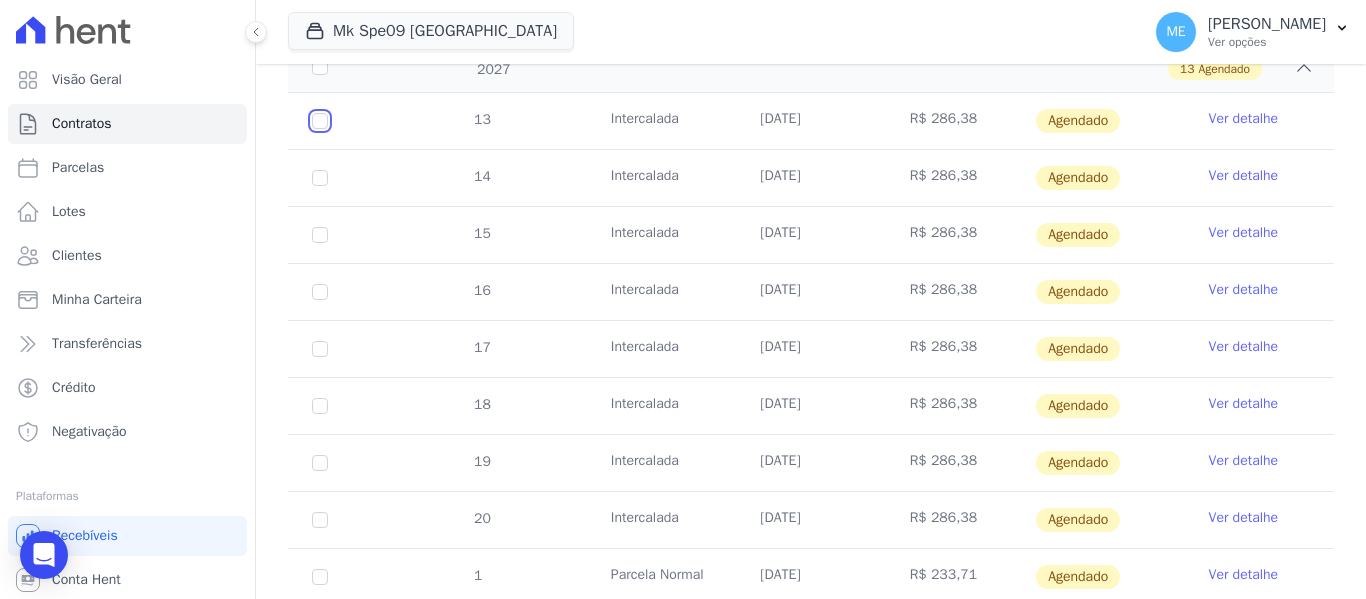 click at bounding box center (320, 121) 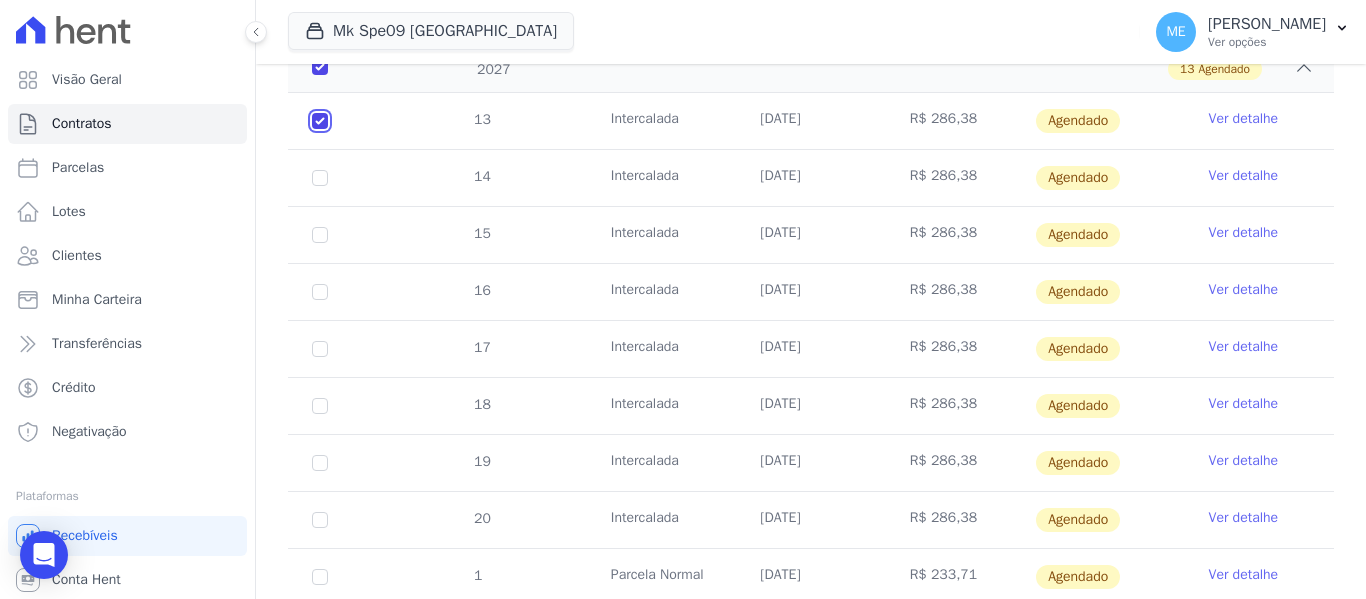 checkbox on "true" 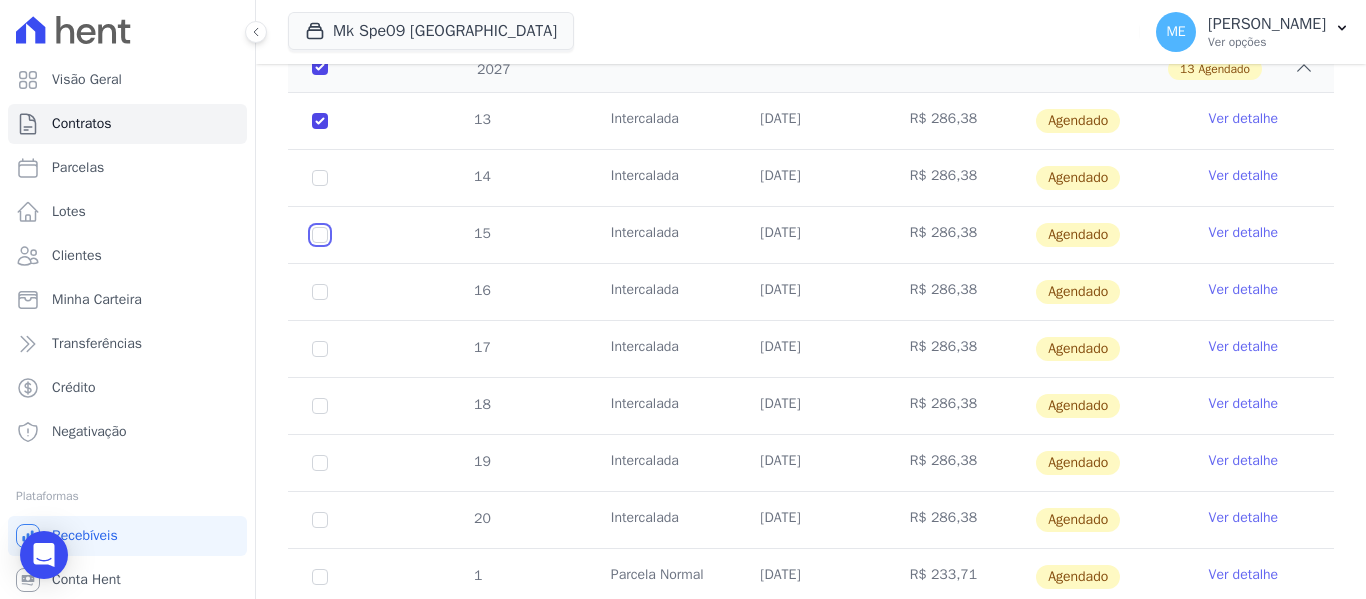 click at bounding box center (320, 121) 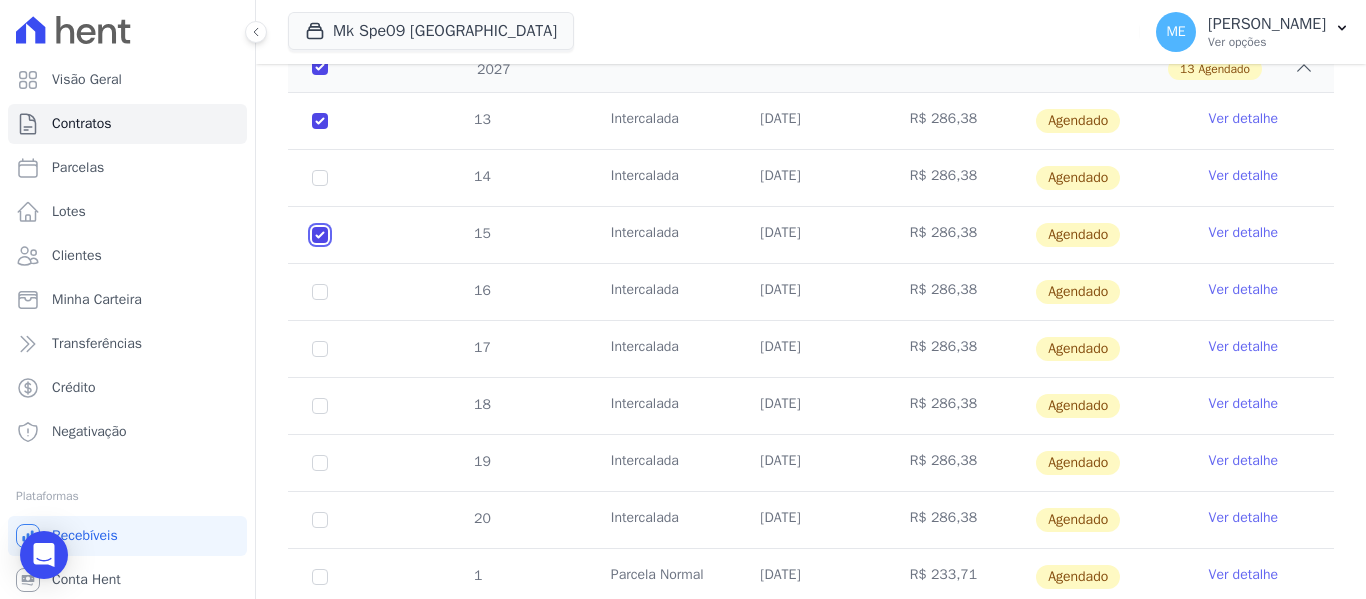 checkbox on "true" 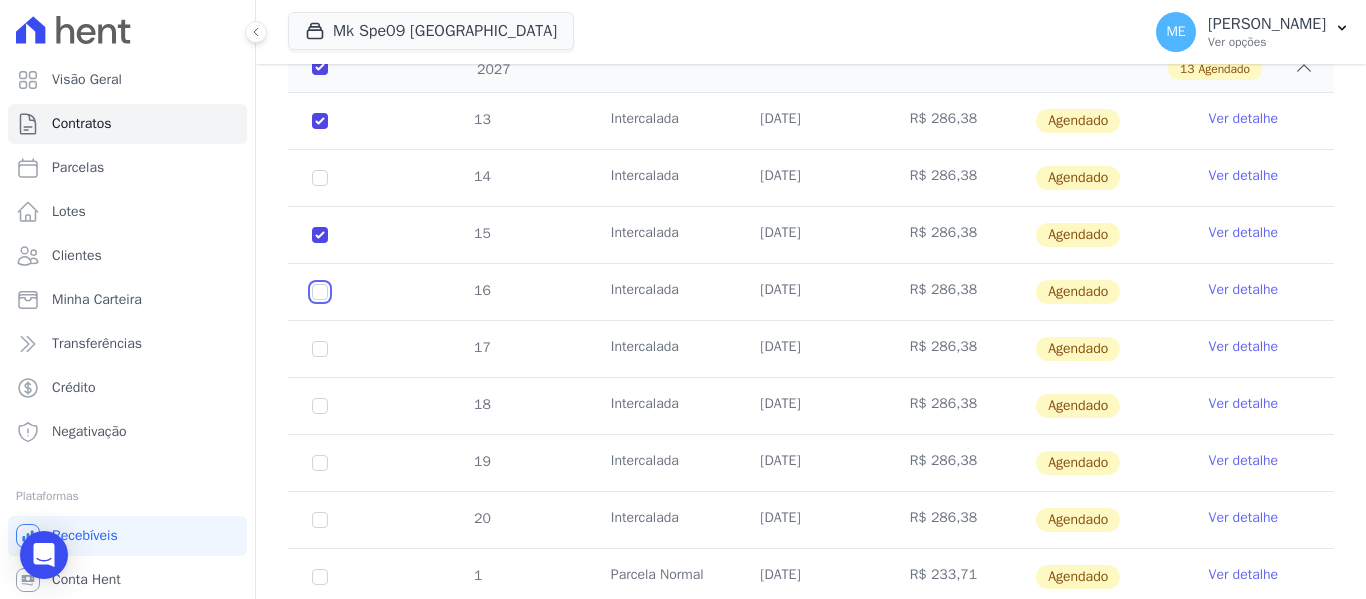 click at bounding box center [320, 121] 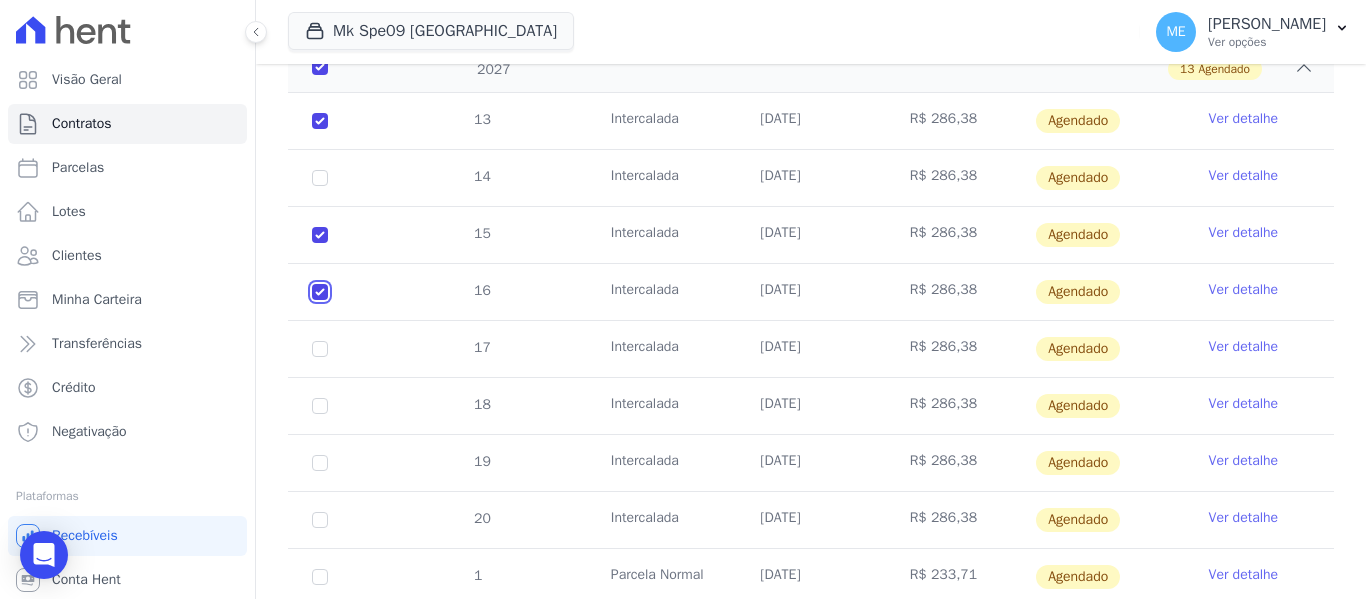 checkbox on "true" 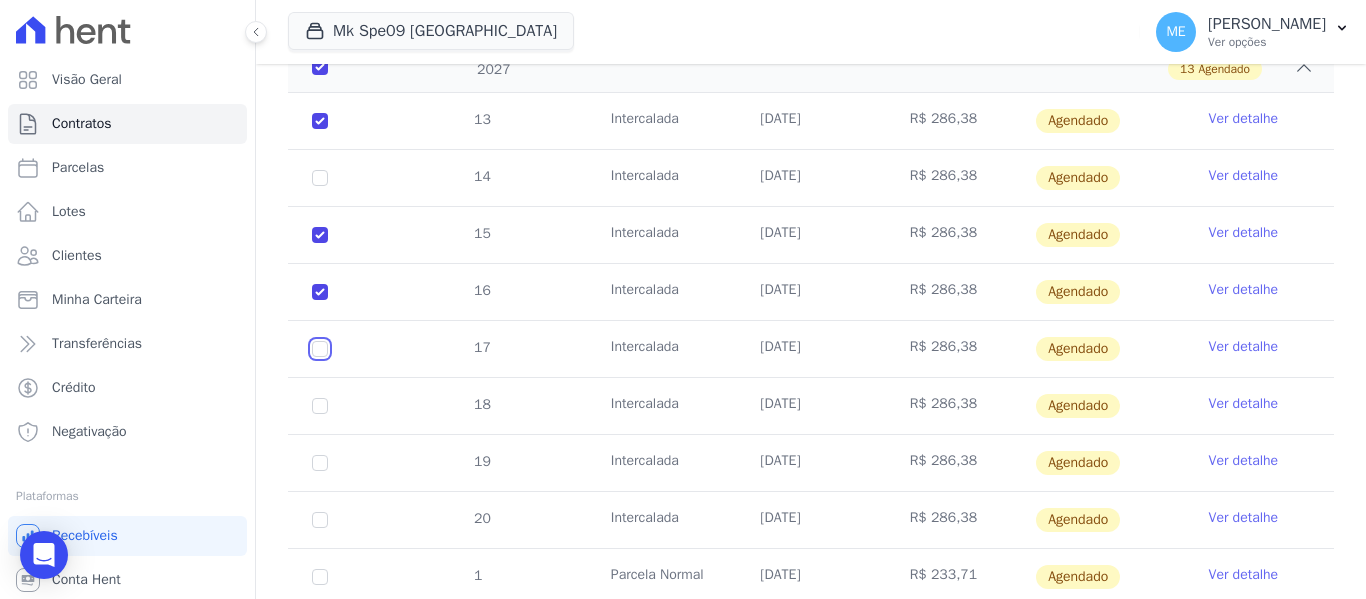 click at bounding box center (320, 121) 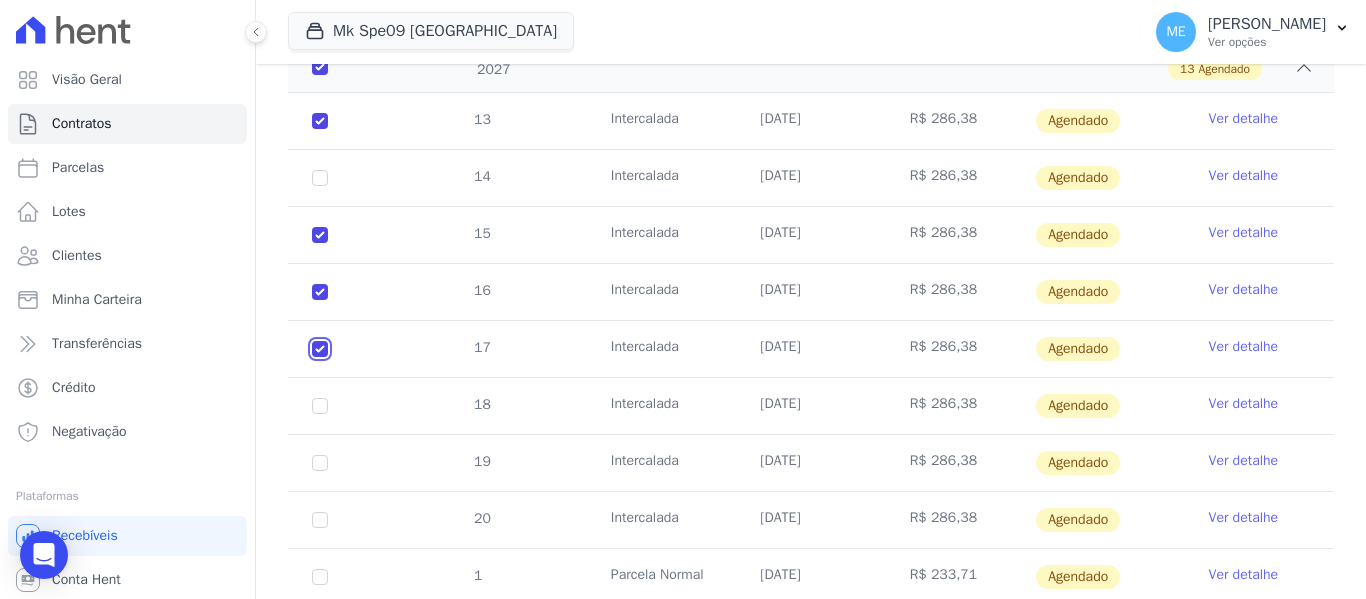 checkbox on "true" 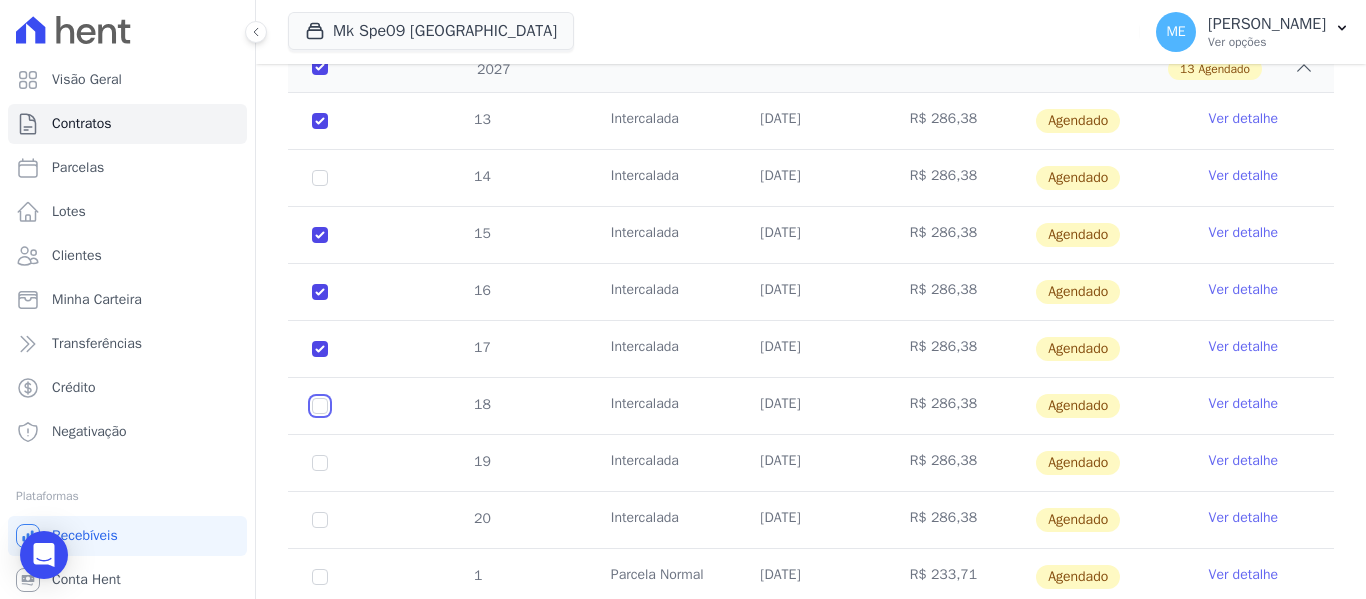 click at bounding box center [320, 121] 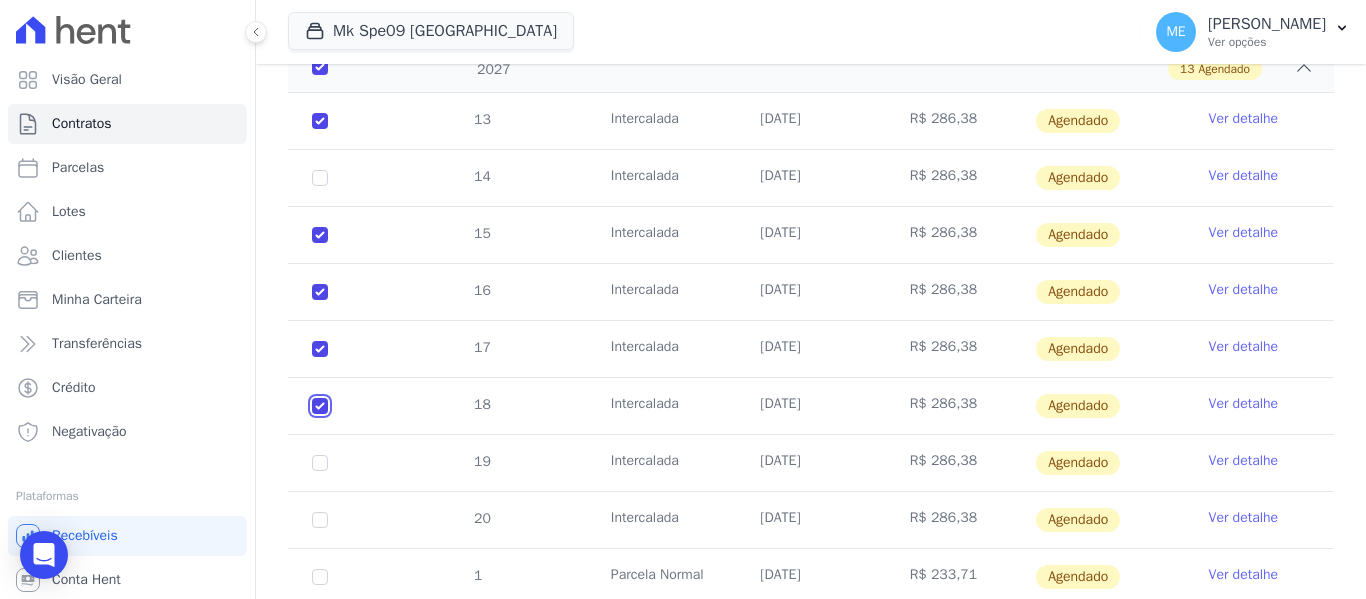 checkbox on "true" 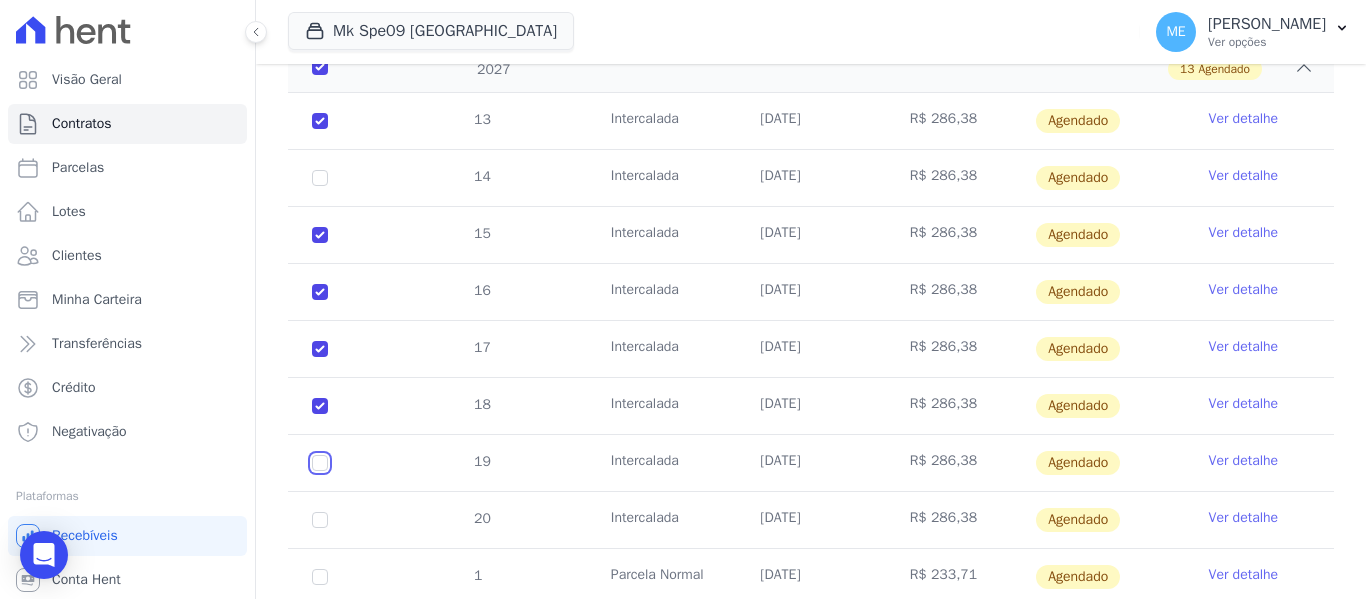 click at bounding box center (320, 121) 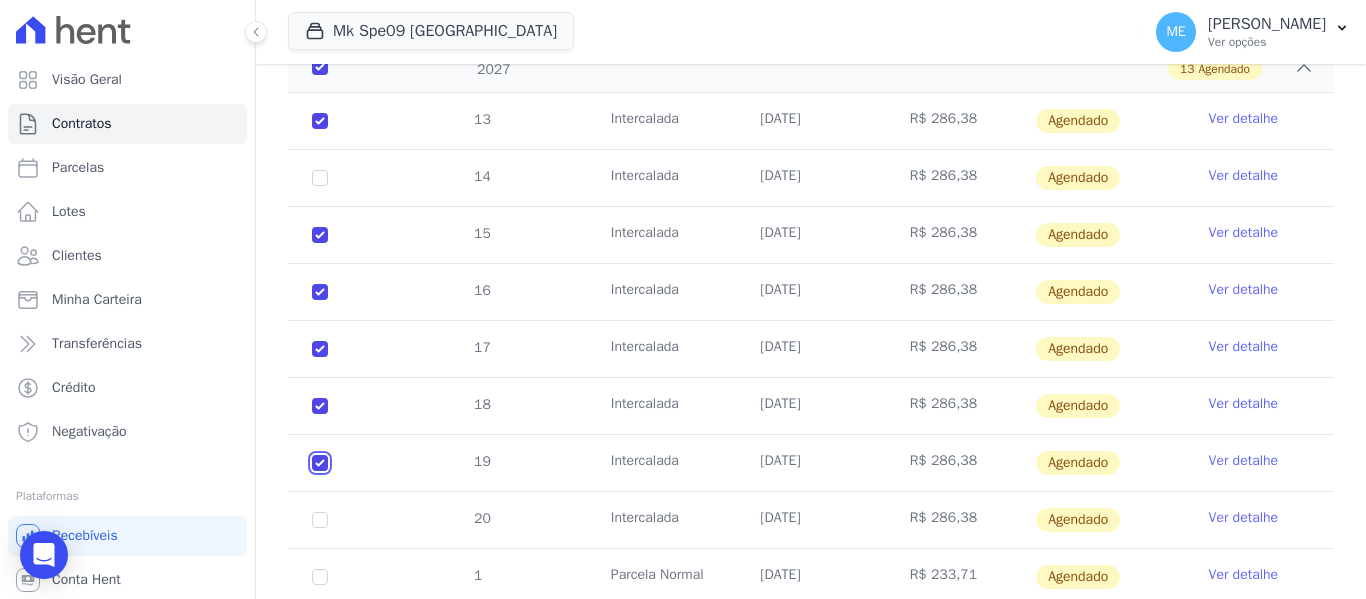 checkbox on "true" 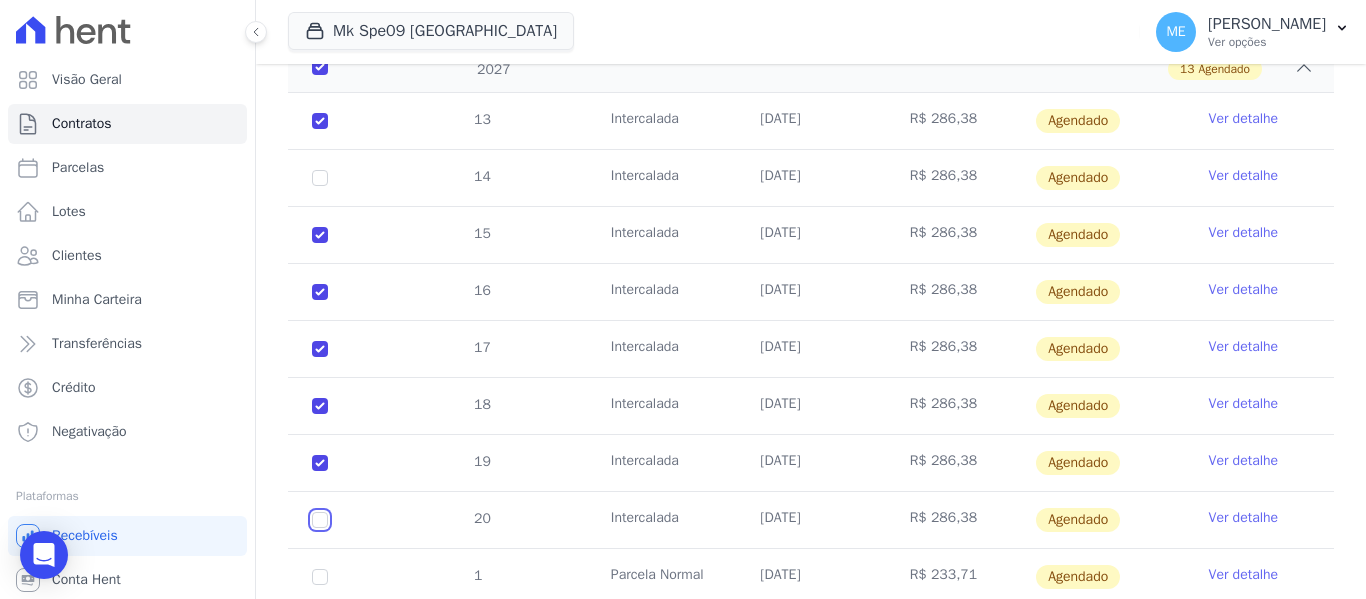 click at bounding box center (320, 121) 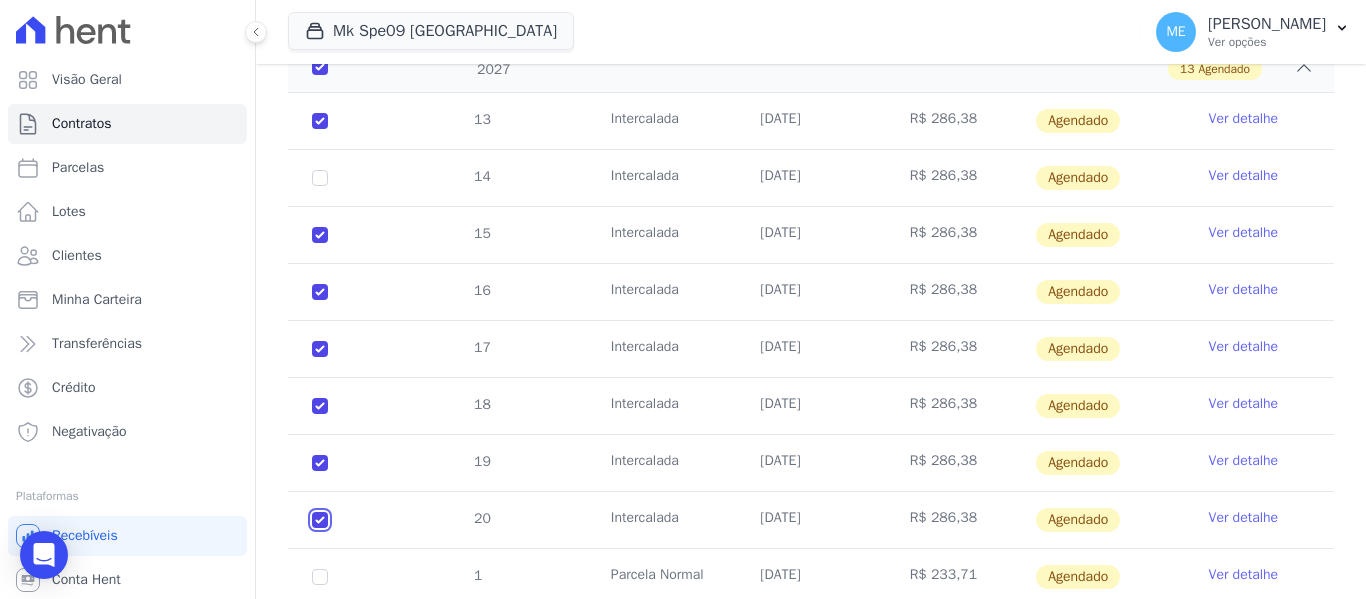 checkbox on "true" 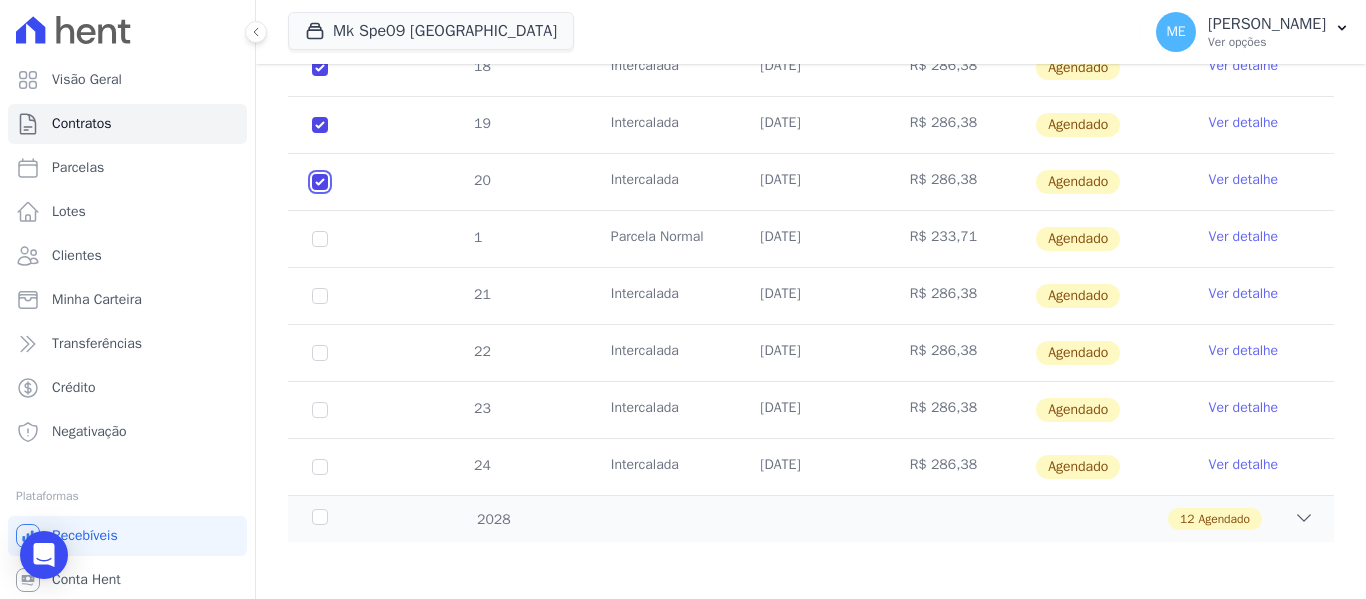 scroll, scrollTop: 2034, scrollLeft: 0, axis: vertical 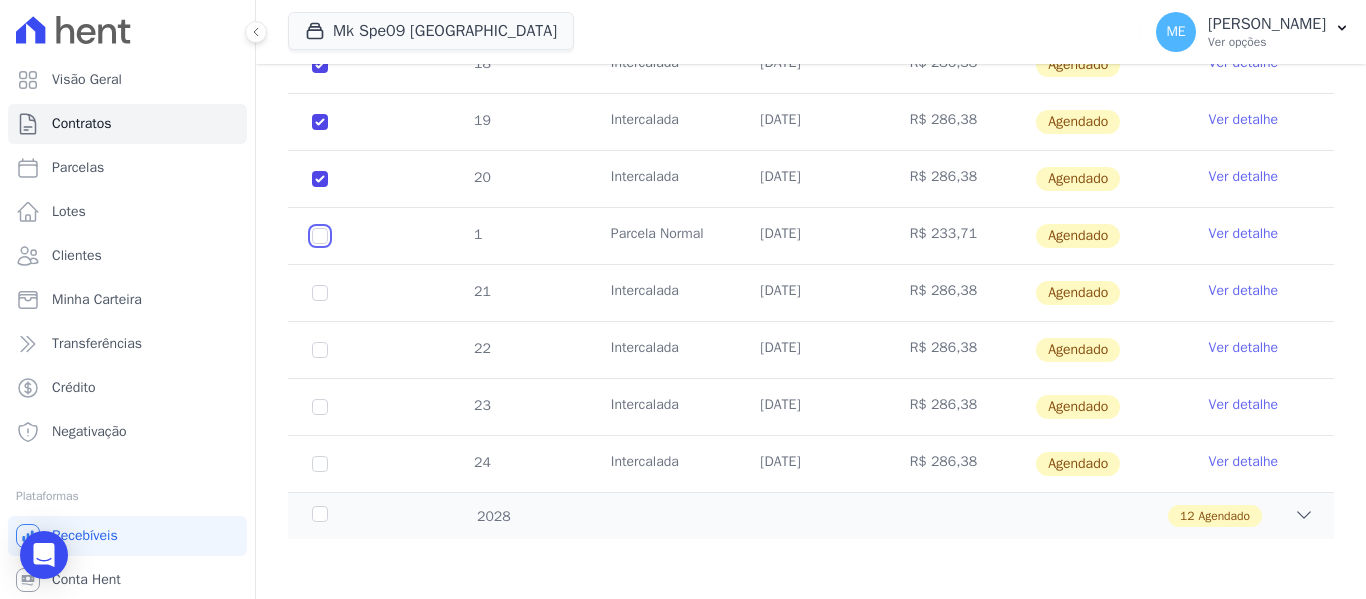 click at bounding box center [320, -220] 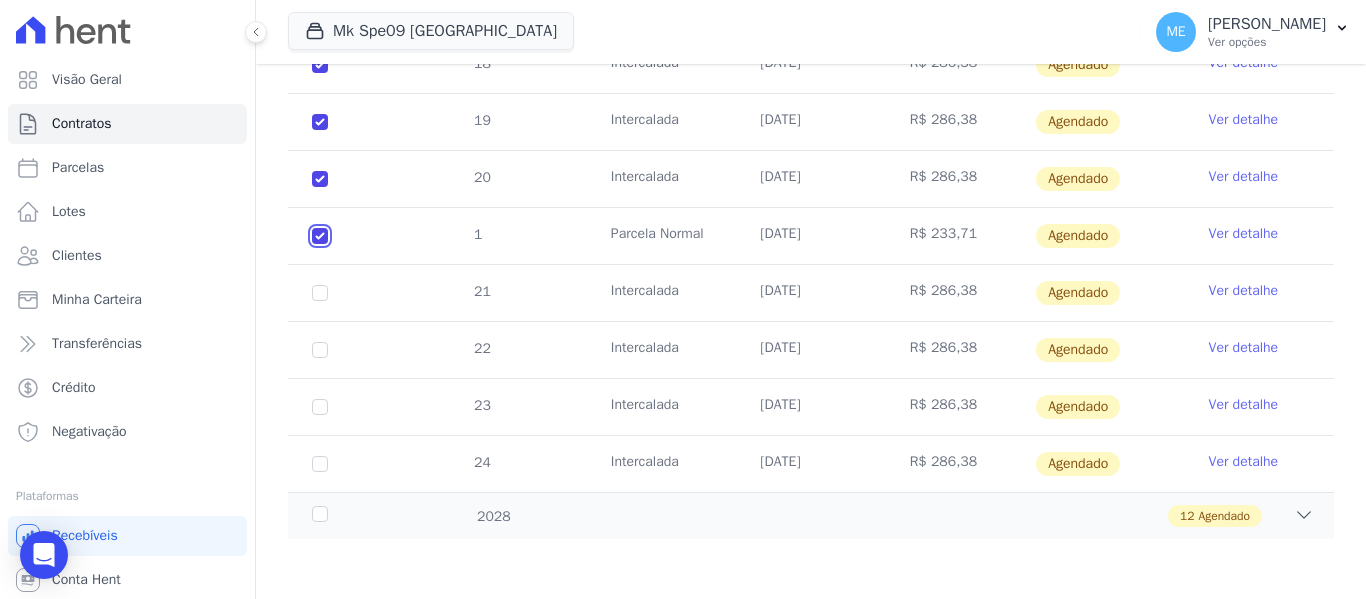 checkbox on "true" 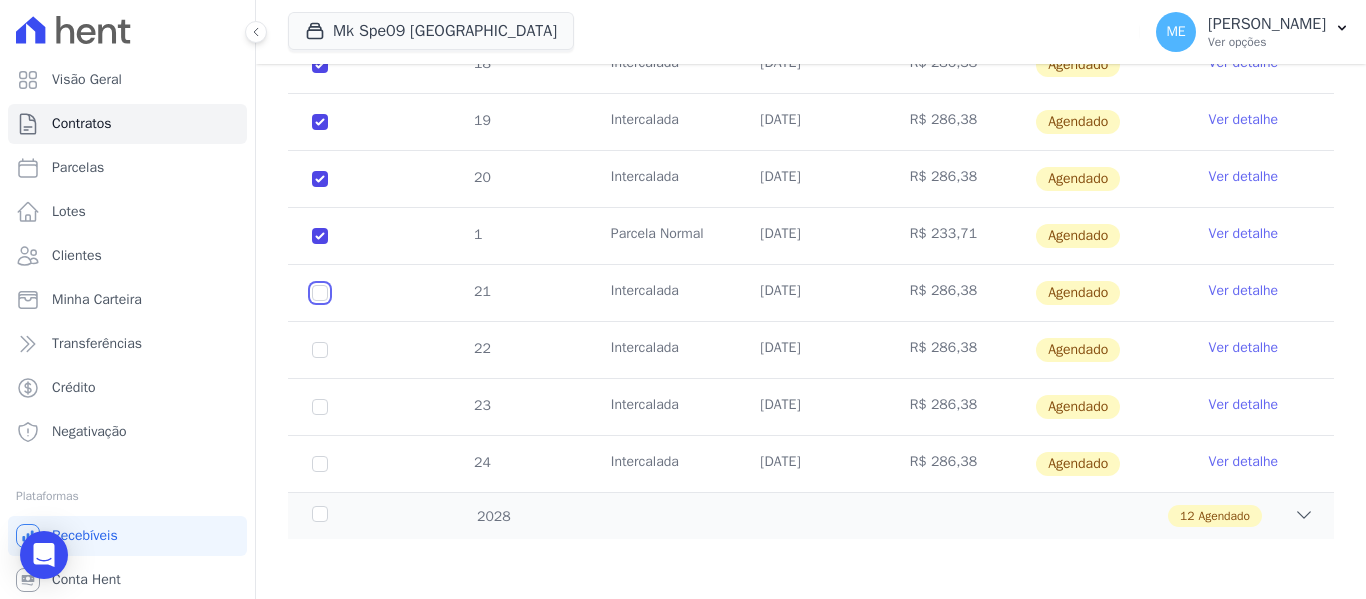 click at bounding box center (320, -220) 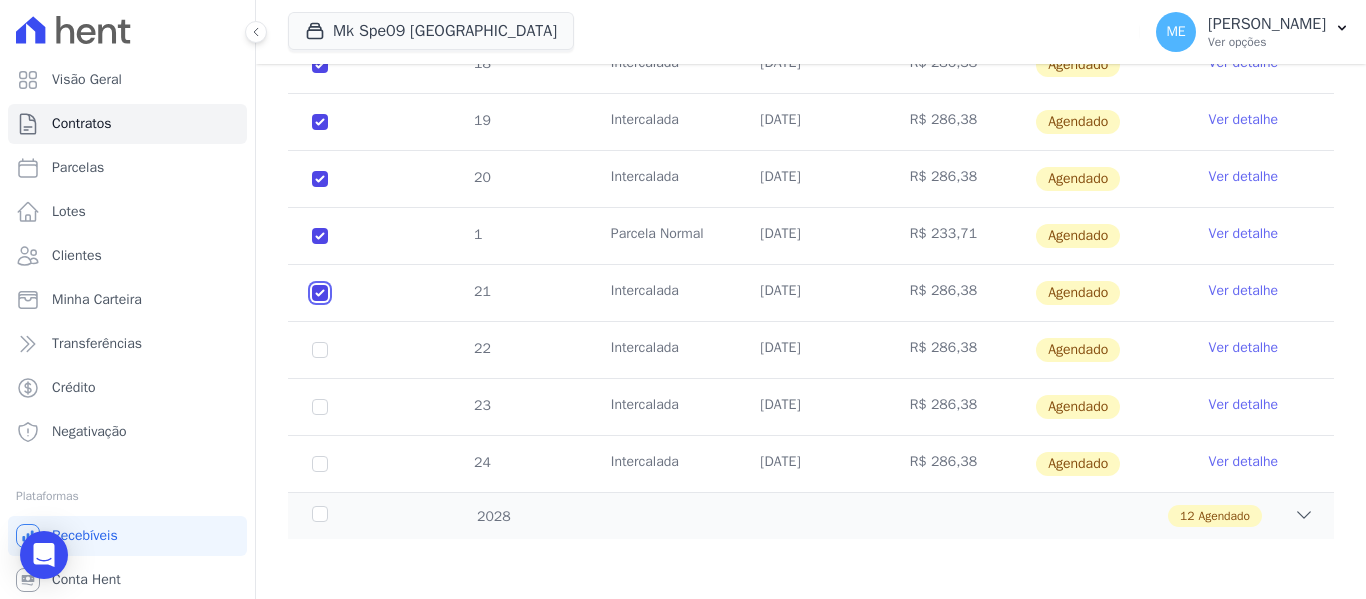 checkbox on "true" 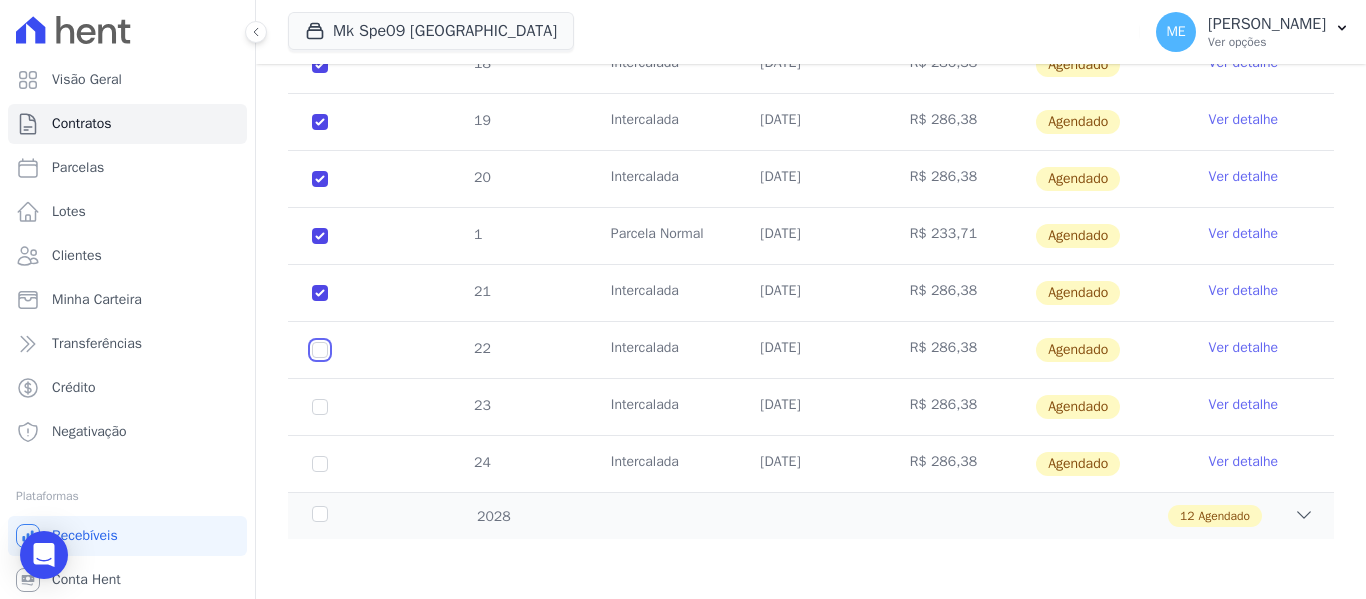 click at bounding box center [320, -220] 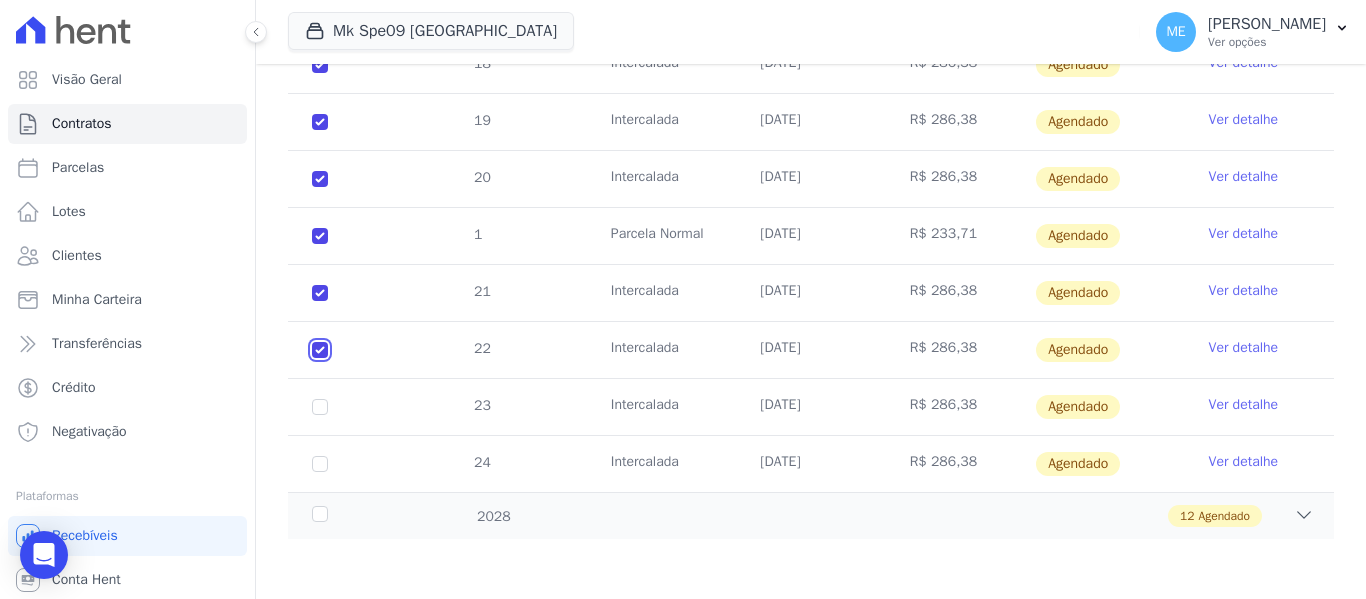 checkbox on "true" 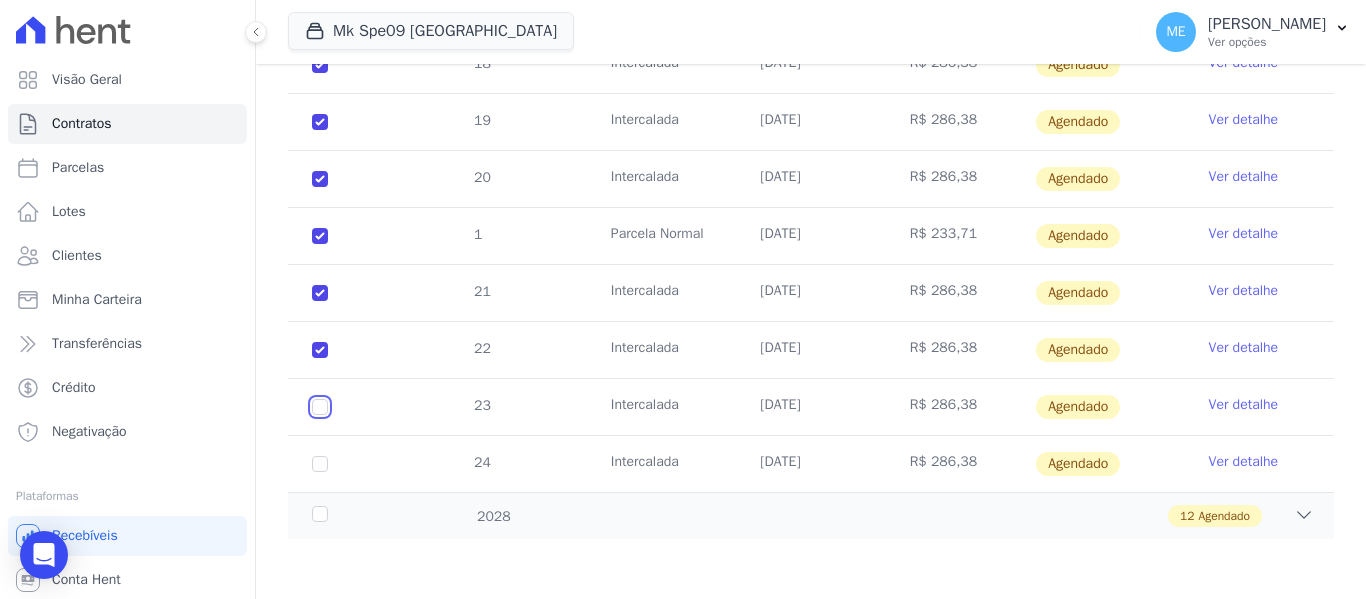 drag, startPoint x: 319, startPoint y: 408, endPoint x: 320, endPoint y: 418, distance: 10.049875 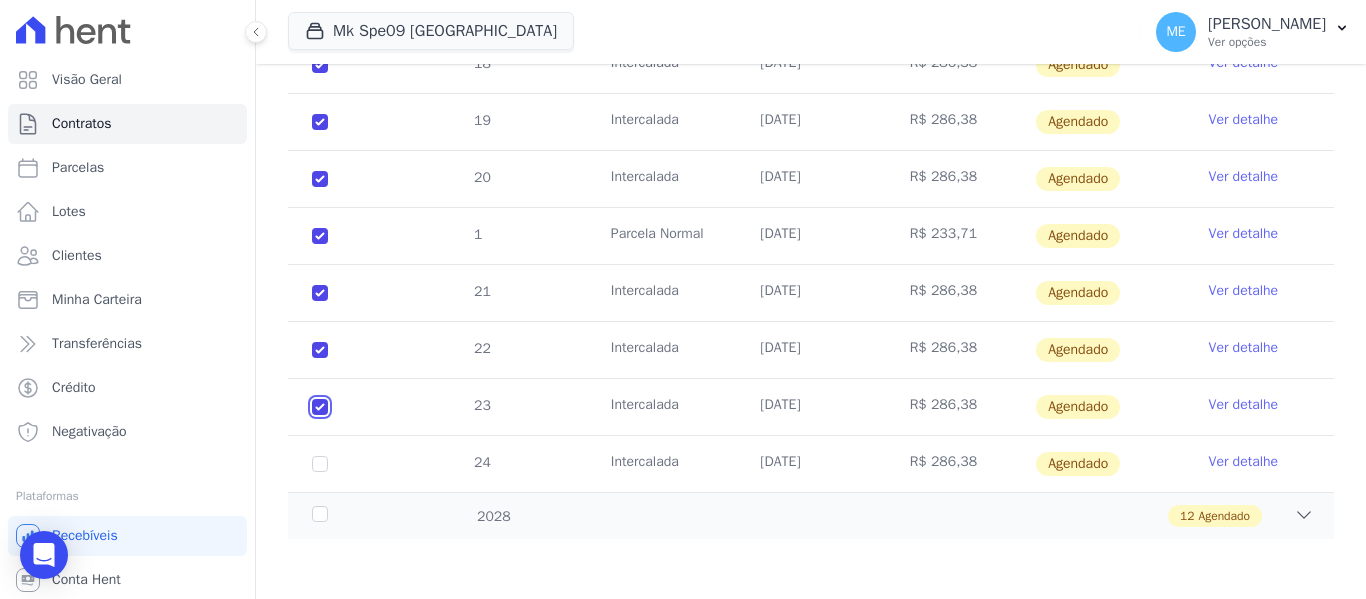 checkbox on "true" 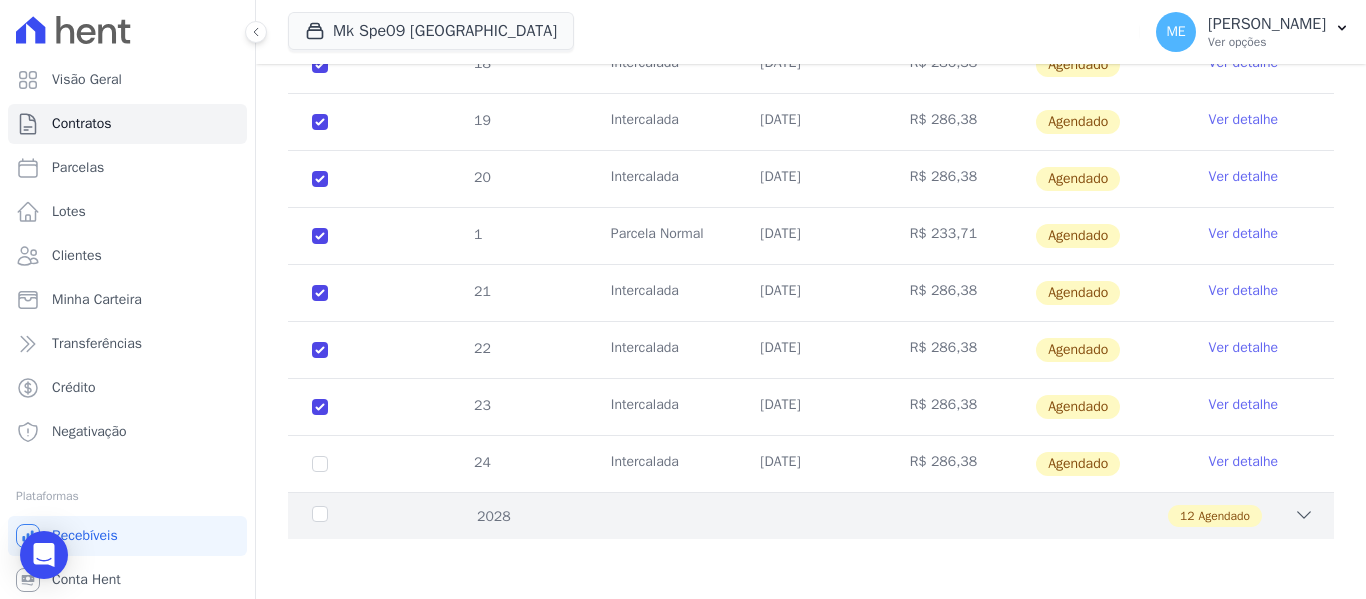 click on "2028" at bounding box center (353, 516) 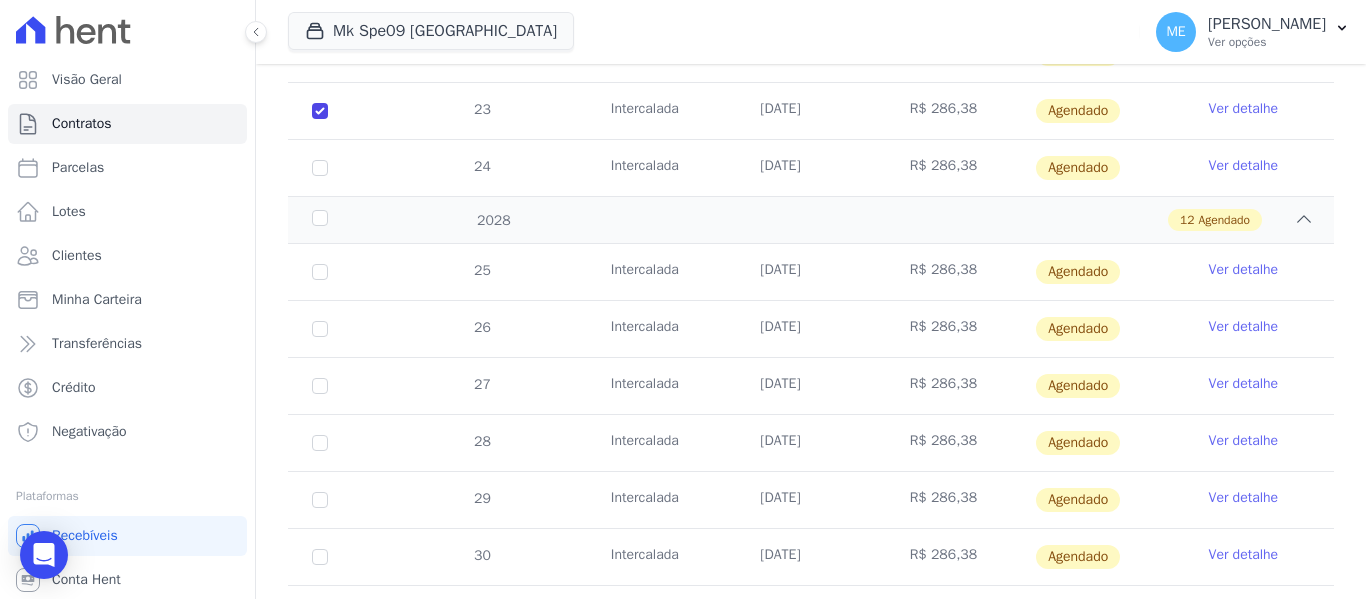 scroll, scrollTop: 2434, scrollLeft: 0, axis: vertical 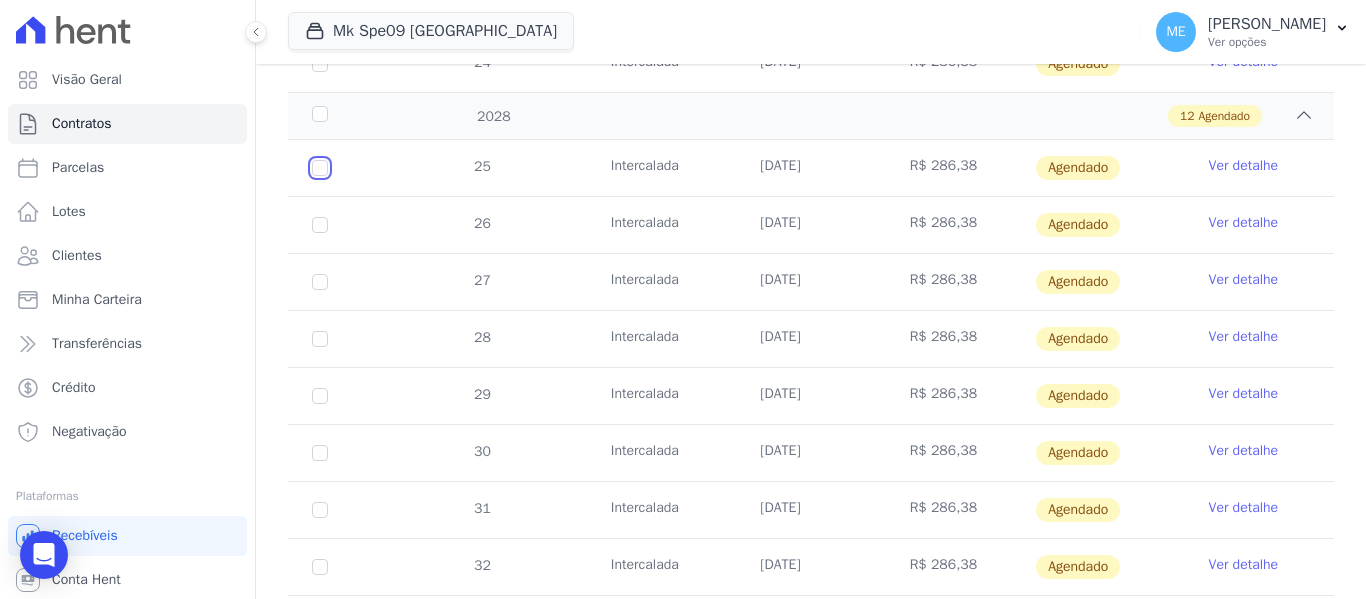 click at bounding box center (320, 168) 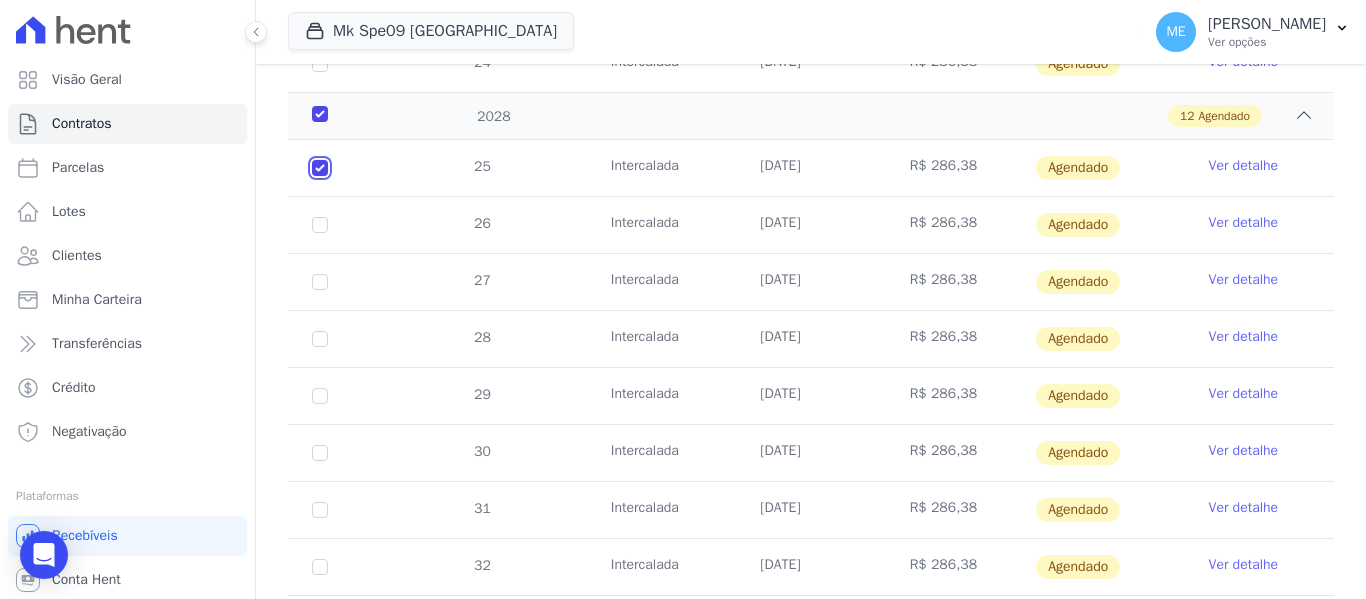 checkbox on "true" 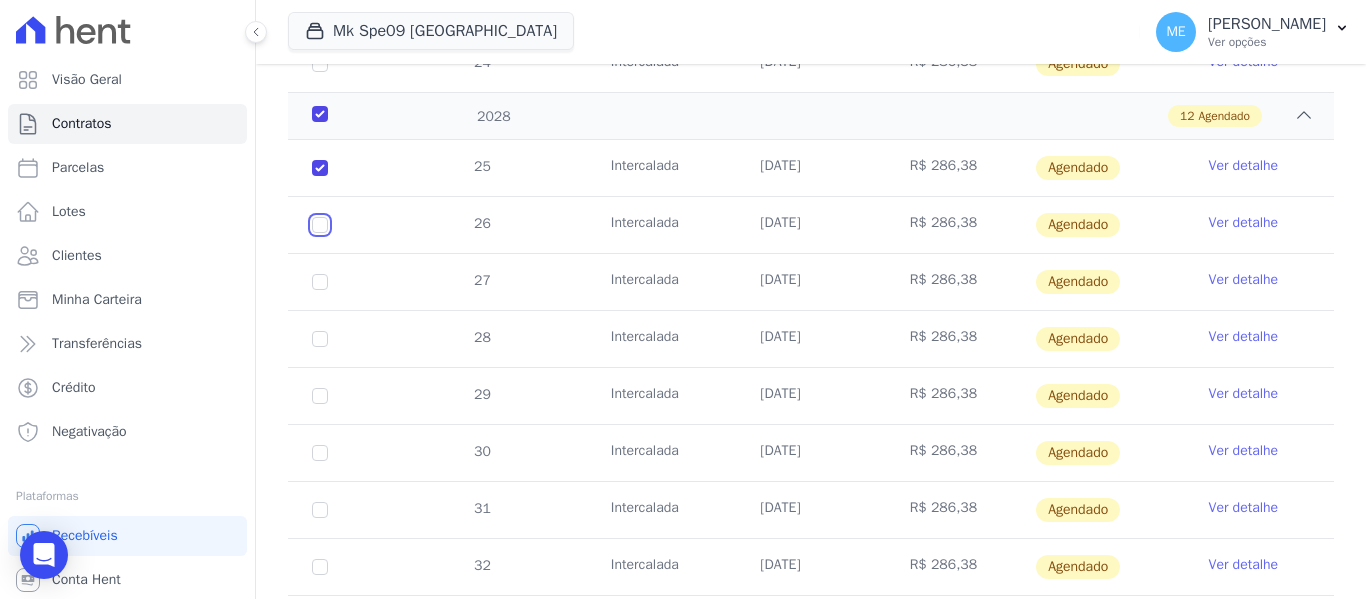click at bounding box center (320, 168) 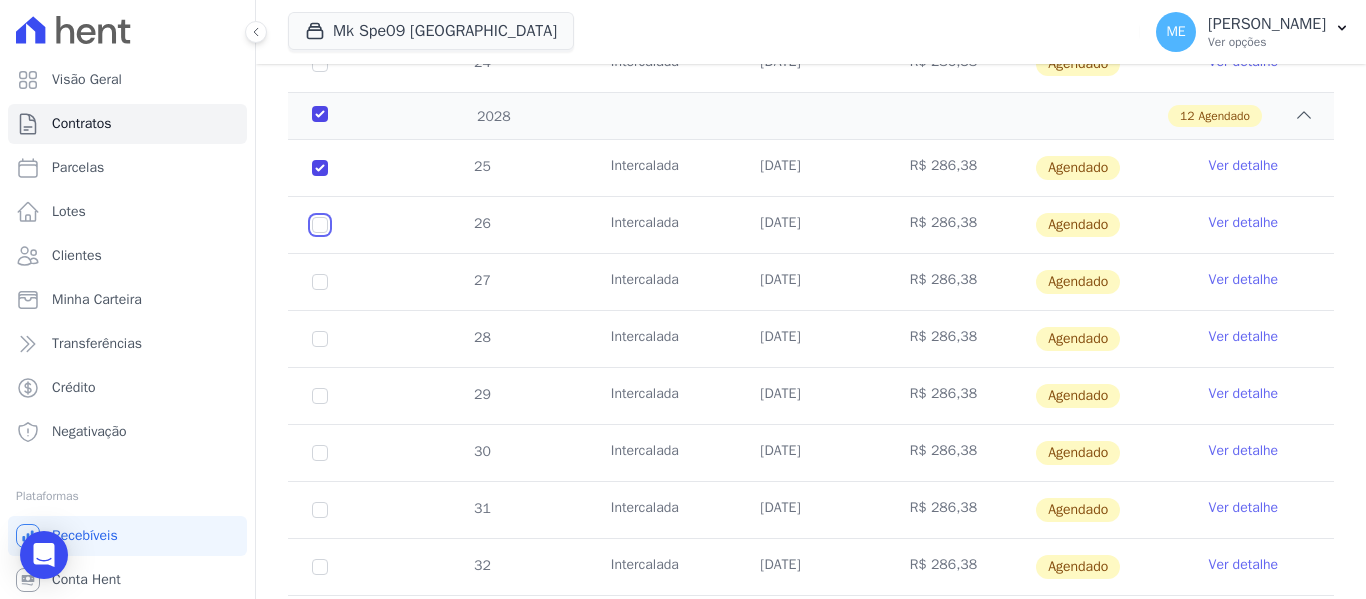 checkbox on "true" 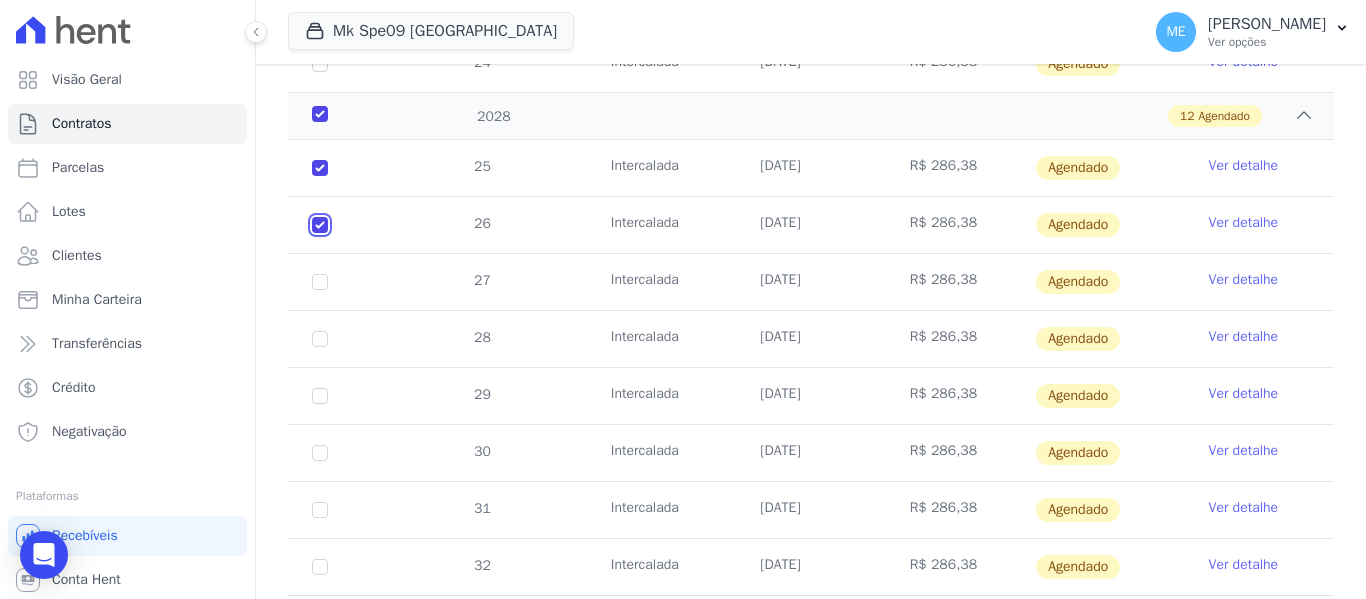 checkbox on "true" 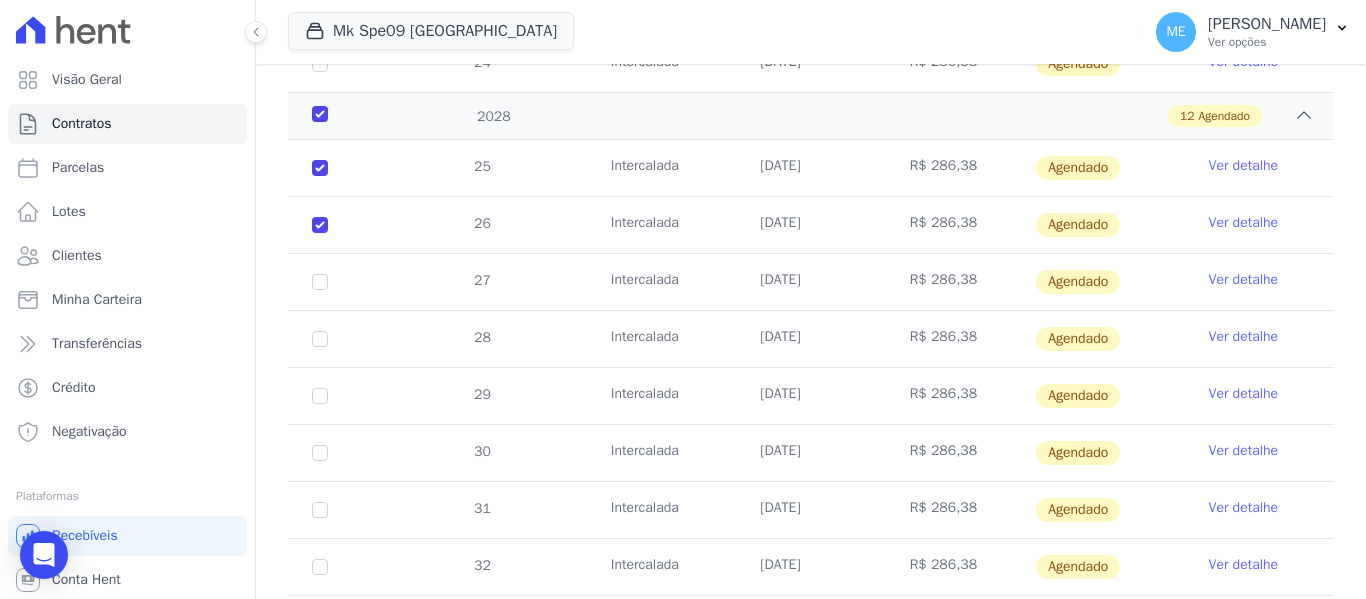 drag, startPoint x: 311, startPoint y: 220, endPoint x: 315, endPoint y: 235, distance: 15.524175 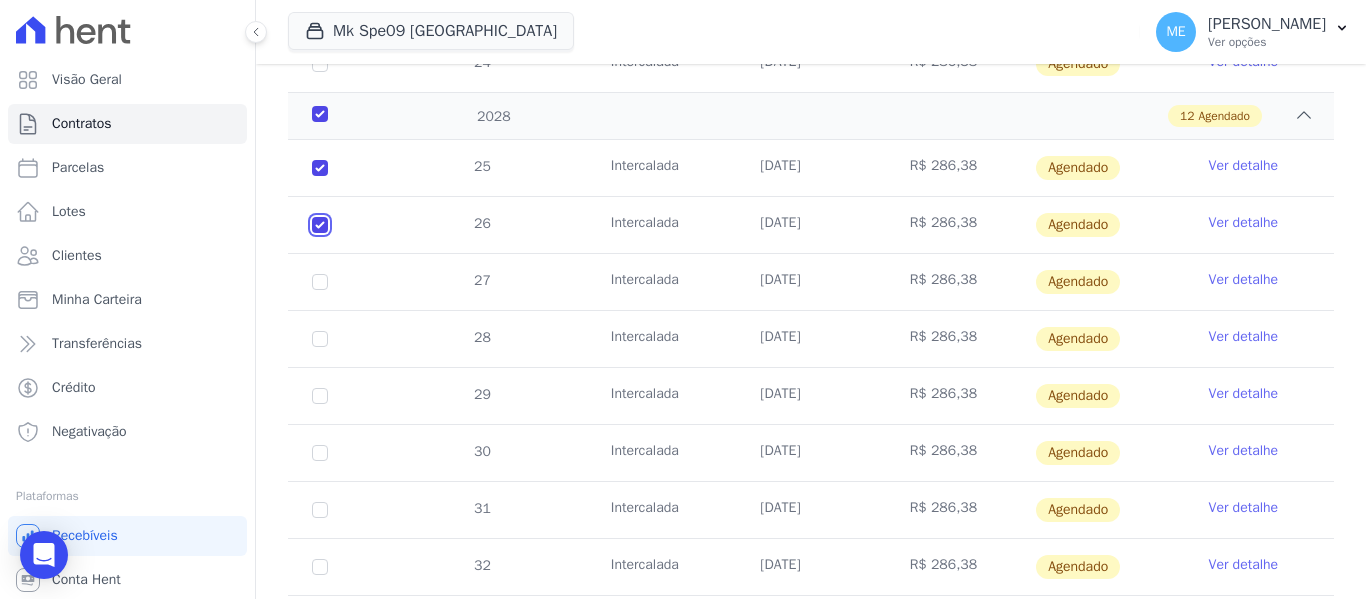 click at bounding box center [320, 168] 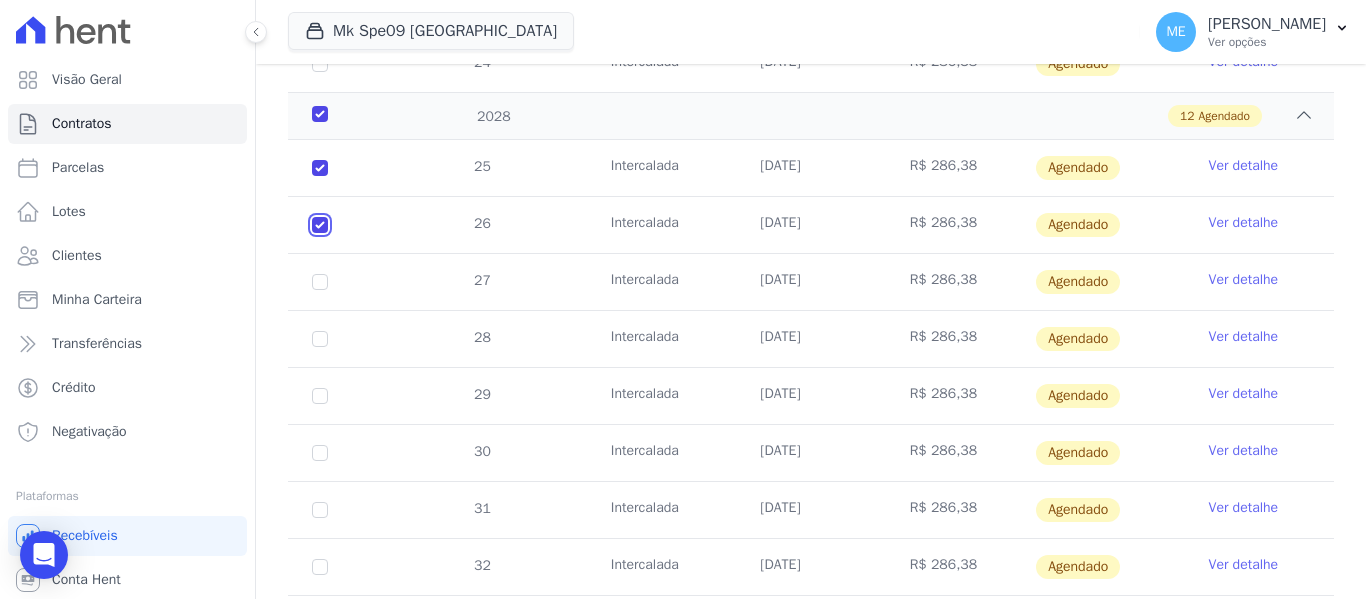 checkbox on "false" 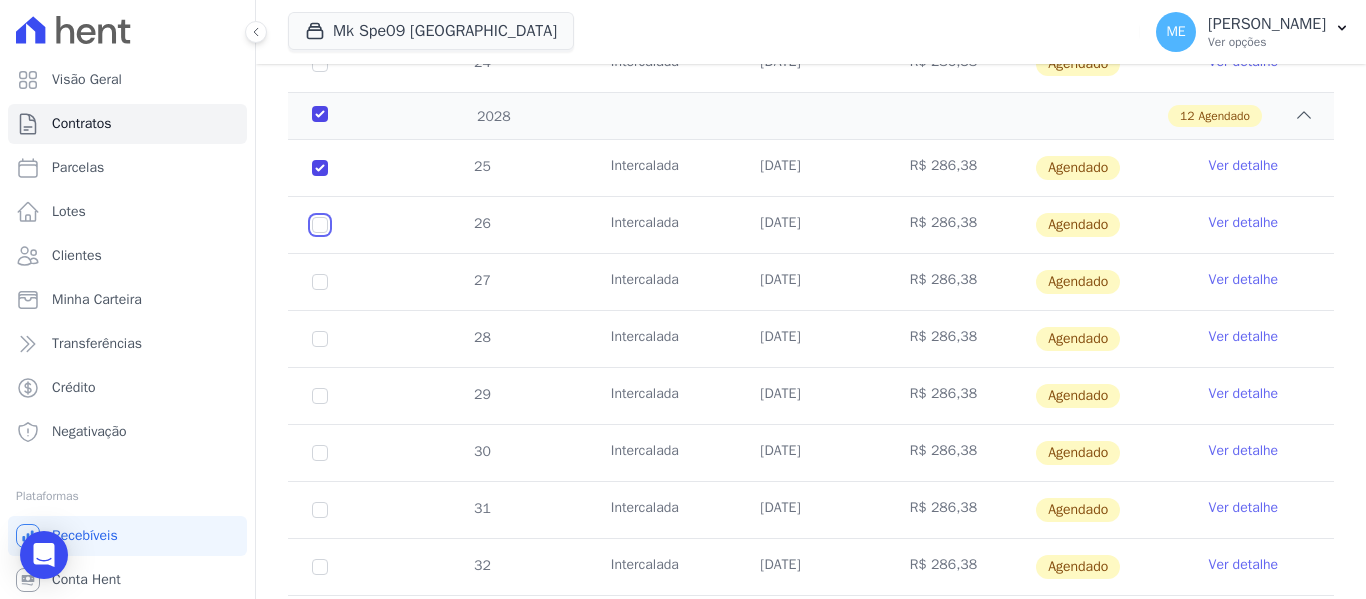 checkbox on "true" 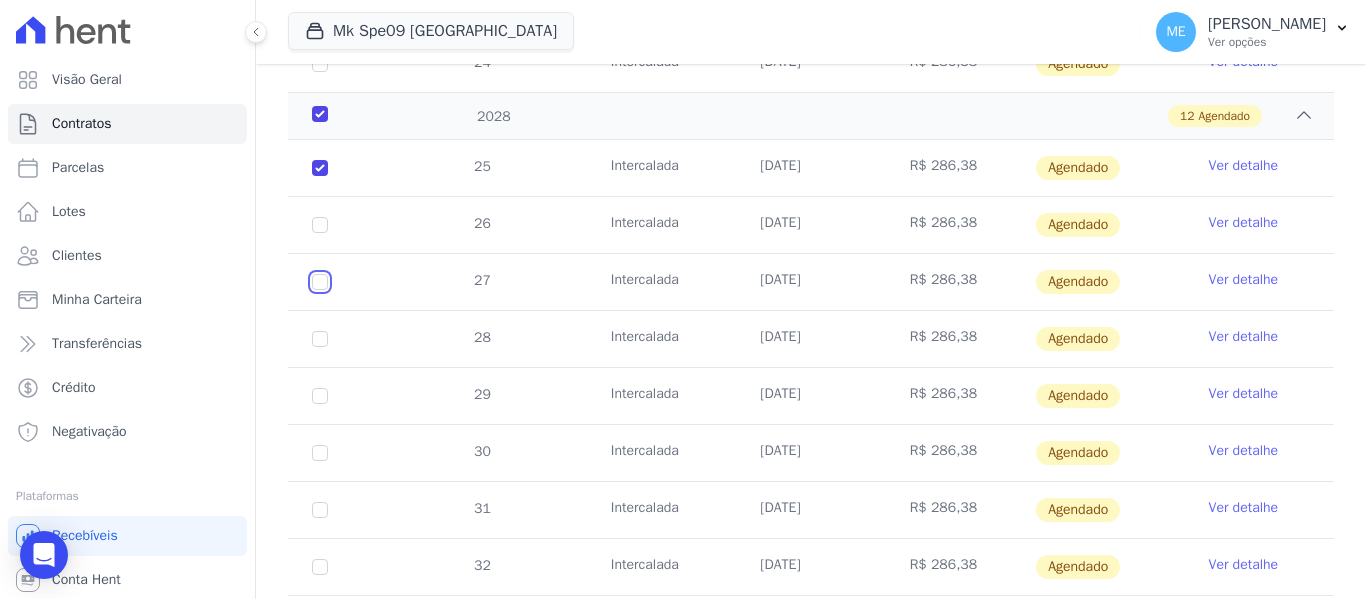 click at bounding box center (320, 168) 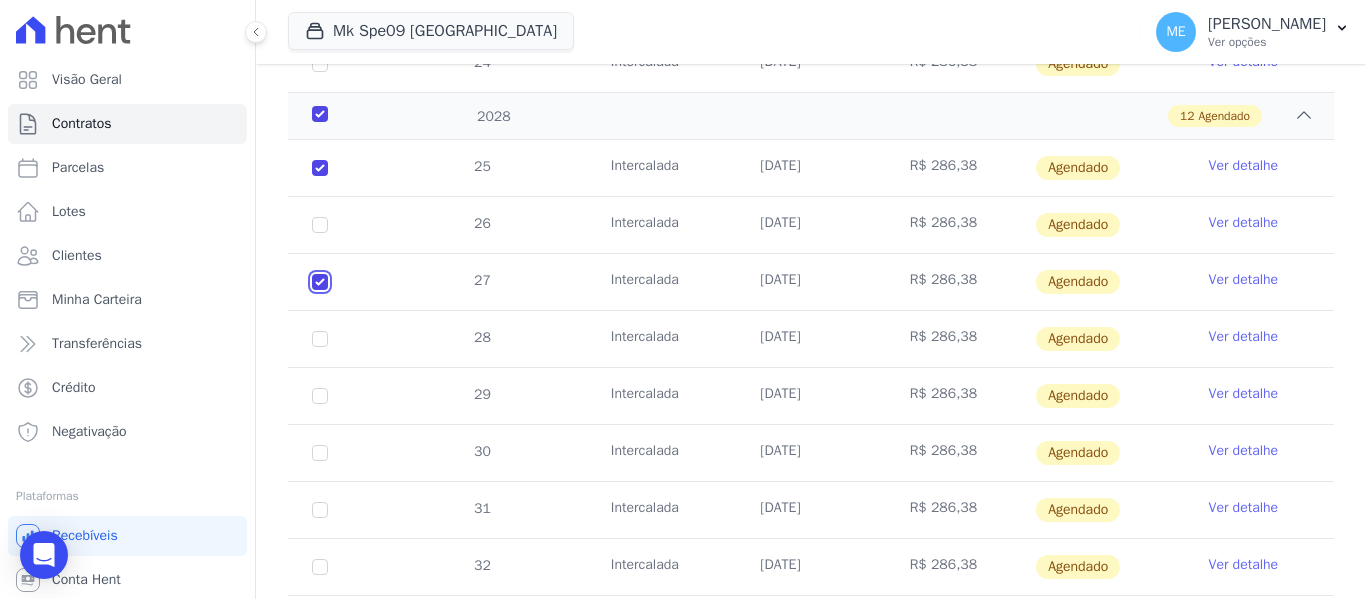 checkbox on "true" 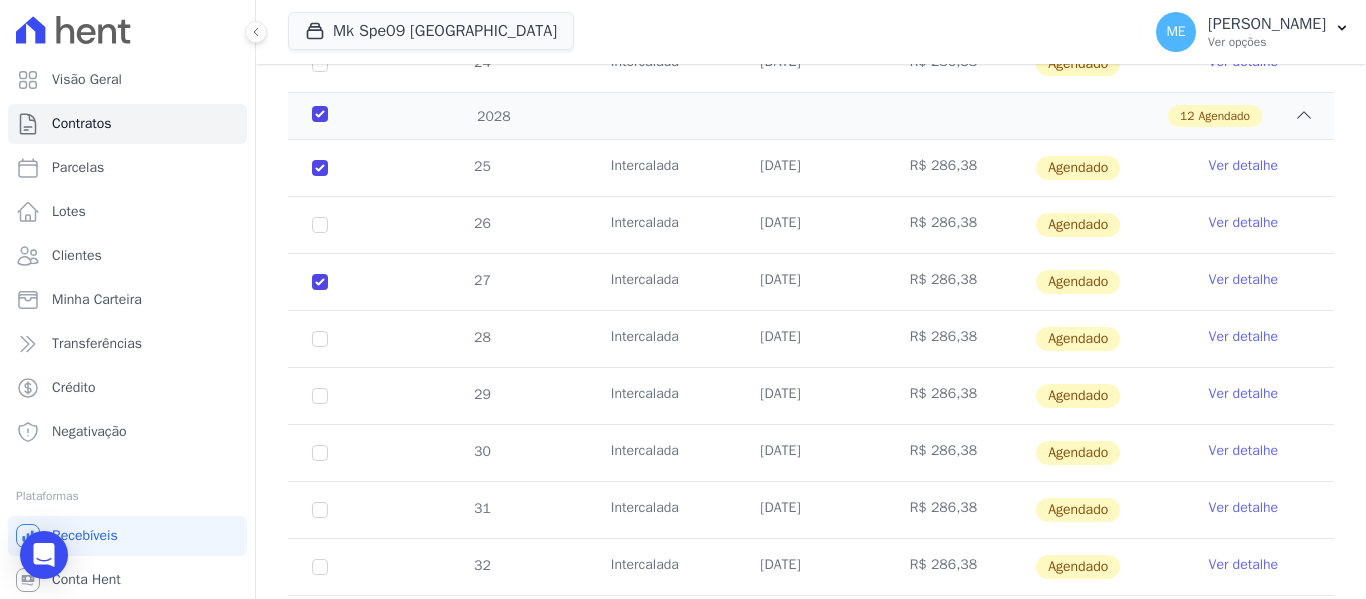 click on "28" at bounding box center (320, 339) 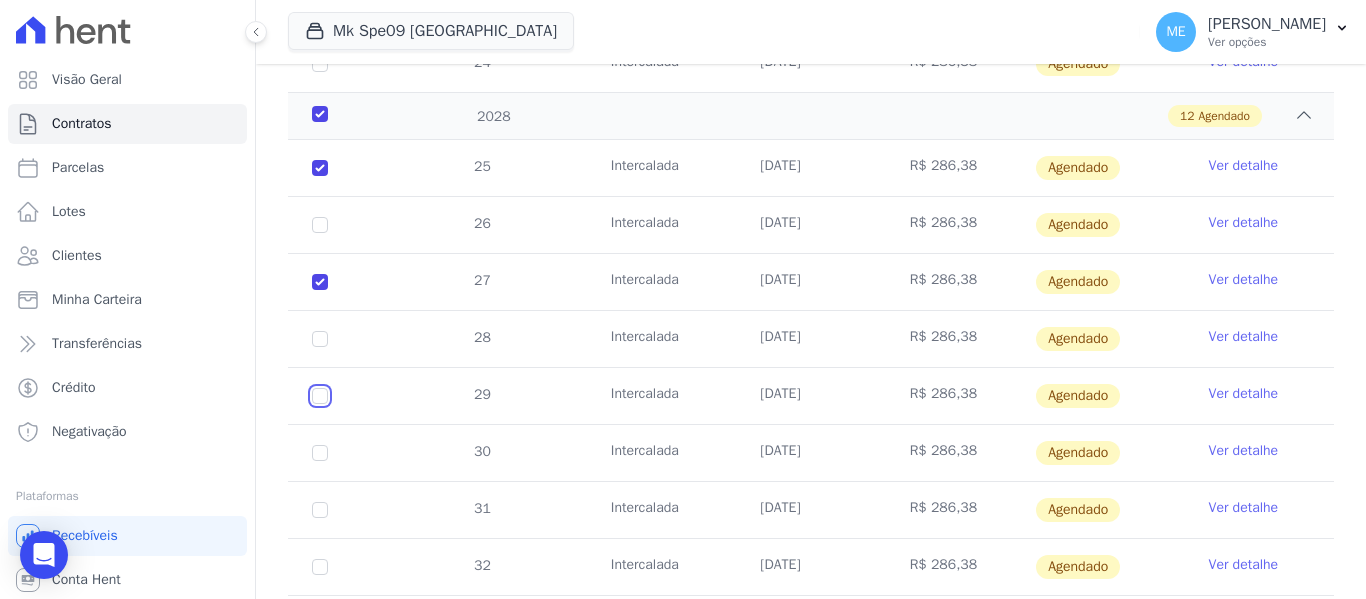click at bounding box center [320, 168] 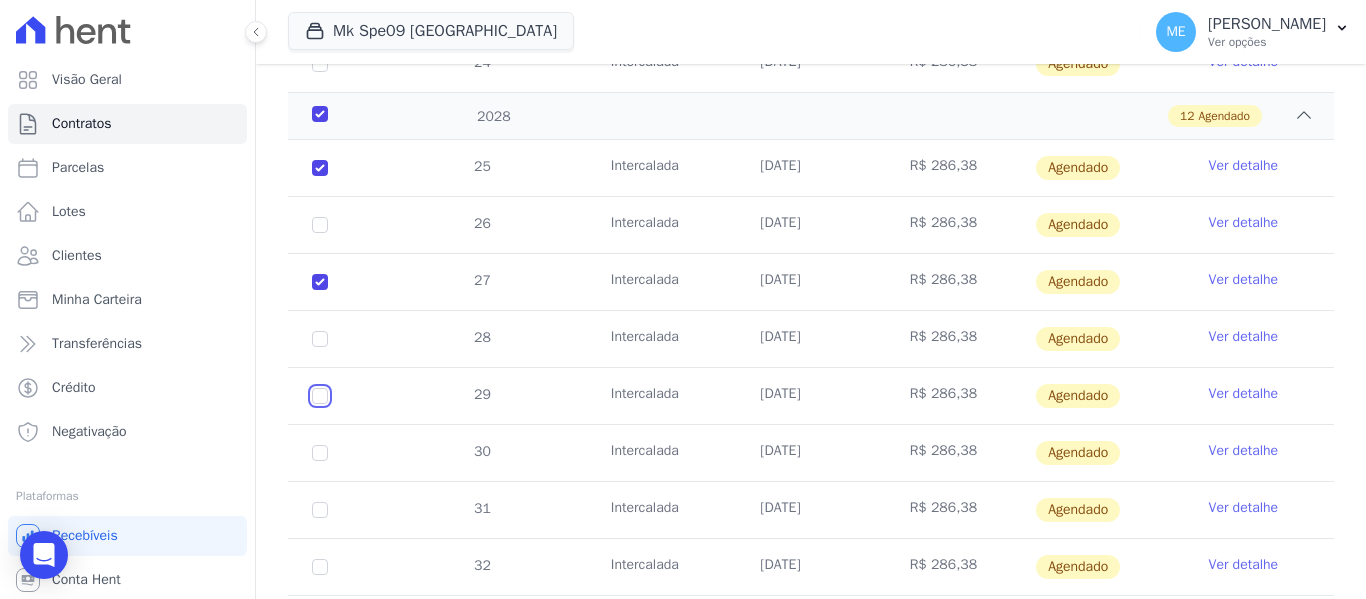 checkbox on "true" 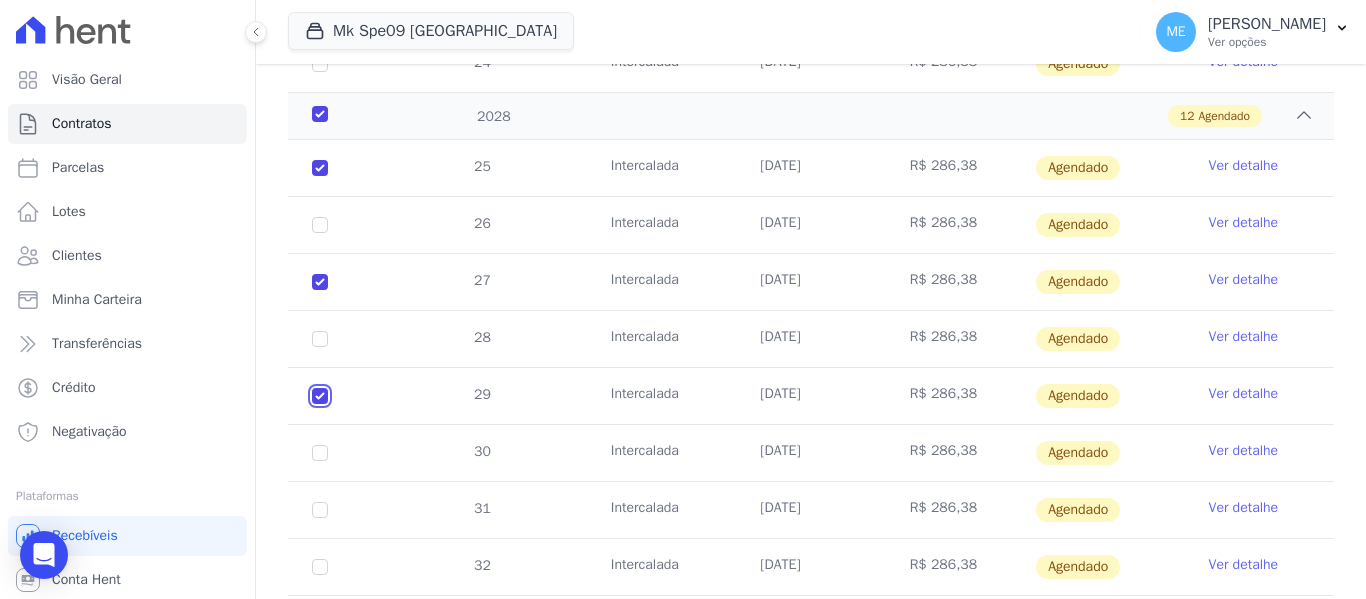 checkbox on "true" 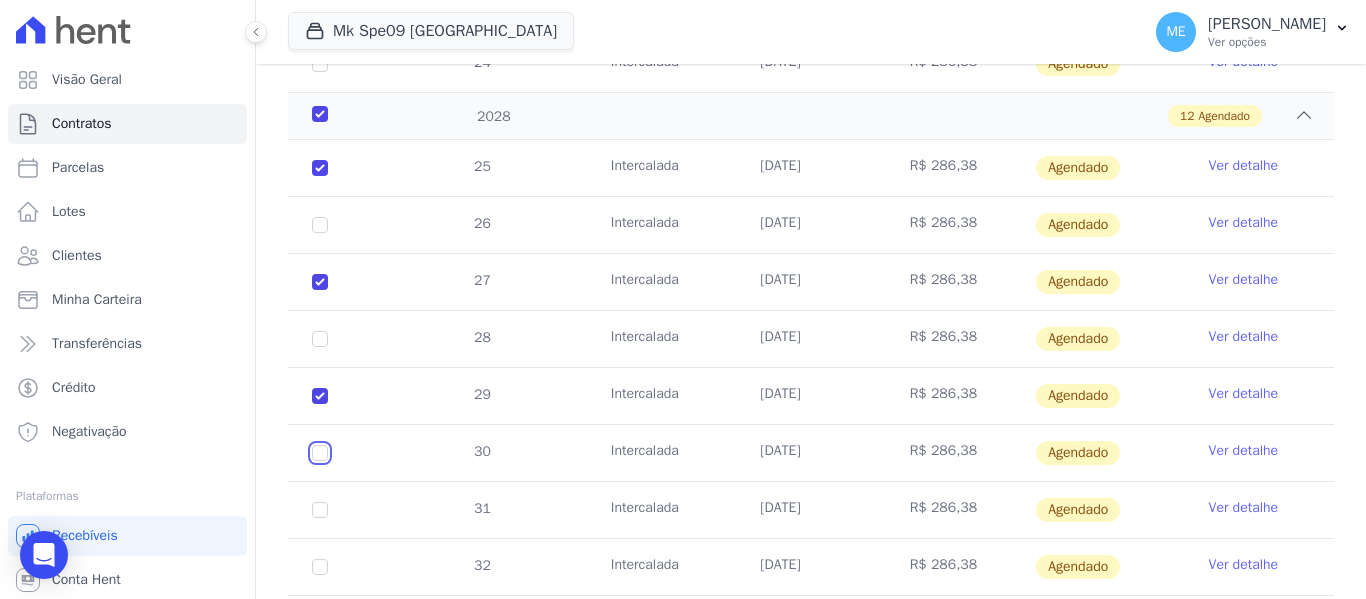 click at bounding box center [320, 168] 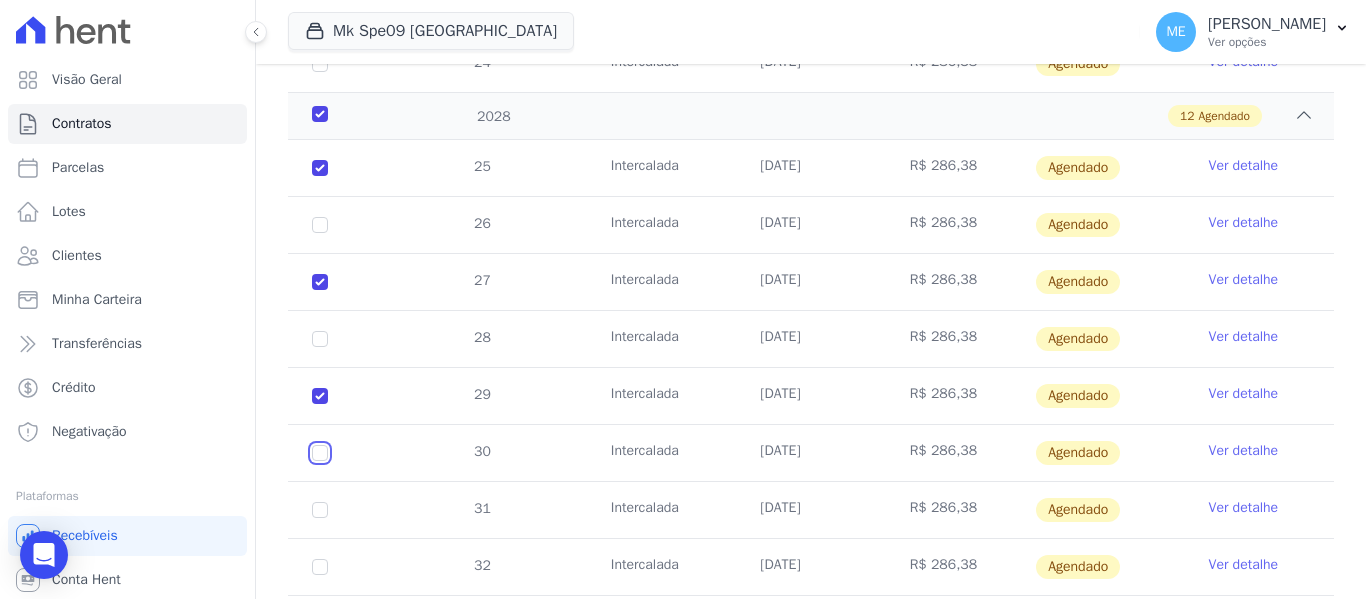 checkbox on "true" 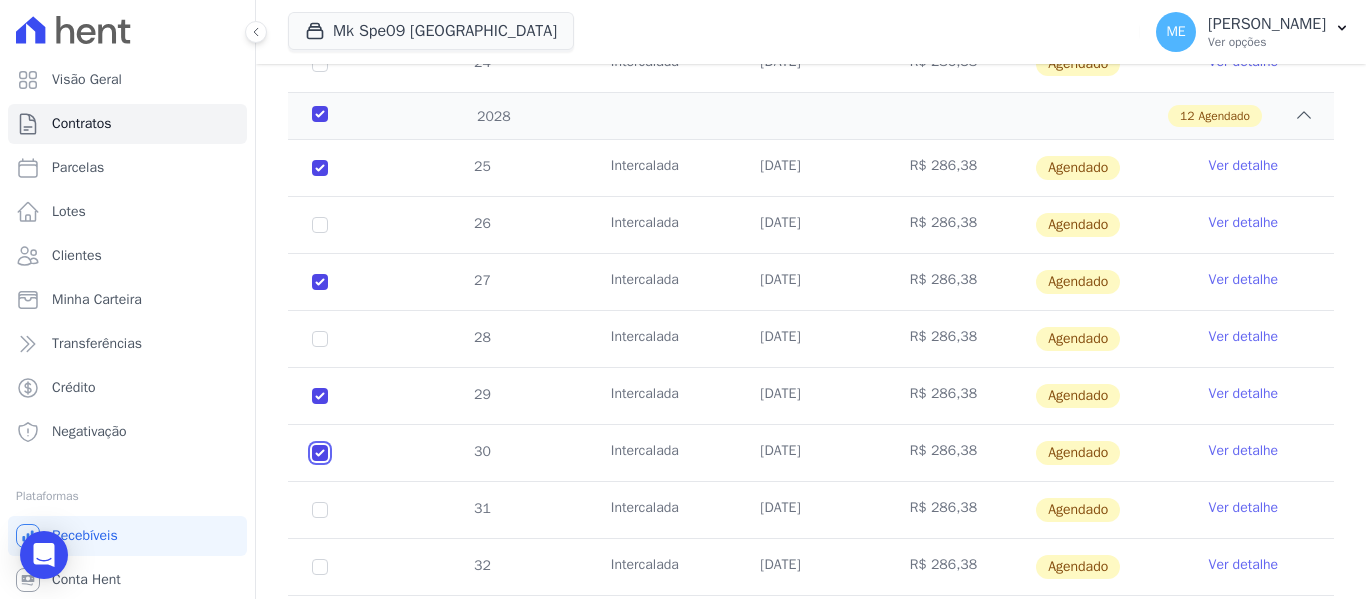 checkbox on "true" 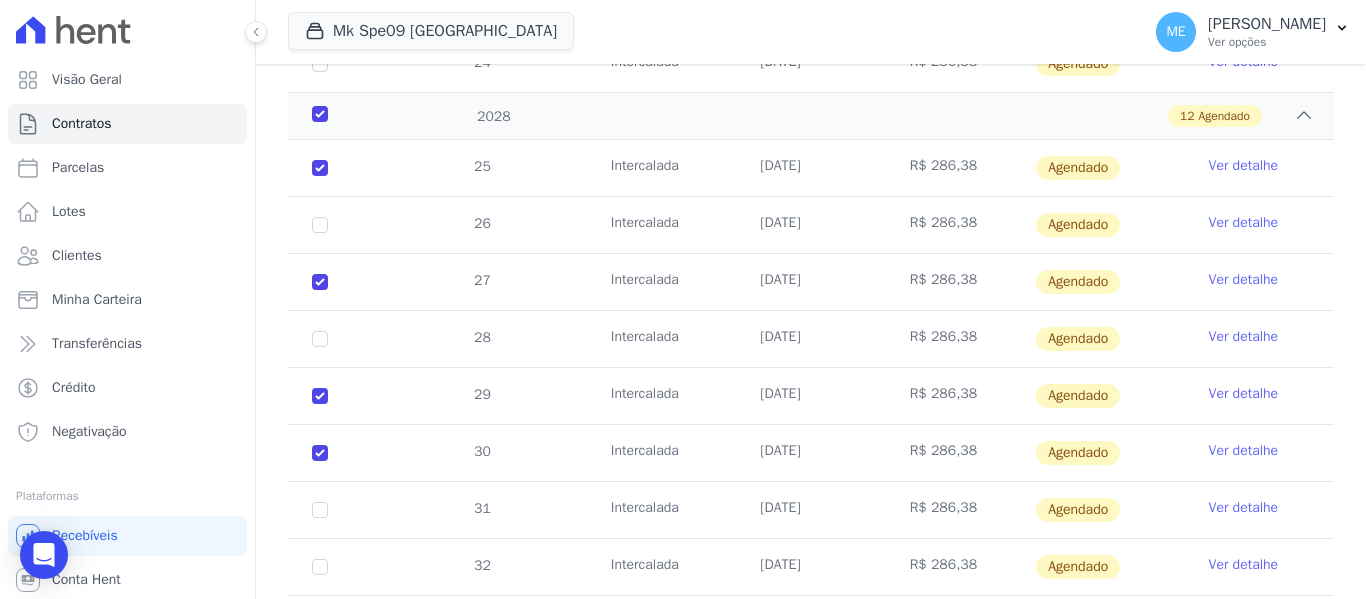 click on "31" at bounding box center [320, 510] 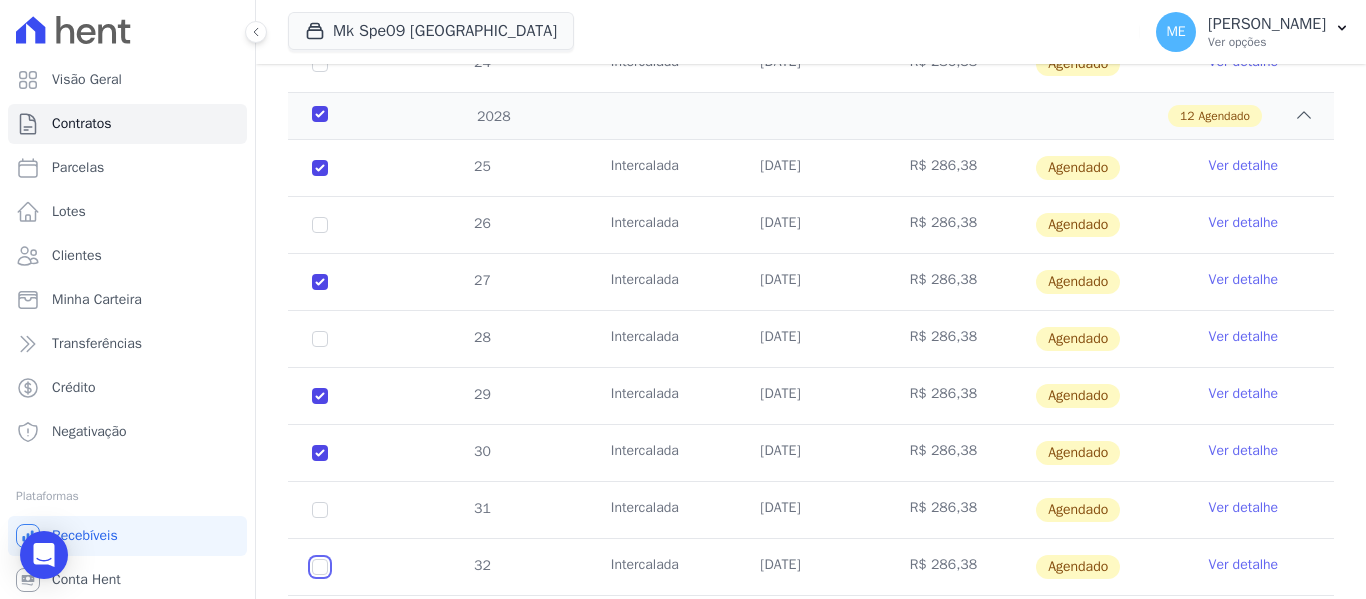 drag, startPoint x: 322, startPoint y: 571, endPoint x: 331, endPoint y: 551, distance: 21.931713 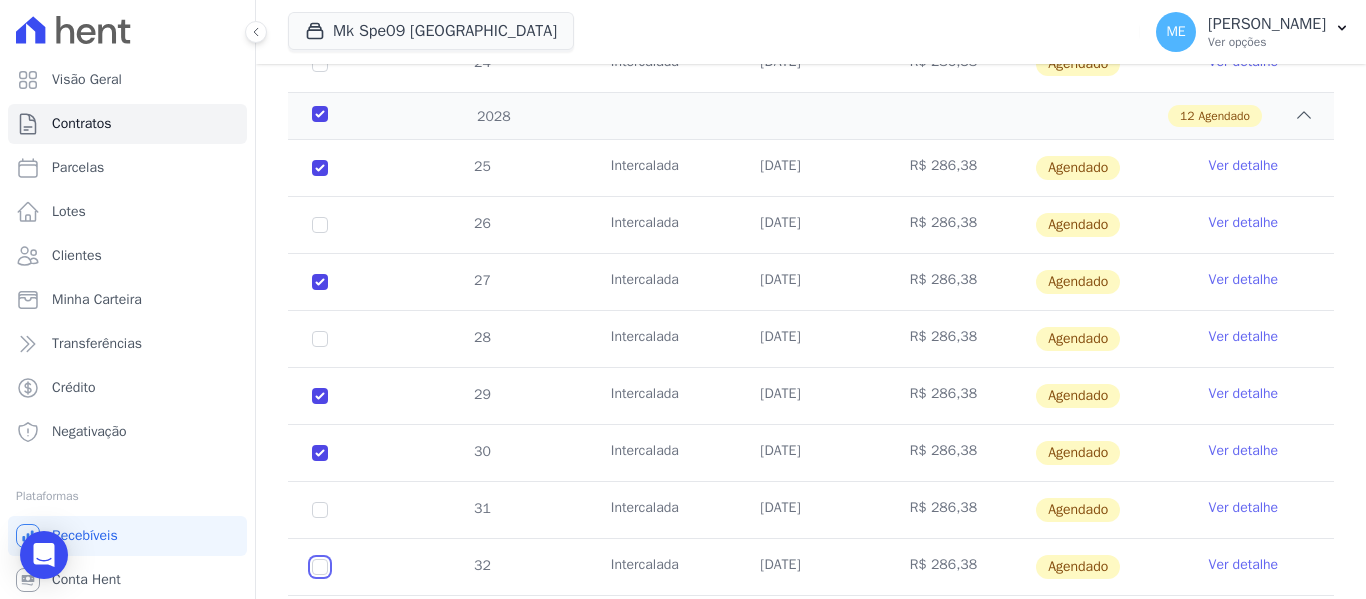 click at bounding box center [320, 168] 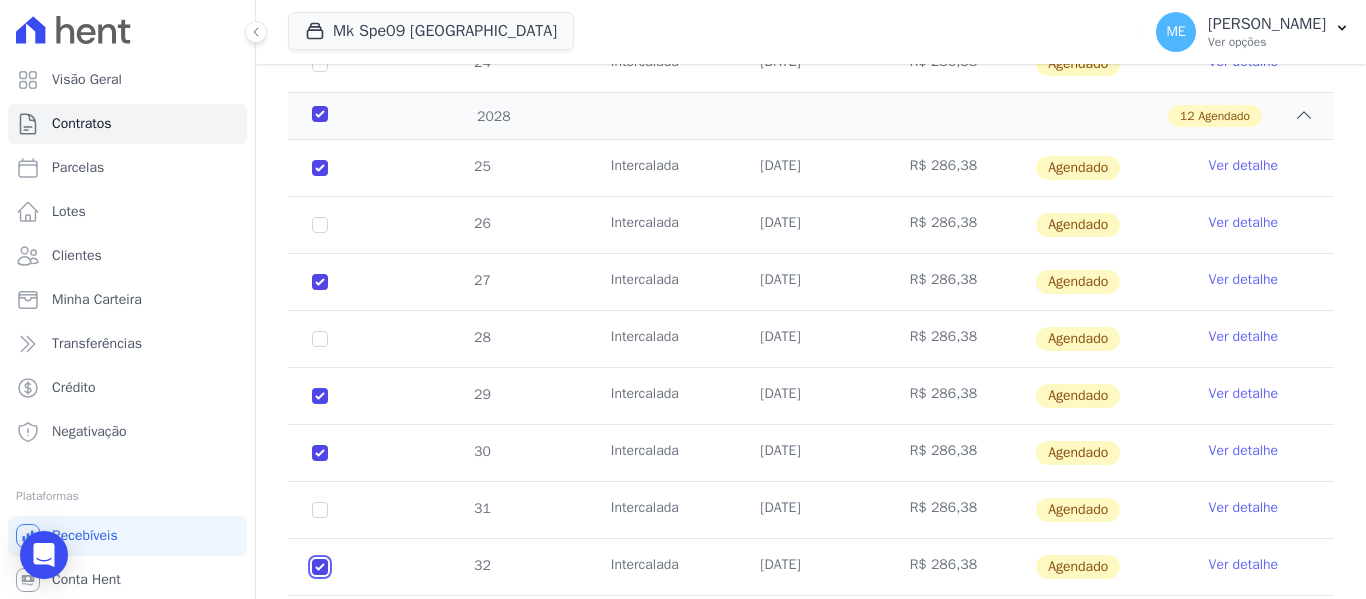checkbox on "true" 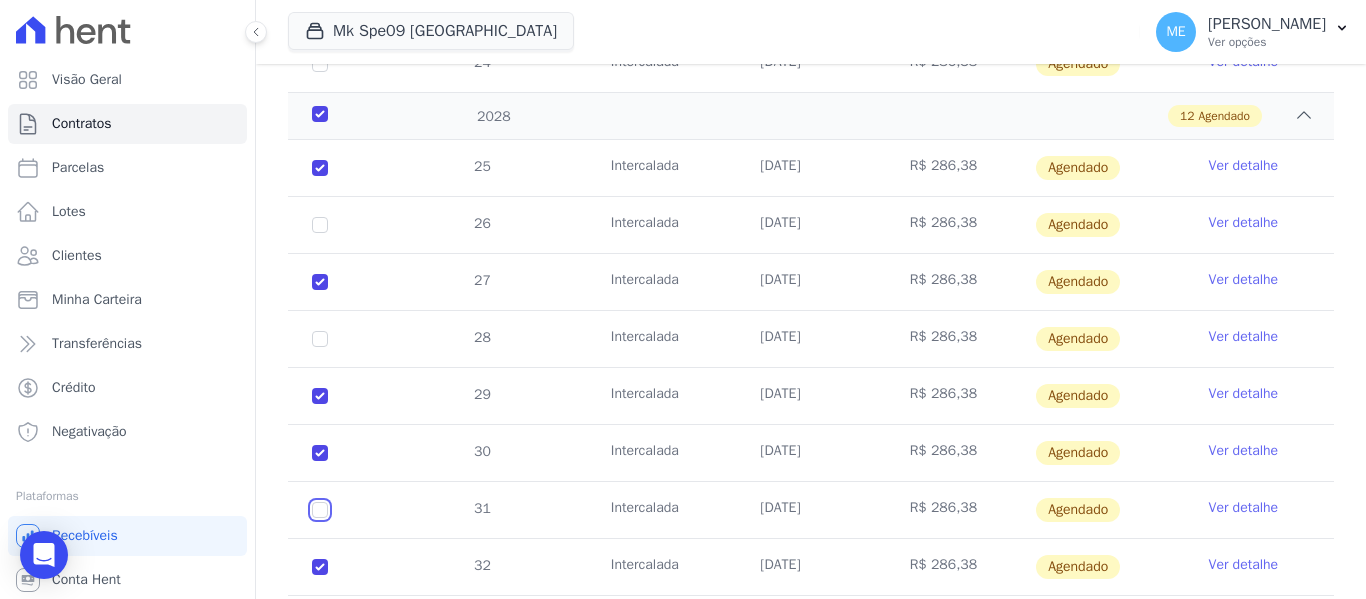 click at bounding box center (320, 168) 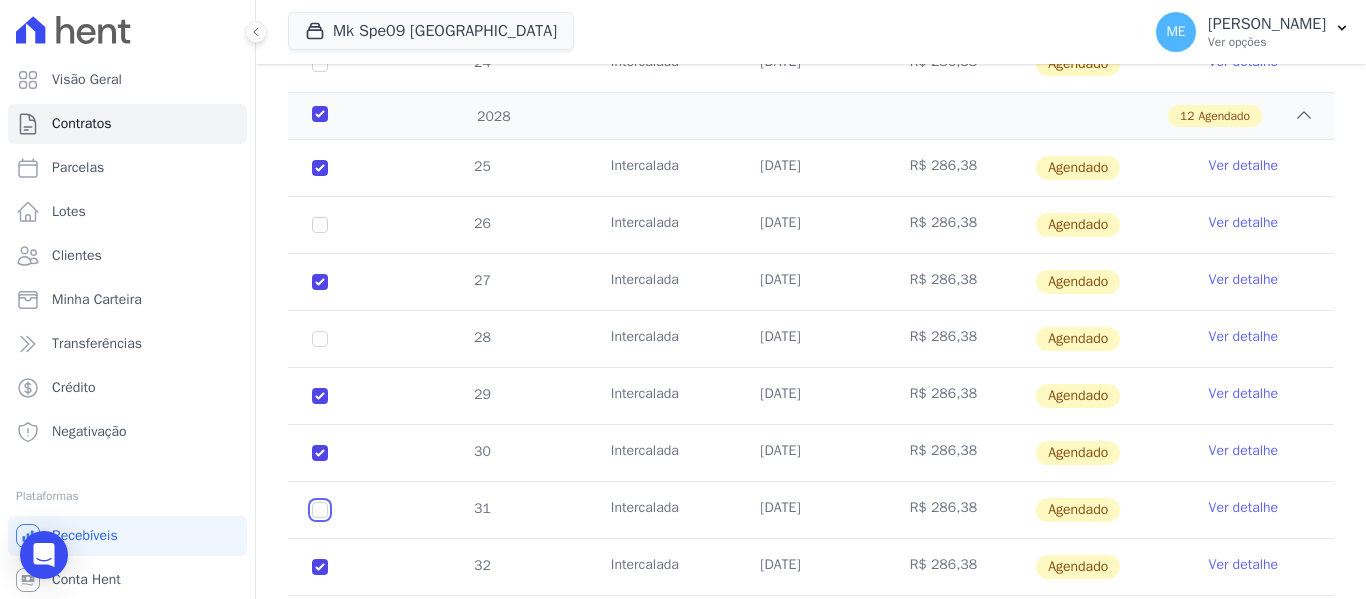 checkbox on "true" 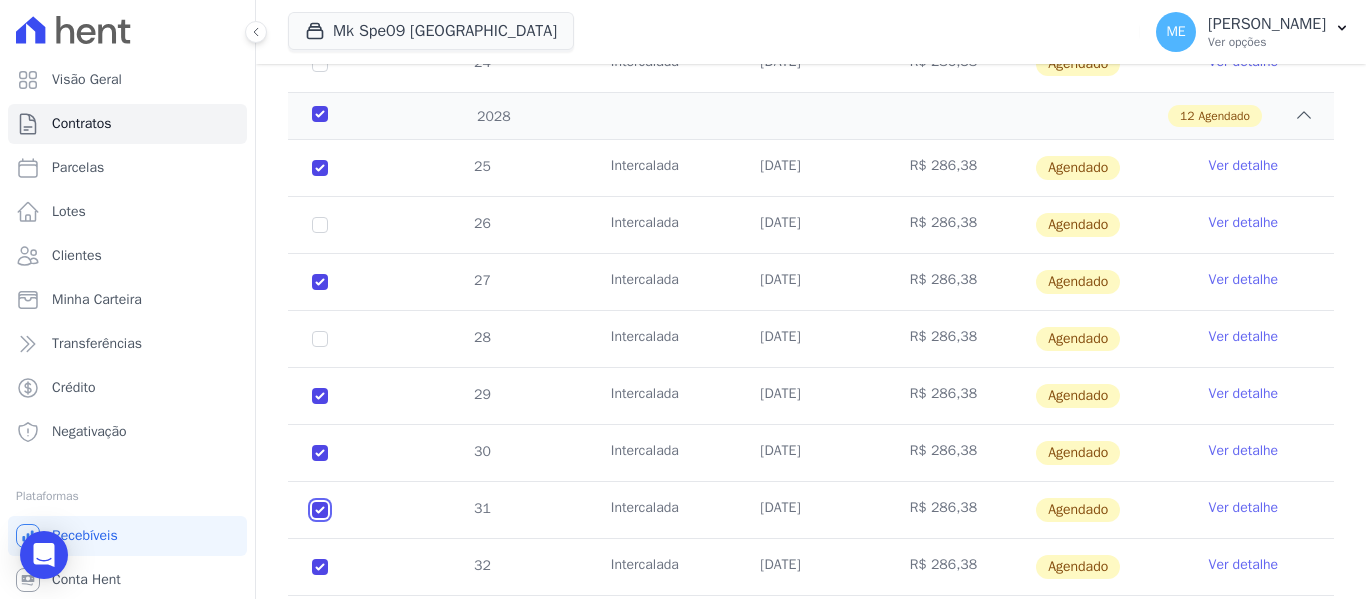 checkbox on "true" 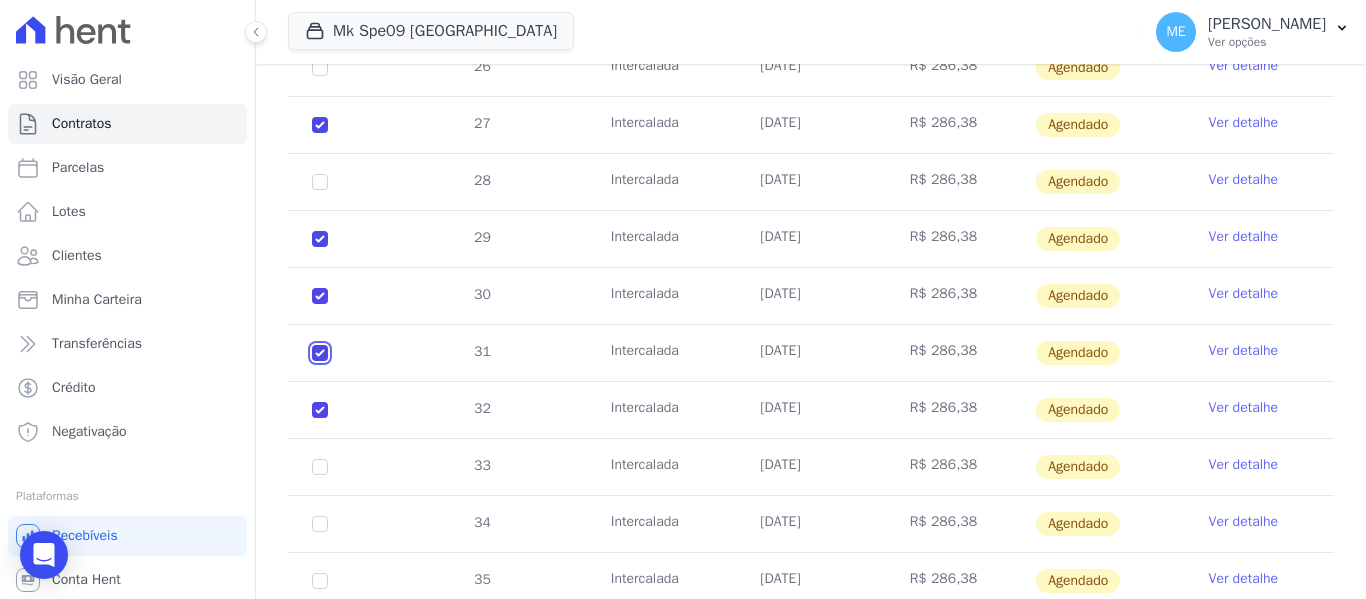 scroll, scrollTop: 2718, scrollLeft: 0, axis: vertical 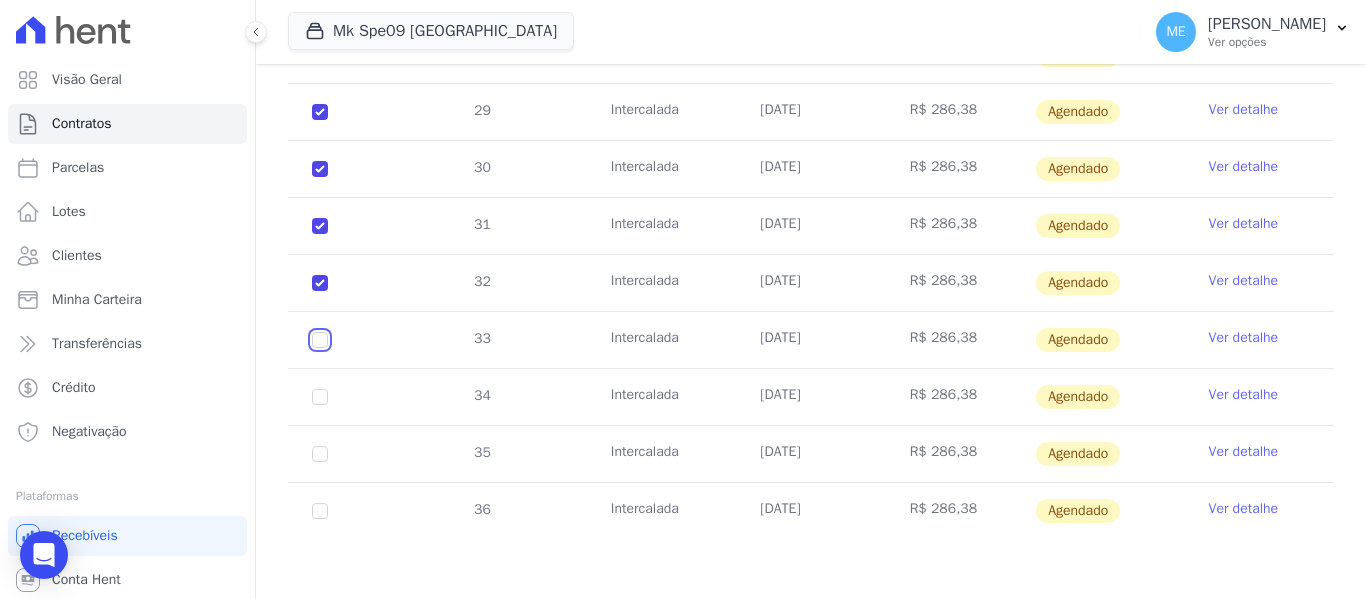 click at bounding box center (320, -116) 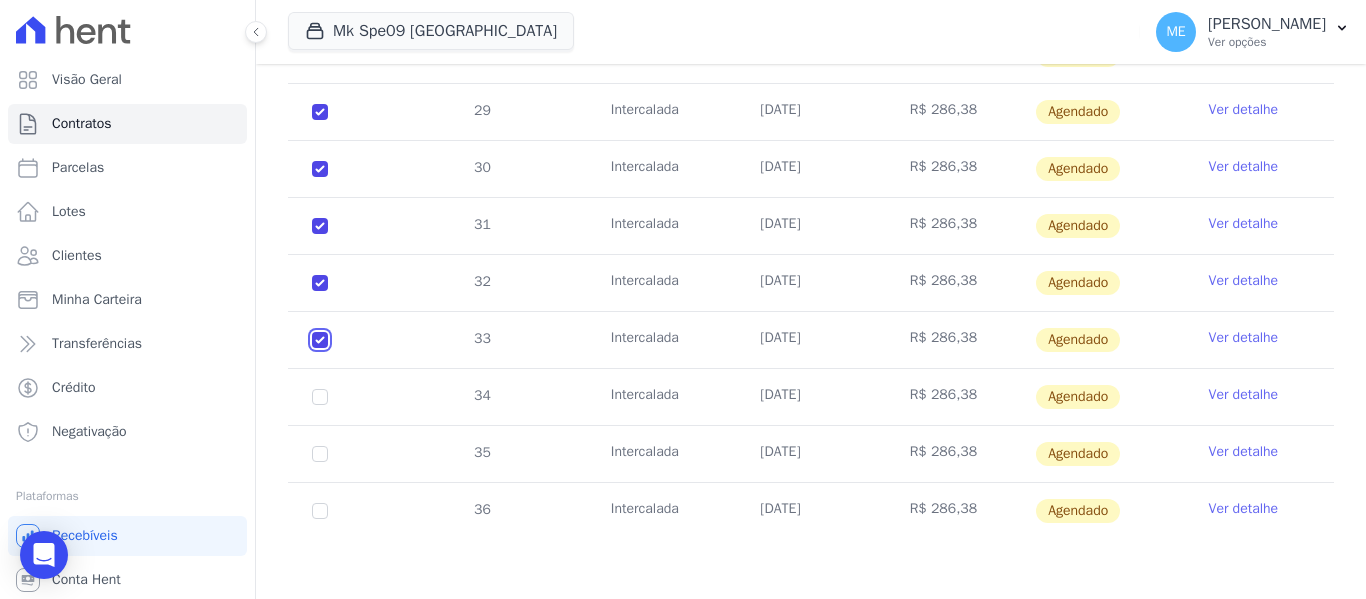 checkbox on "true" 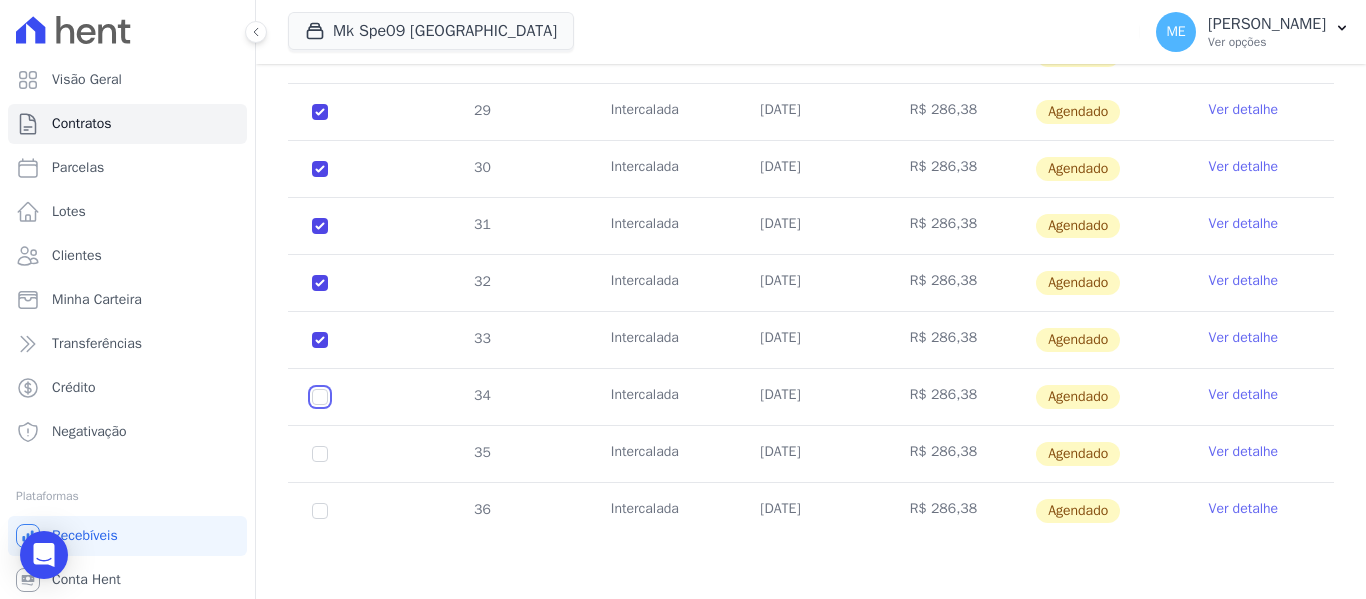 click at bounding box center (320, -116) 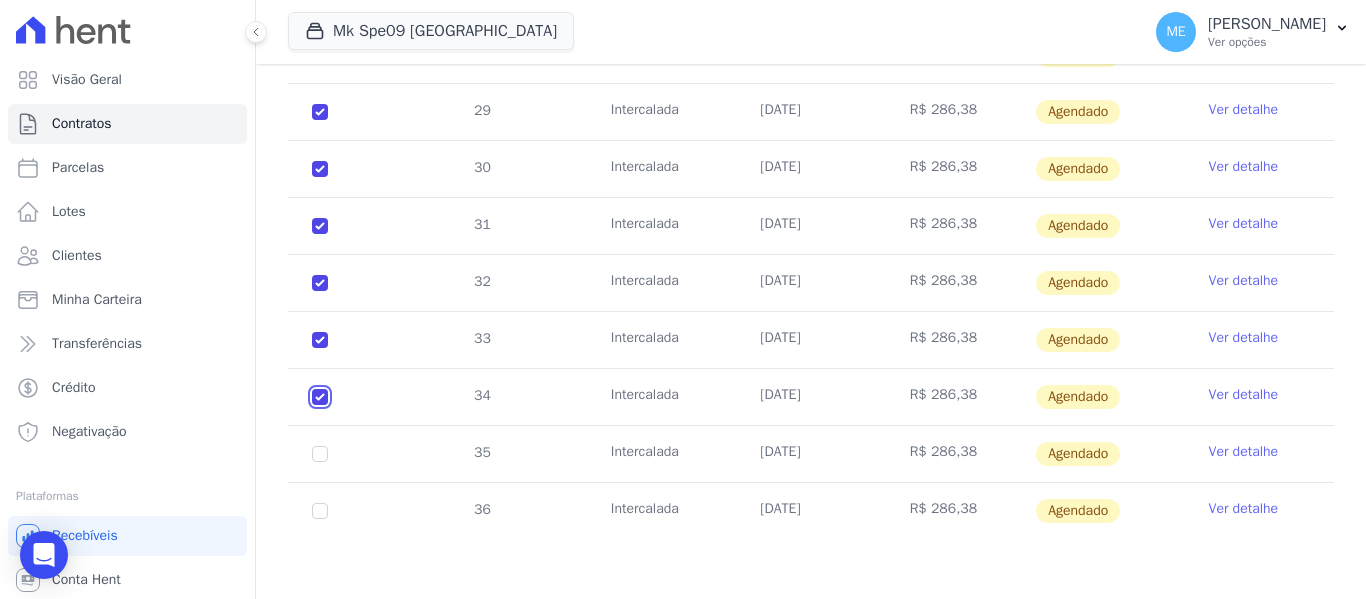 checkbox on "true" 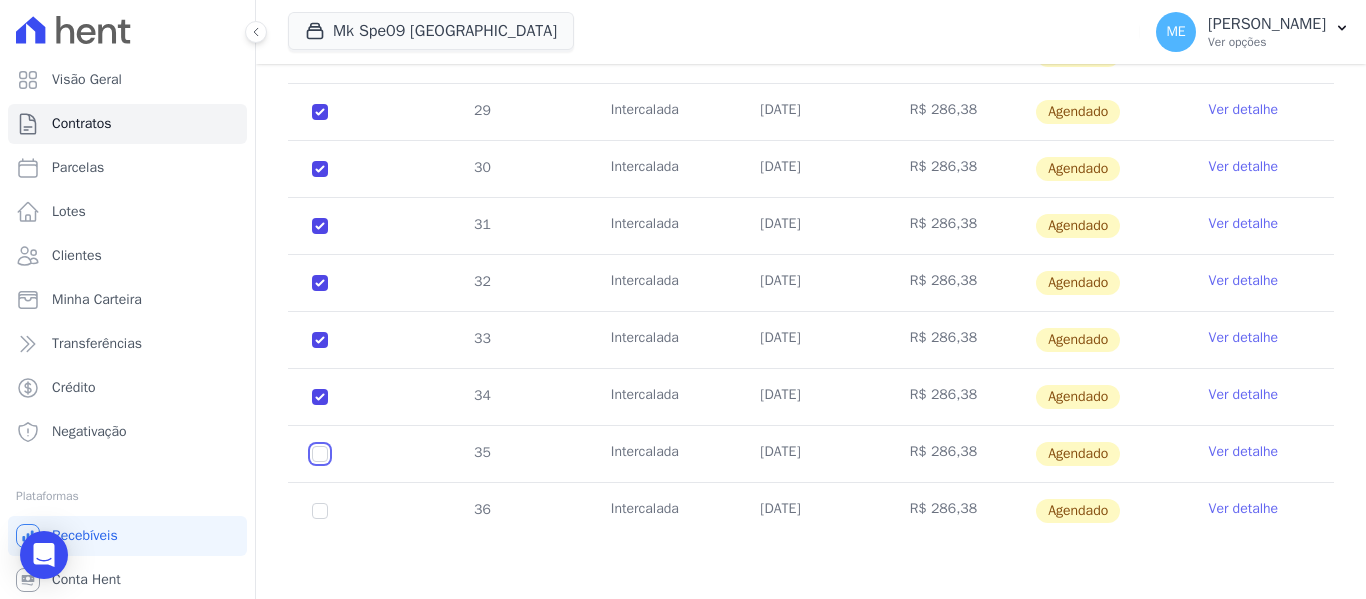 click at bounding box center (320, -116) 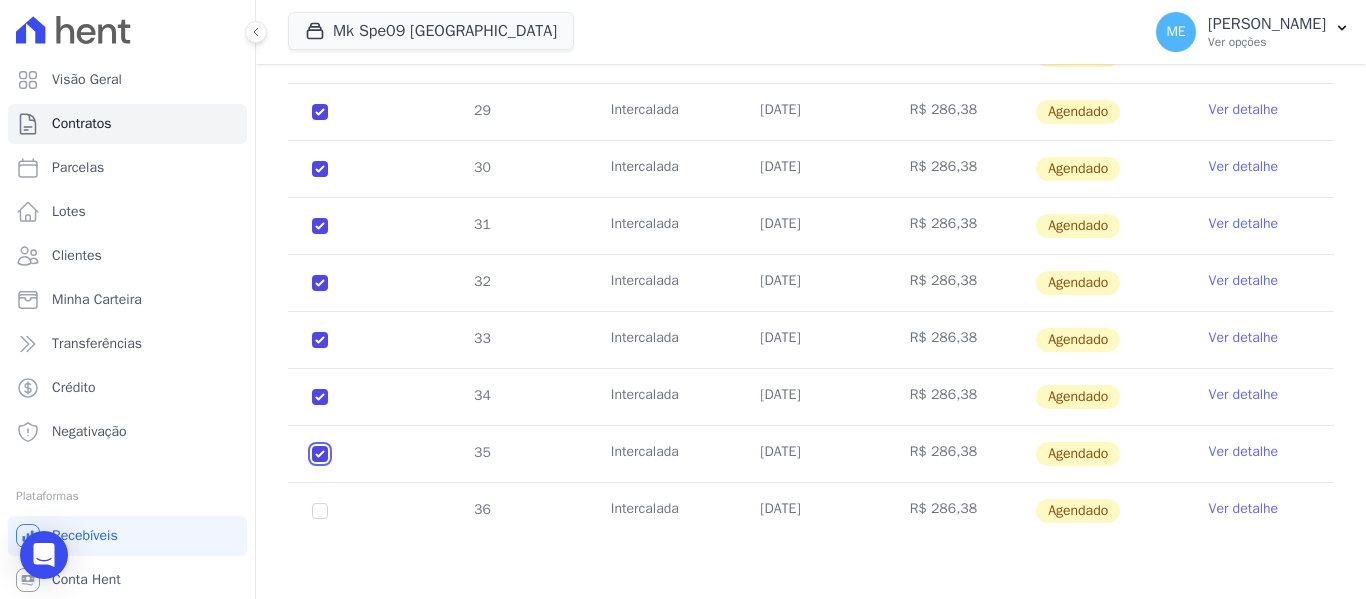 checkbox on "true" 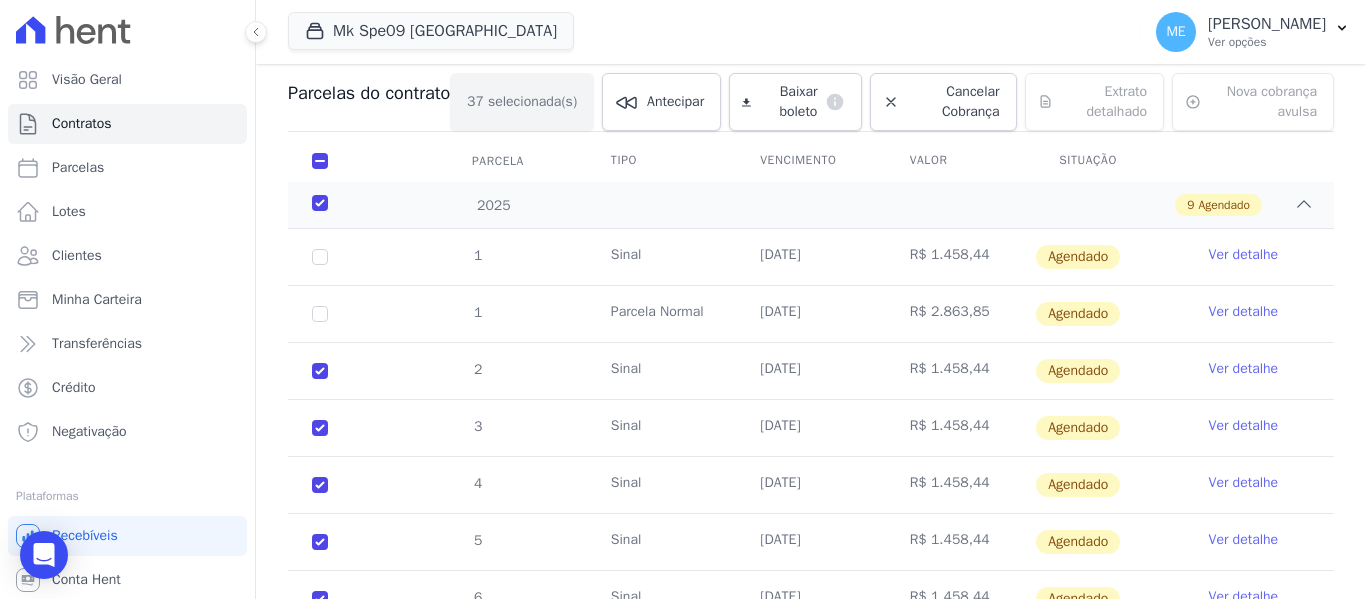 scroll, scrollTop: 0, scrollLeft: 0, axis: both 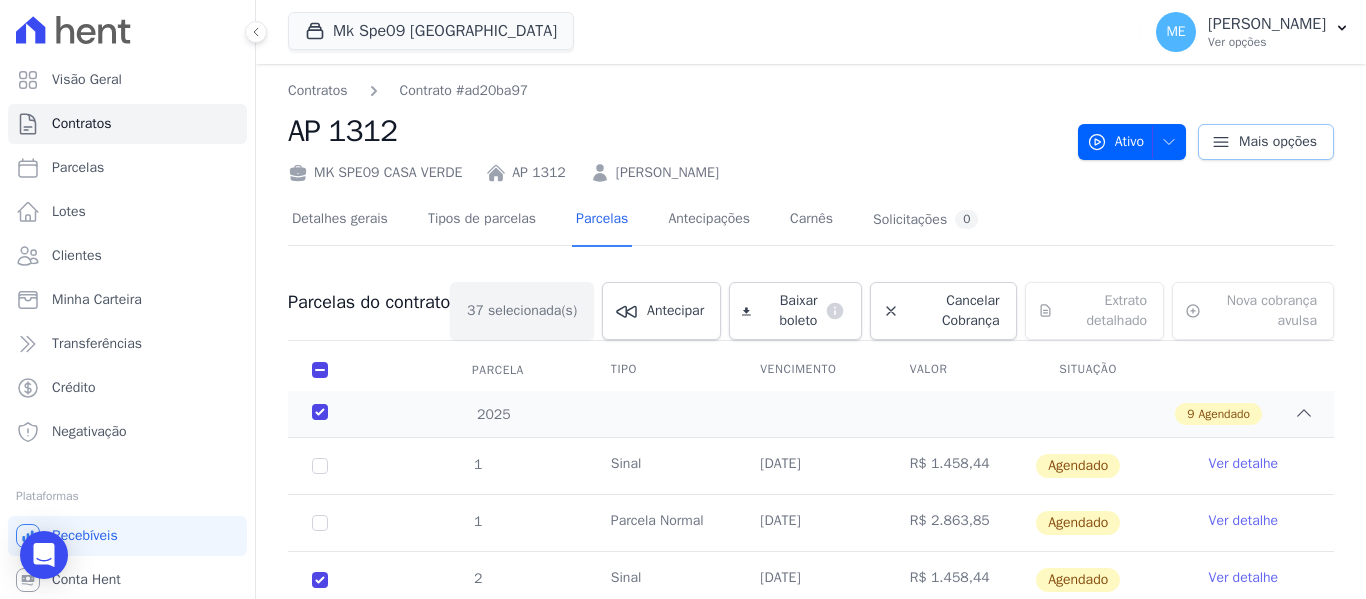 click 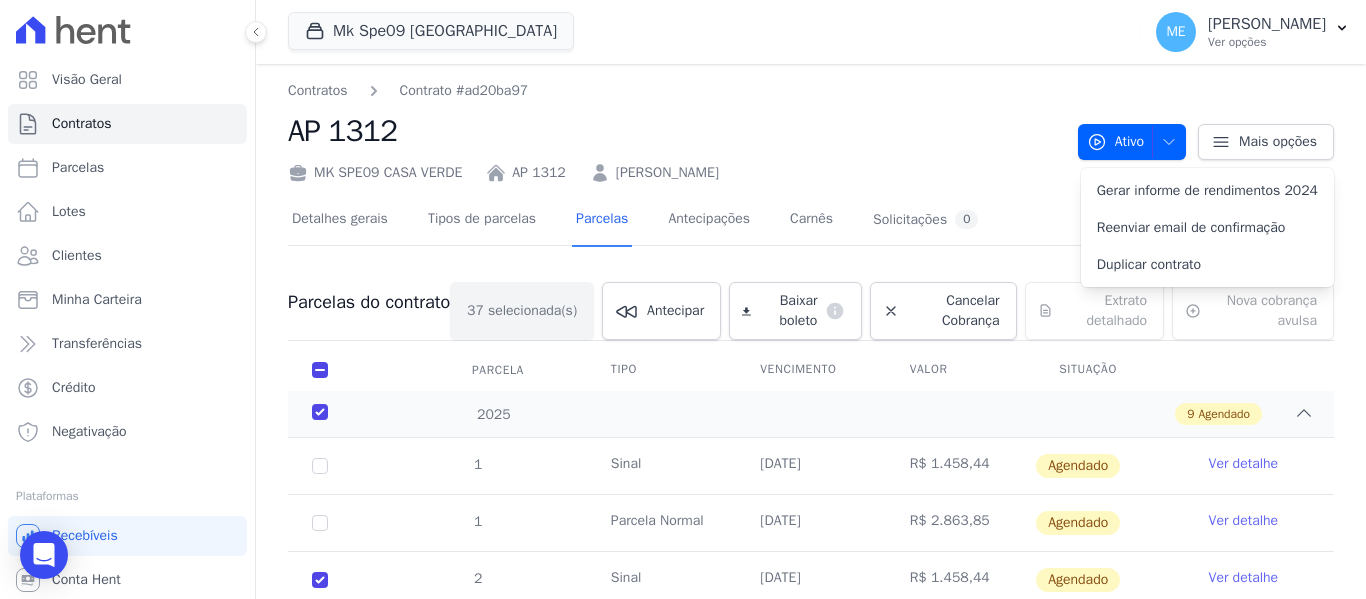 drag, startPoint x: 1344, startPoint y: 222, endPoint x: 1319, endPoint y: 180, distance: 48.8774 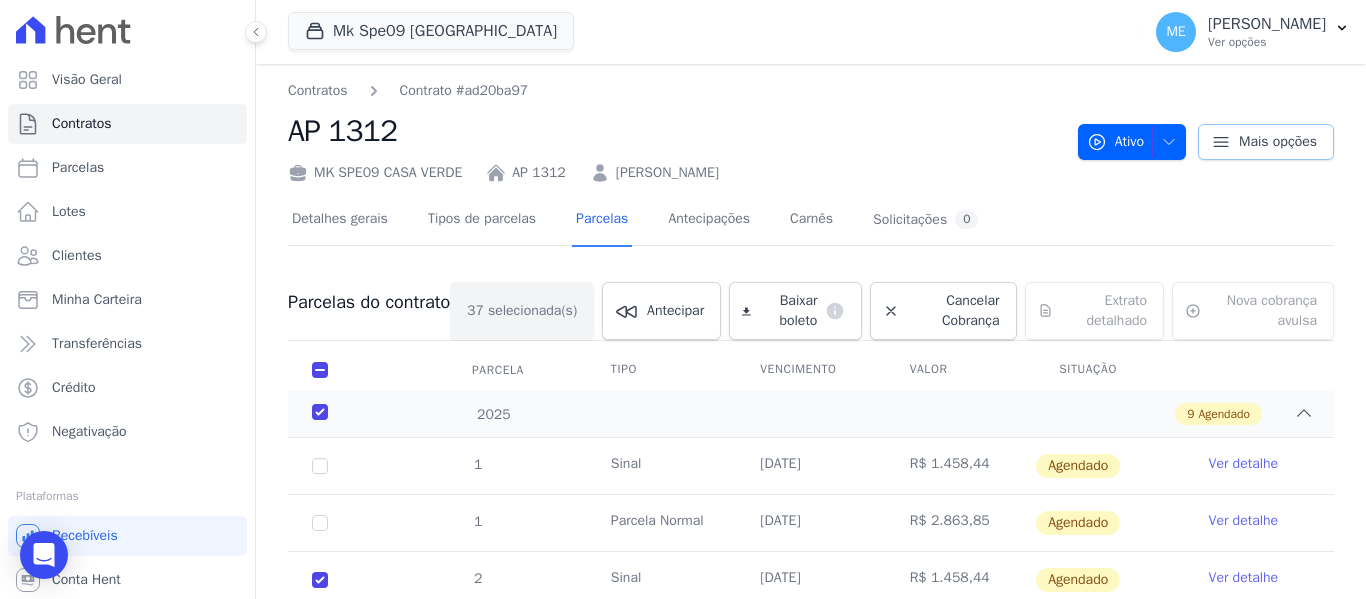 click on "Mais opções" at bounding box center (1278, 142) 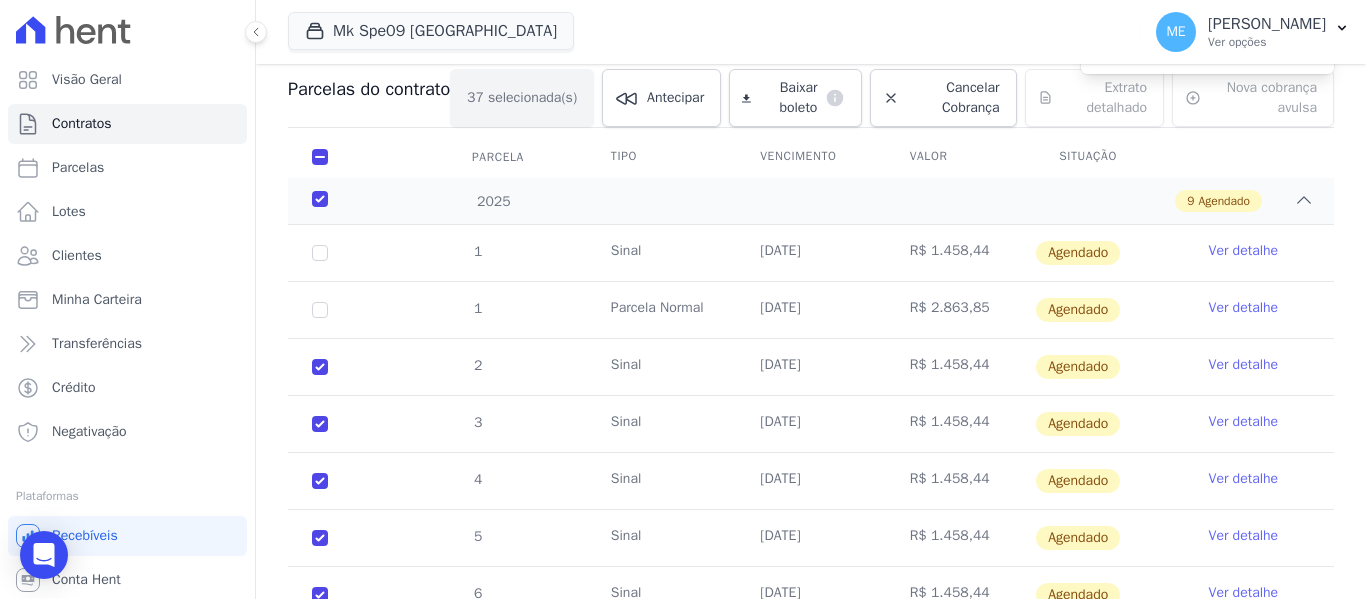 scroll, scrollTop: 0, scrollLeft: 0, axis: both 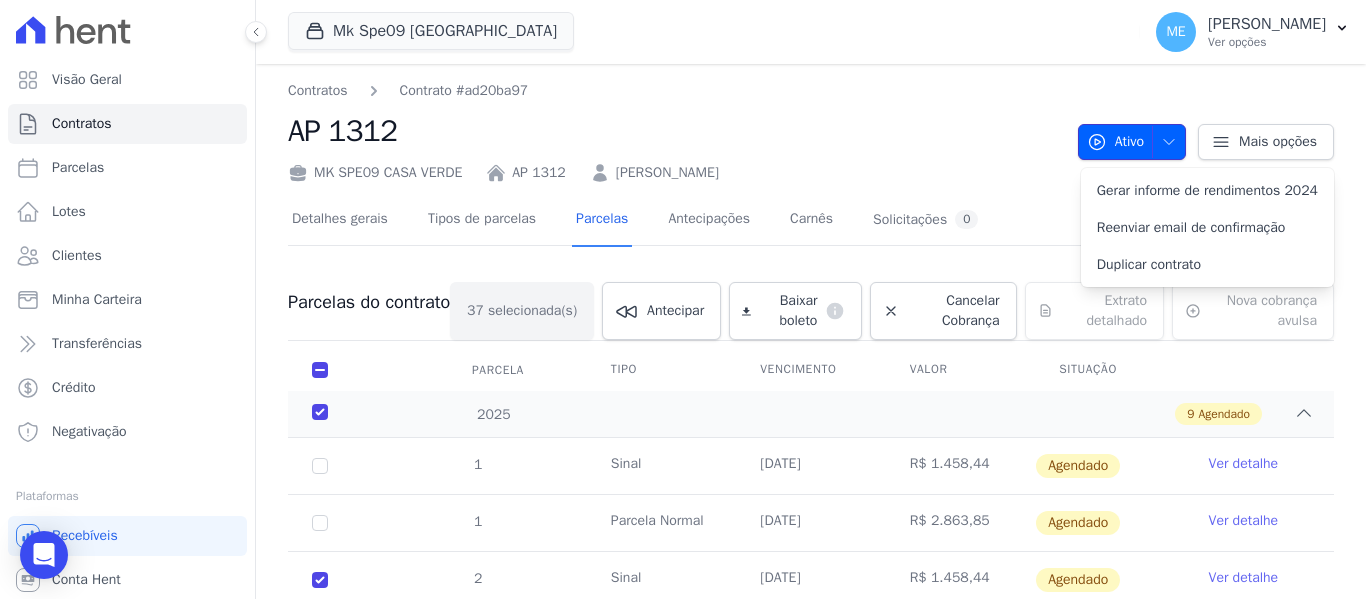 click at bounding box center [1164, 142] 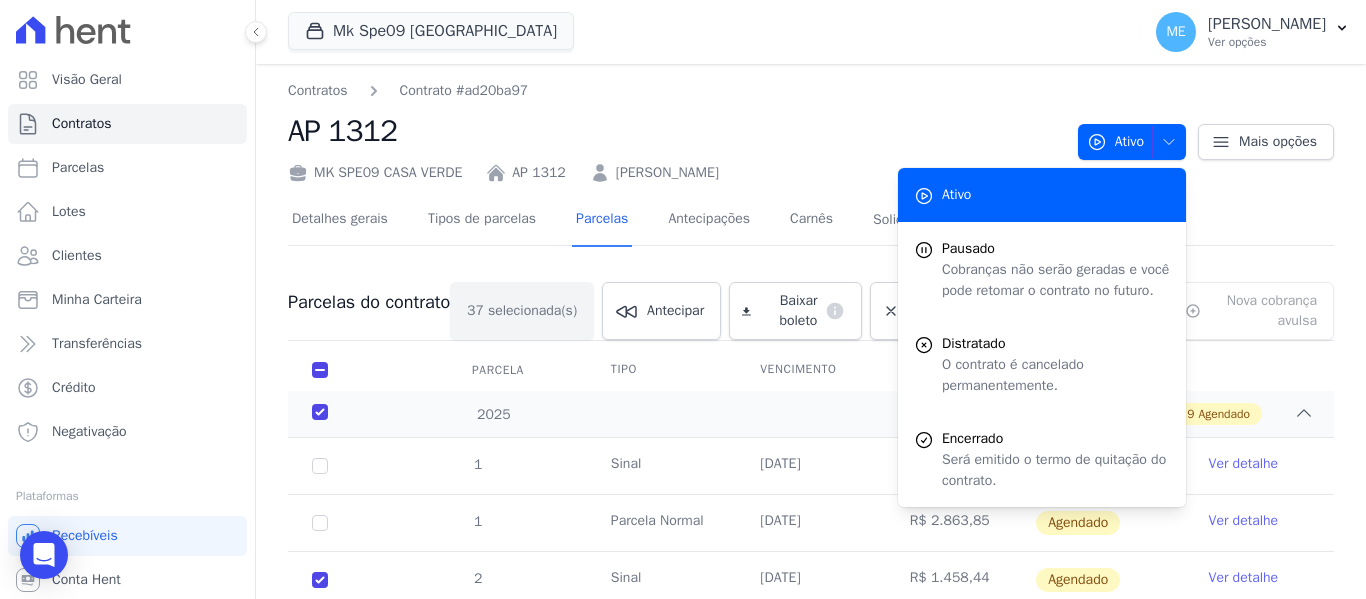 click on "Contratos
Contrato
#ad20ba97
AP 1312
MK SPE09 CASA VERDE
AP 1312
JAQUELINE BARBOSA DUARTE
Ativo
Ativo
Pausado
Cobranças não serão geradas e você pode retomar o contrato no futuro." at bounding box center (811, 1690) 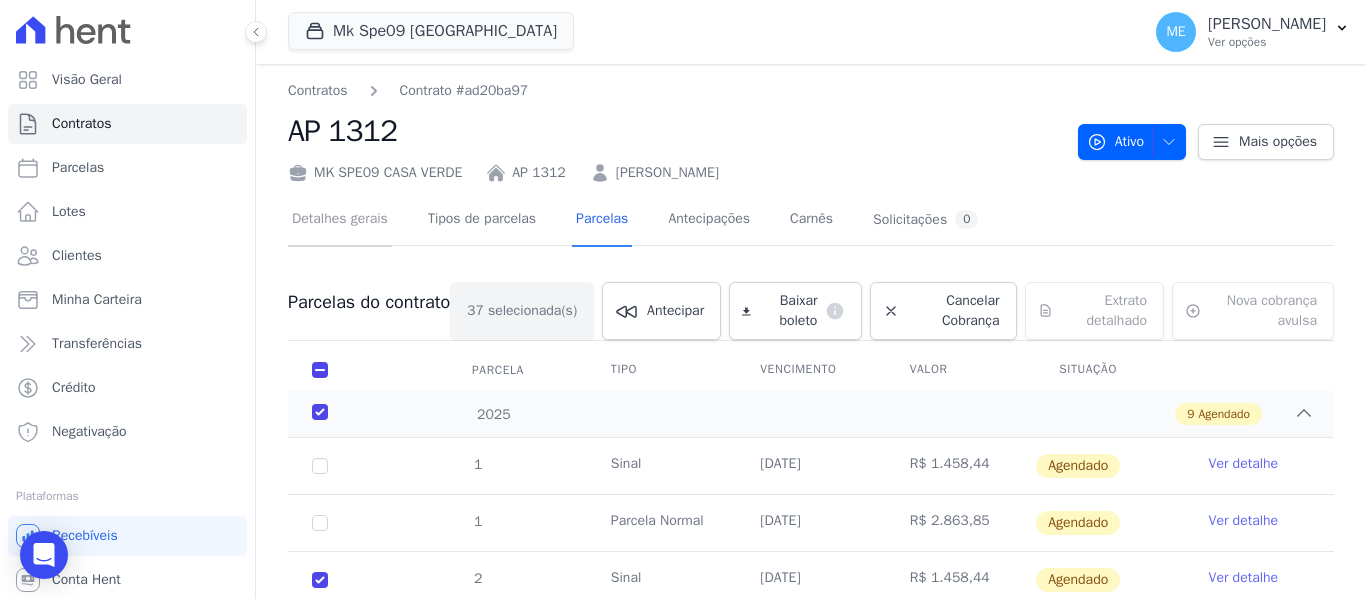 click on "Detalhes gerais" at bounding box center [340, 220] 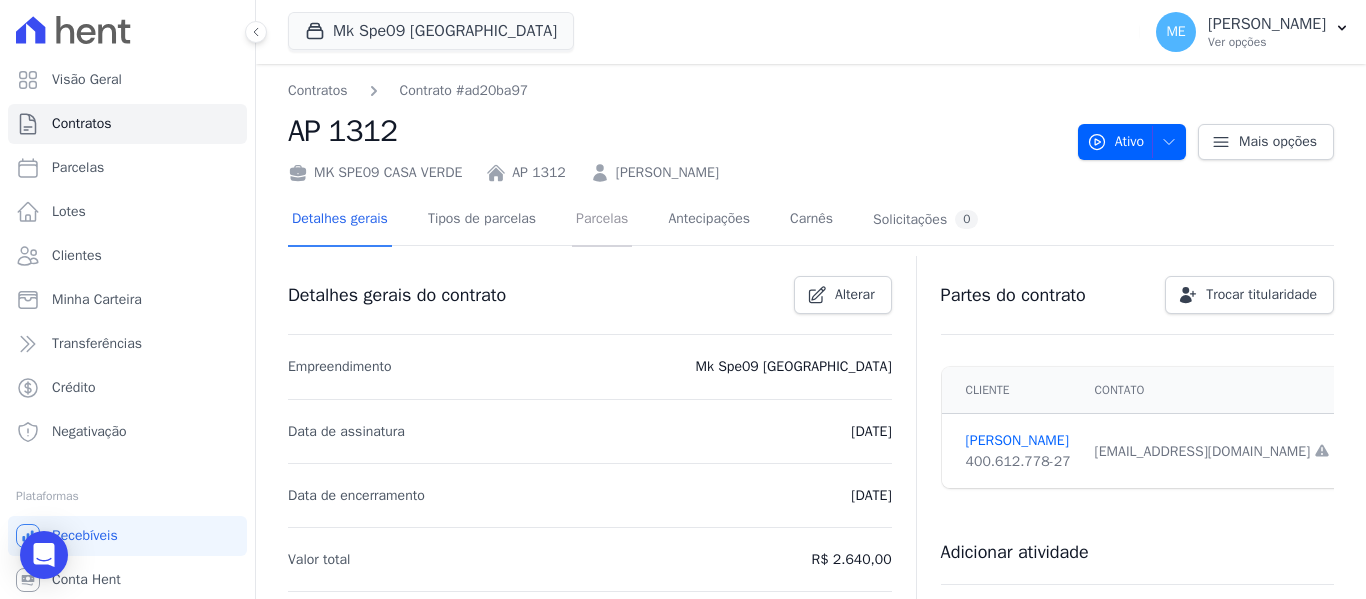 click on "Parcelas" at bounding box center (602, 220) 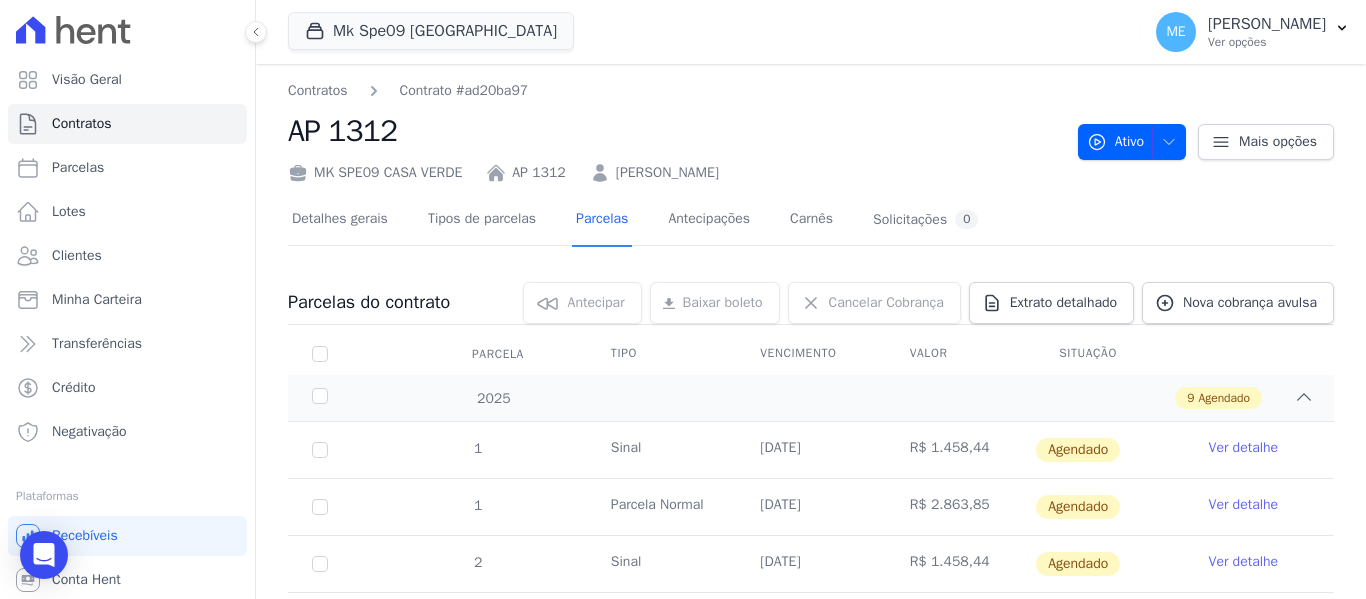 scroll, scrollTop: 300, scrollLeft: 0, axis: vertical 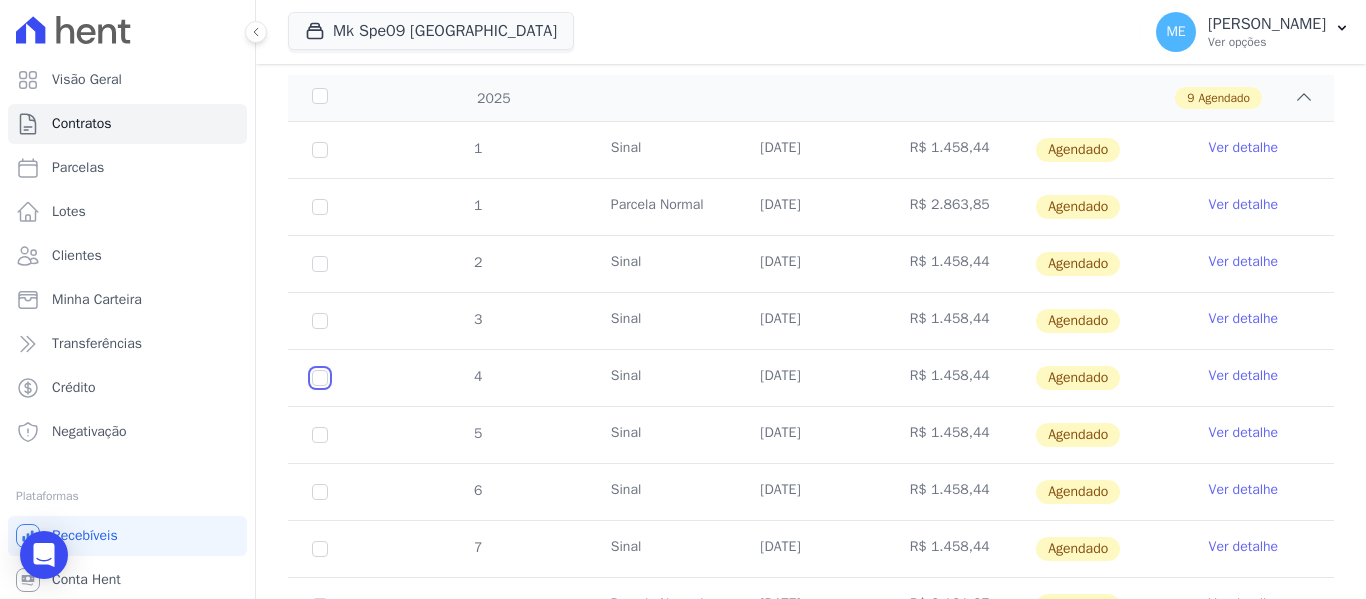 click at bounding box center [320, 150] 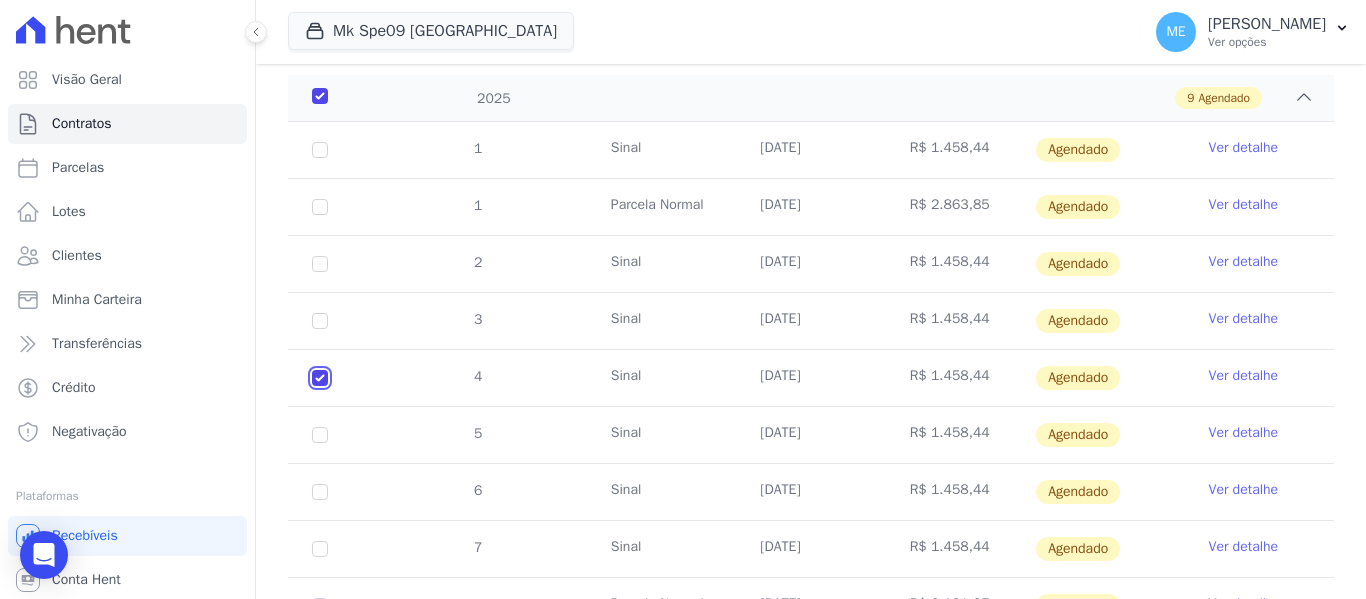 checkbox on "true" 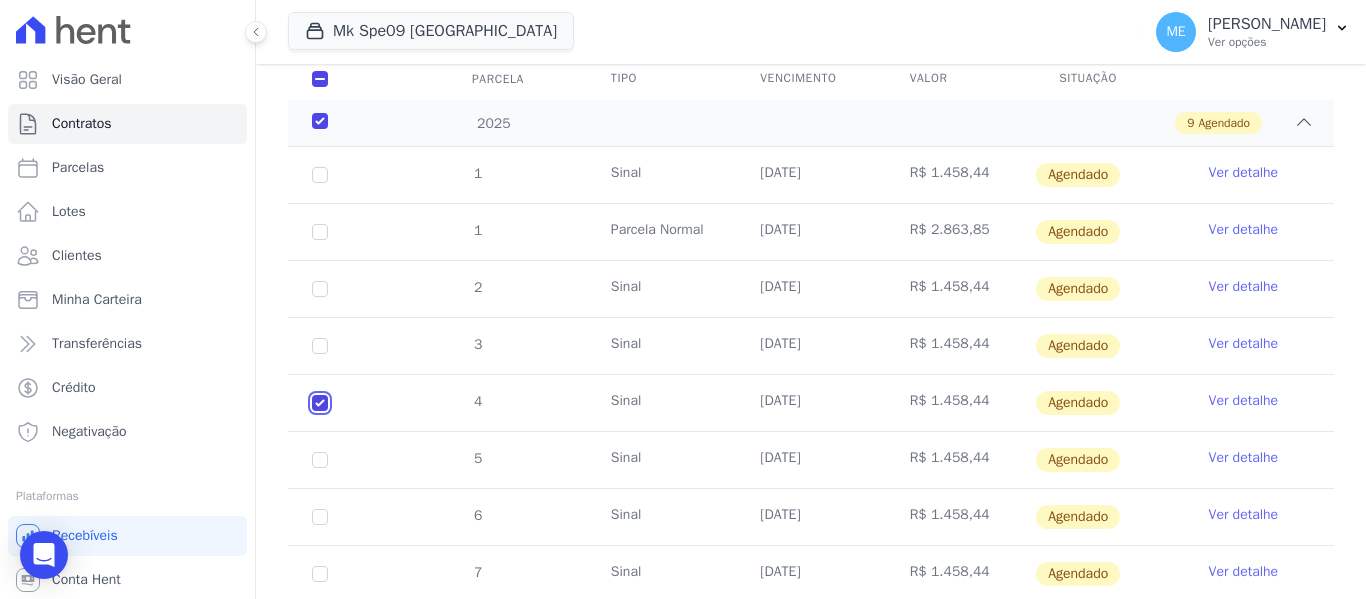 scroll, scrollTop: 300, scrollLeft: 0, axis: vertical 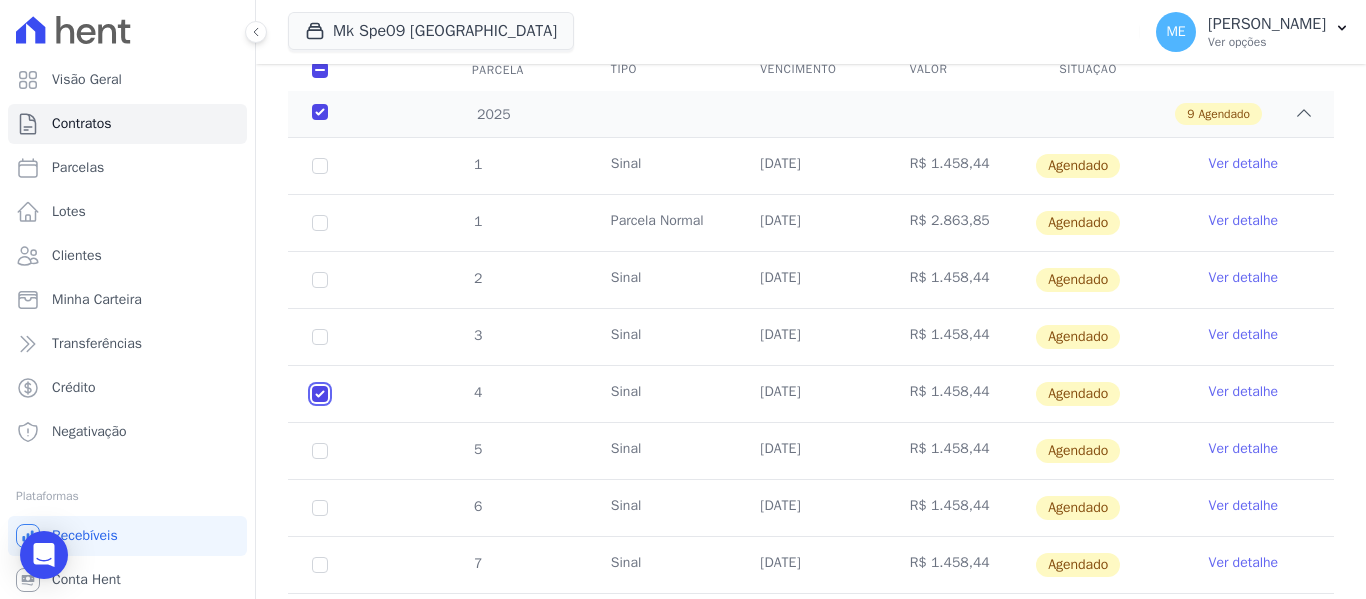 click at bounding box center [320, 166] 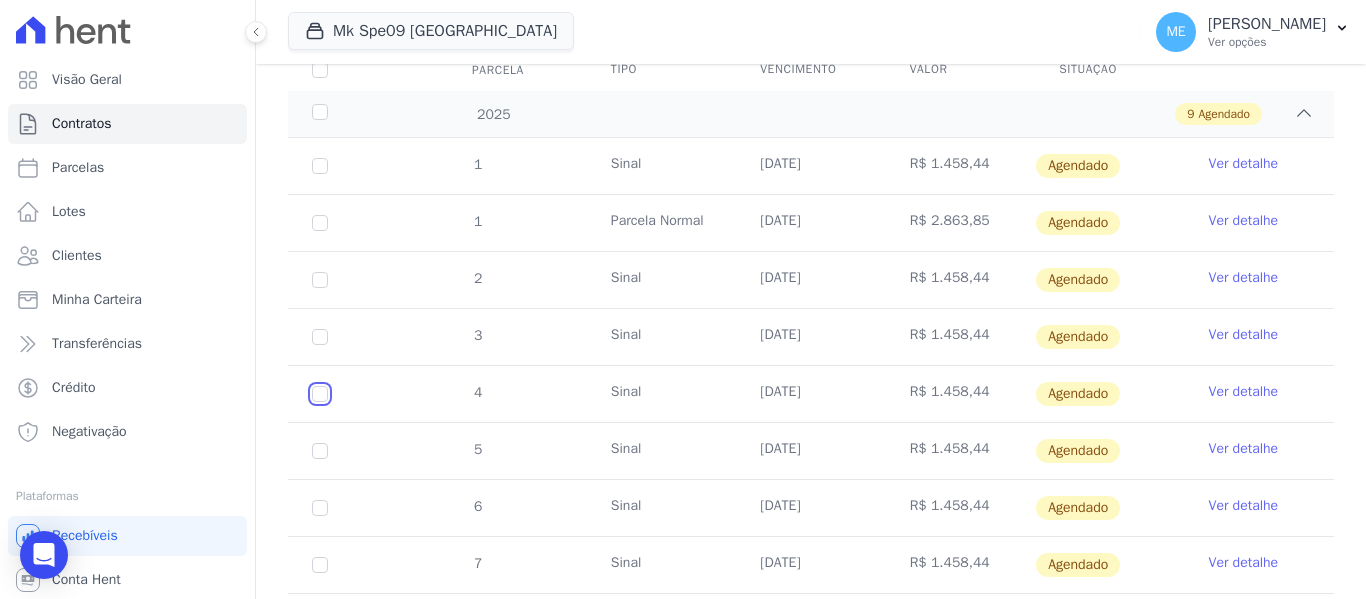 checkbox on "false" 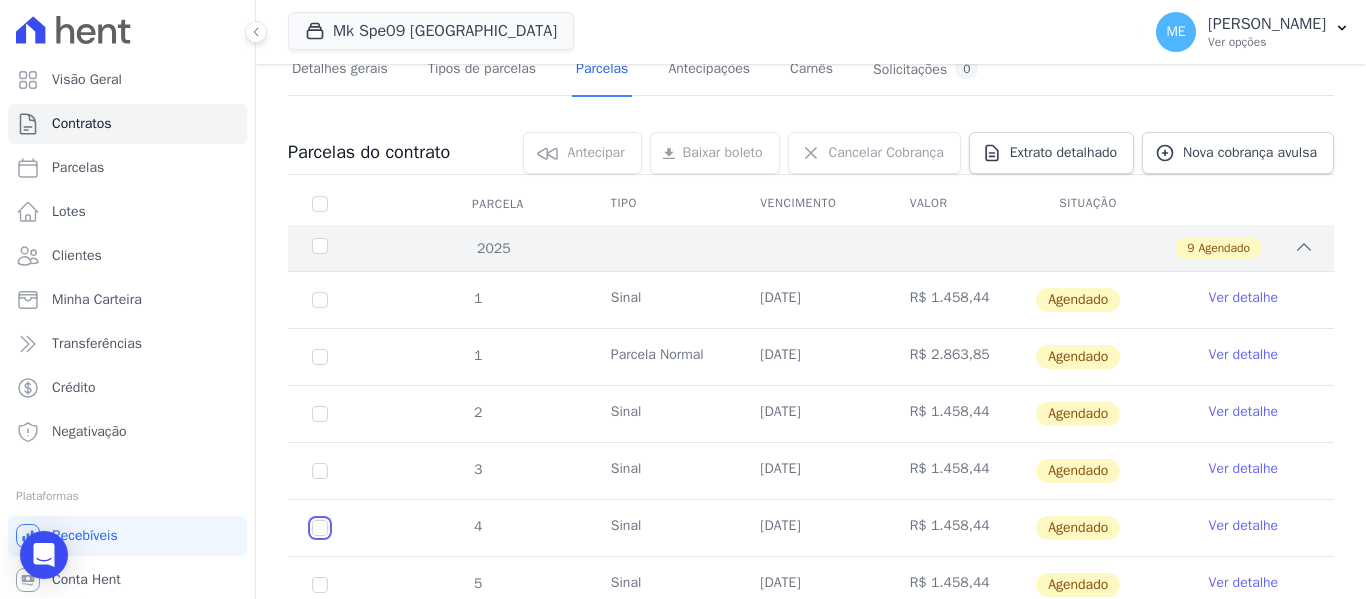 scroll, scrollTop: 0, scrollLeft: 0, axis: both 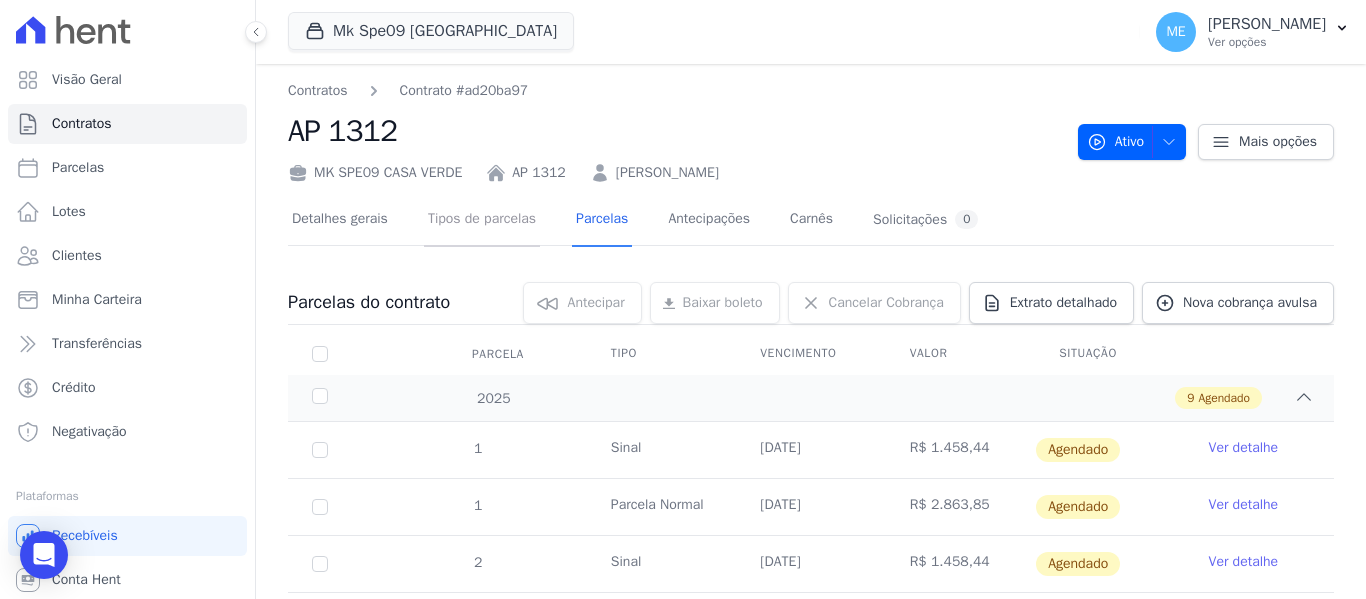 click on "Tipos de parcelas" at bounding box center (482, 220) 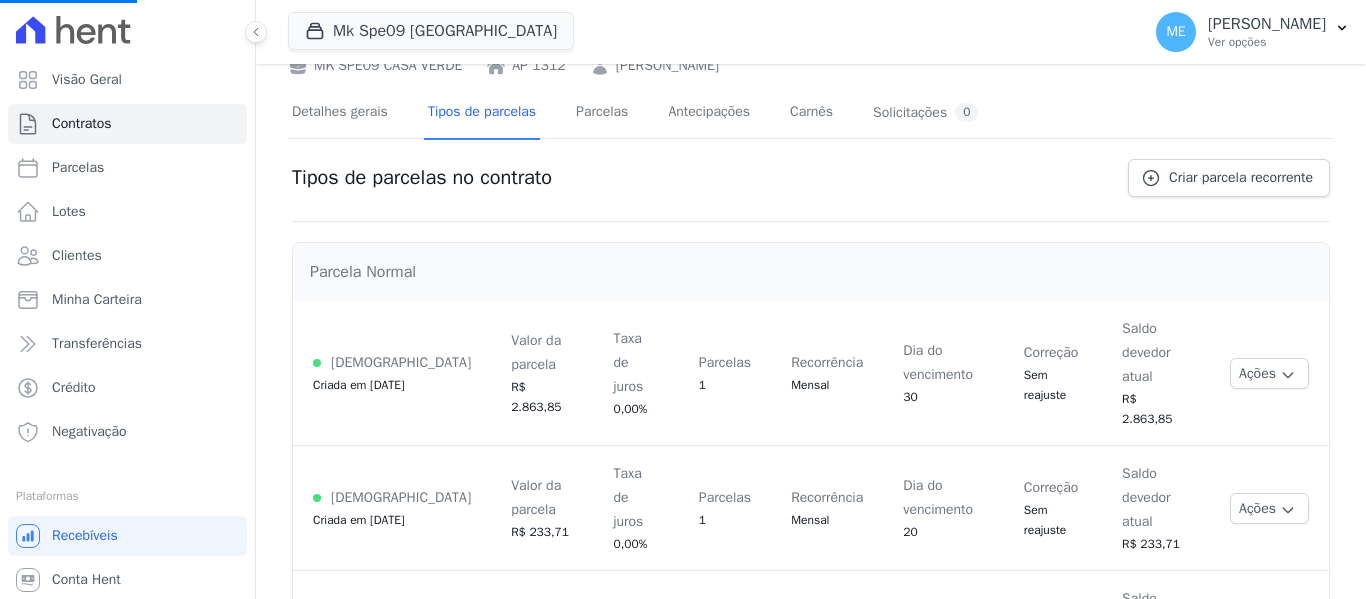 scroll, scrollTop: 300, scrollLeft: 0, axis: vertical 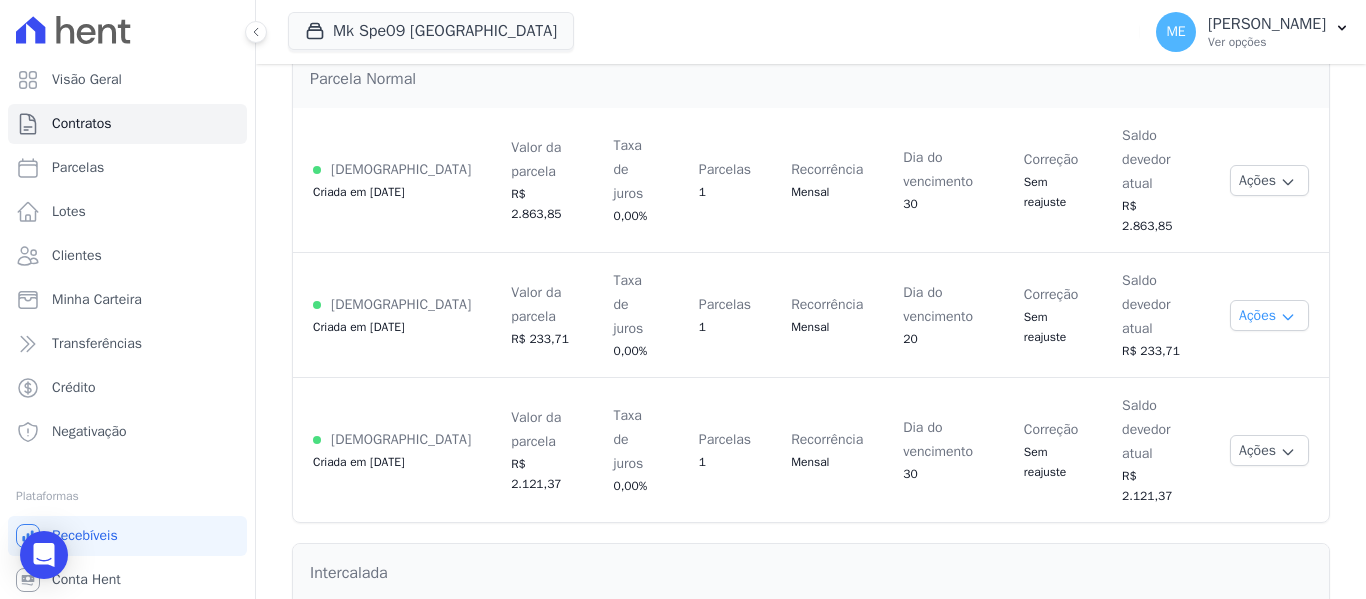 click 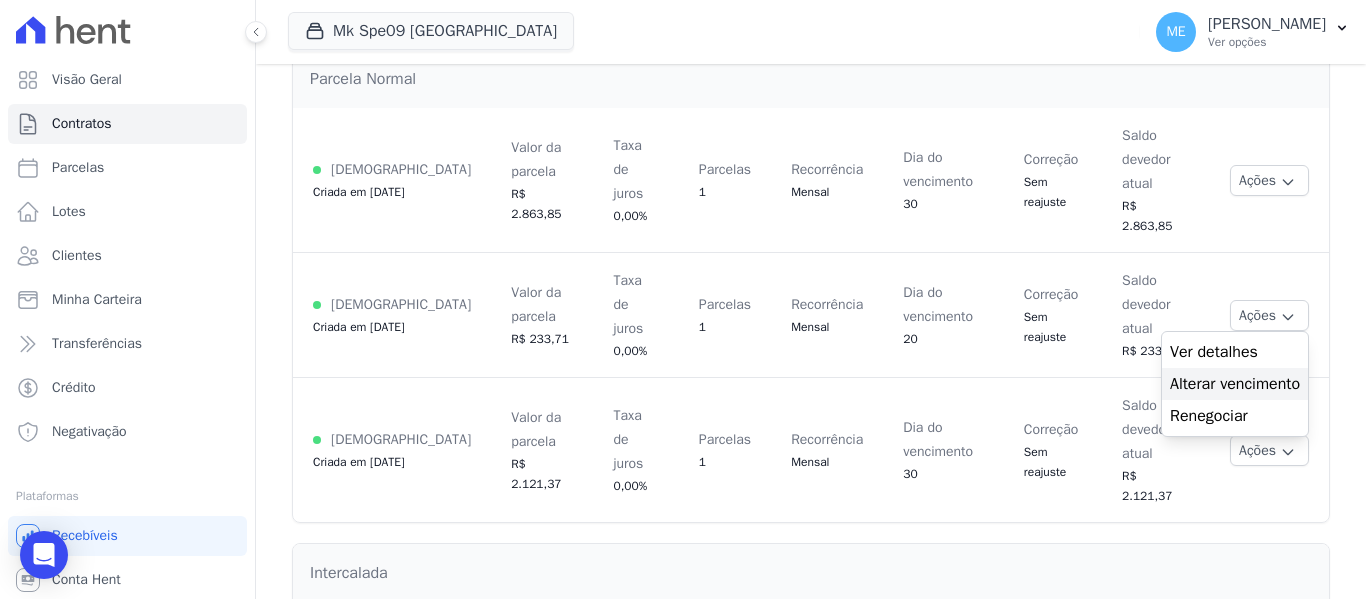 click on "Alterar vencimento" at bounding box center [1235, 384] 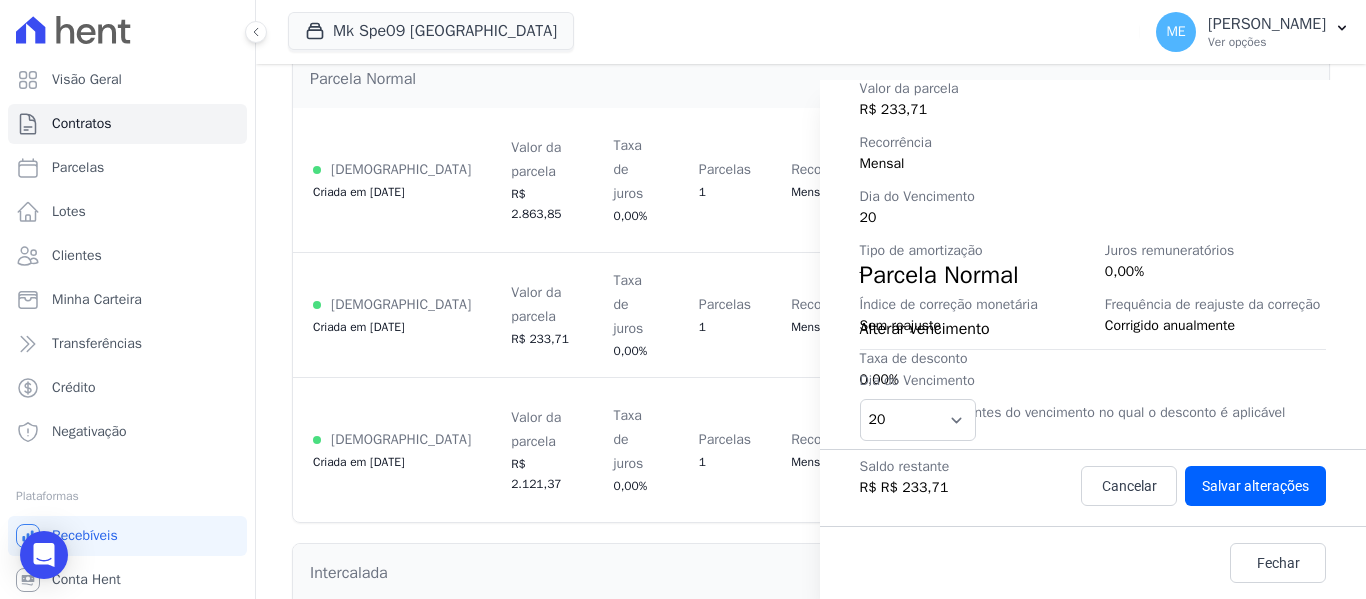 scroll, scrollTop: 363, scrollLeft: 0, axis: vertical 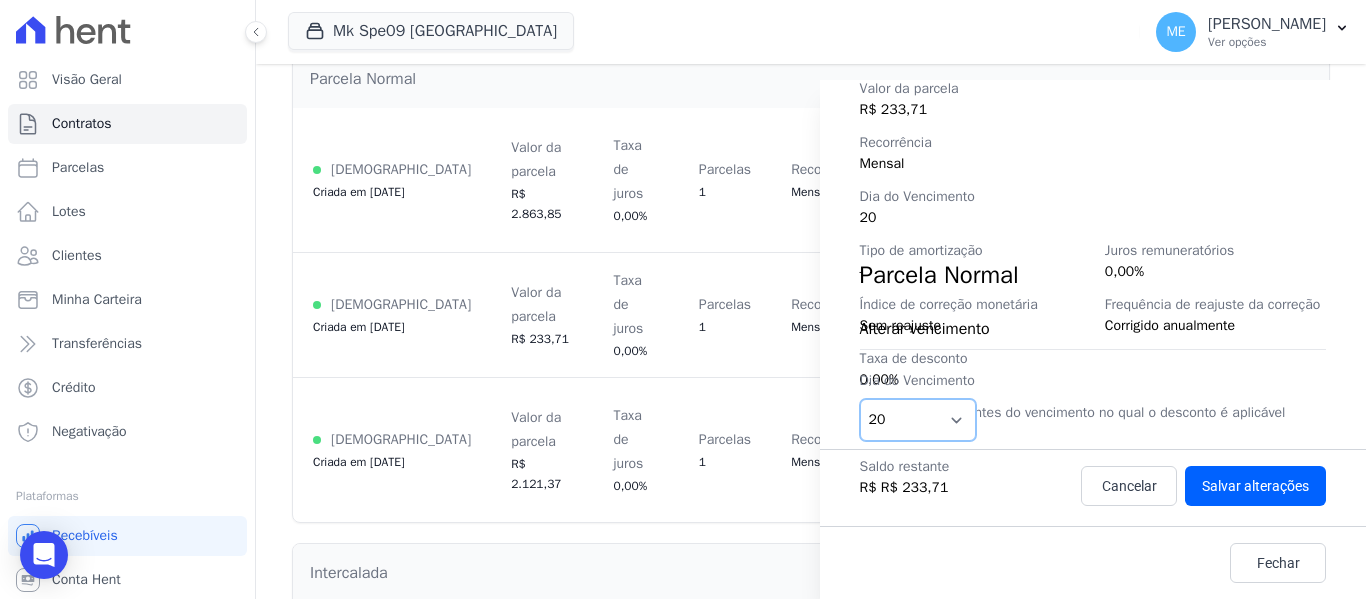 click on "1
2
3
4
5
6
7
8
9
10
11
12
13
14
15
16
17
18
19
20
21
22
23
24
25
26
27
28
29
30
31" at bounding box center (918, 420) 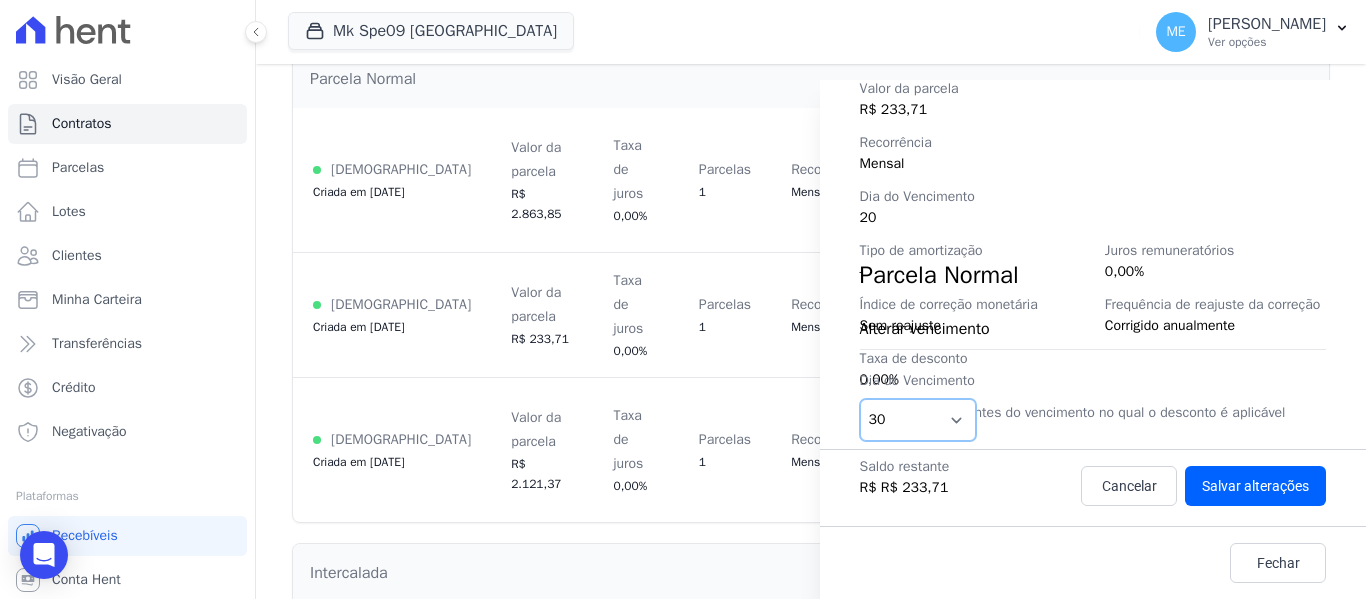 click on "1
2
3
4
5
6
7
8
9
10
11
12
13
14
15
16
17
18
19
20
21
22
23
24
25
26
27
28
29
30
31" at bounding box center (918, 420) 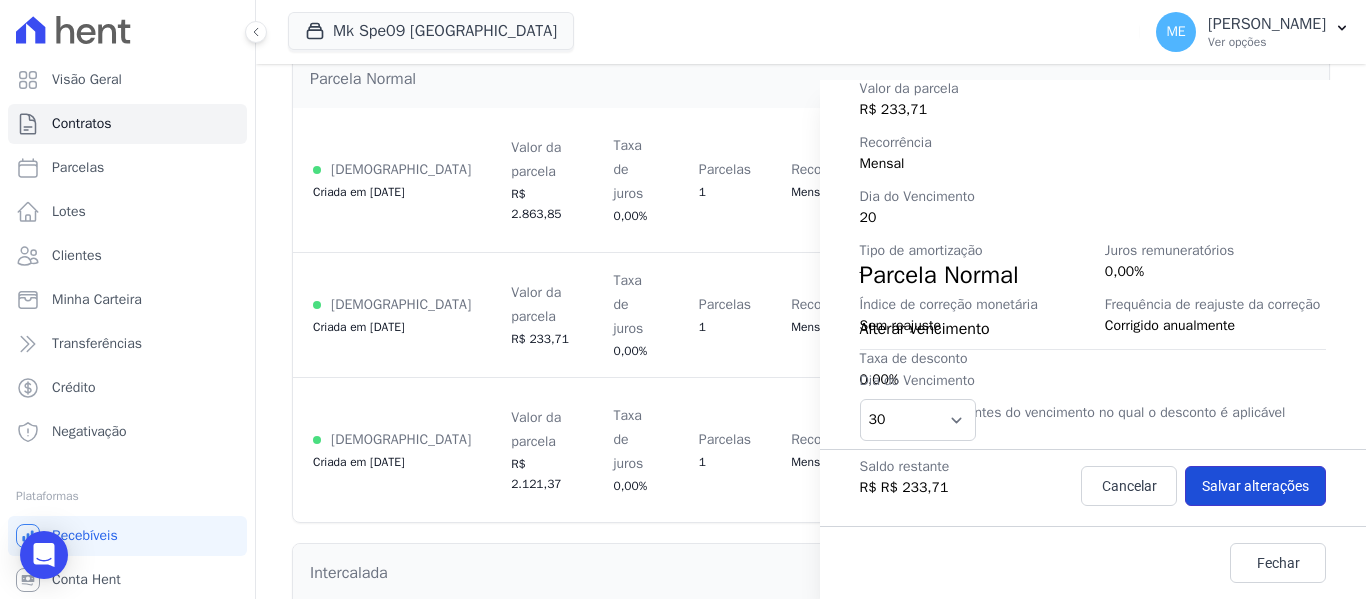 click on "Salvar alterações" at bounding box center [1255, 486] 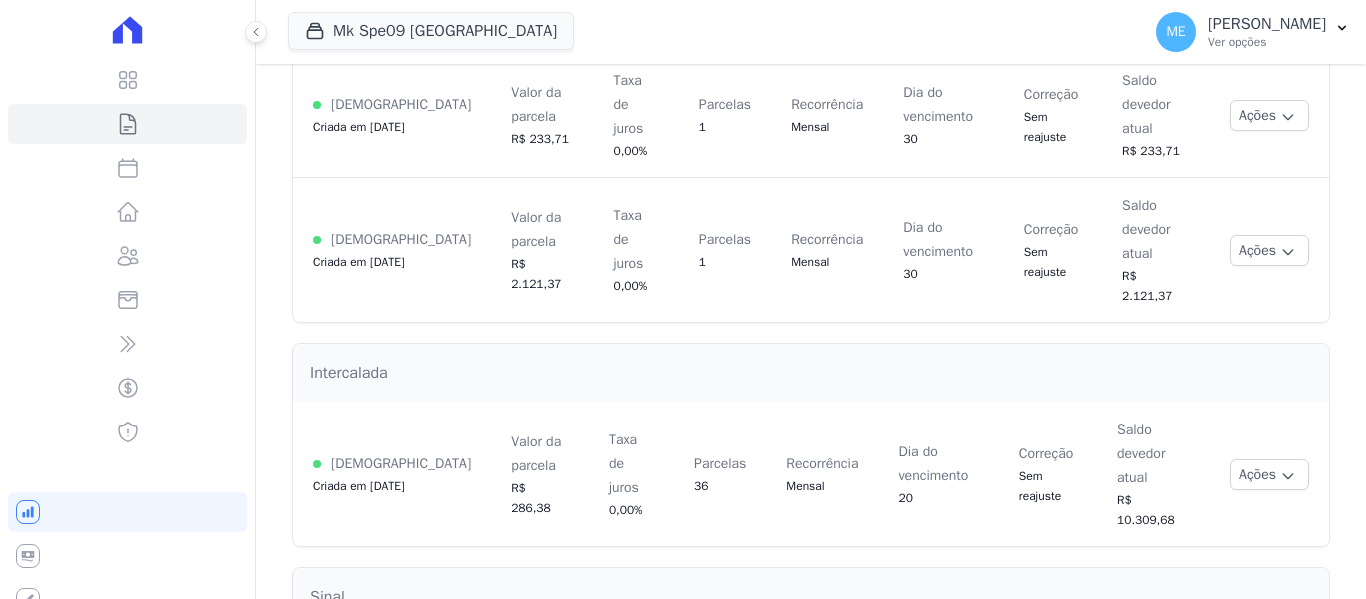 scroll, scrollTop: 504, scrollLeft: 0, axis: vertical 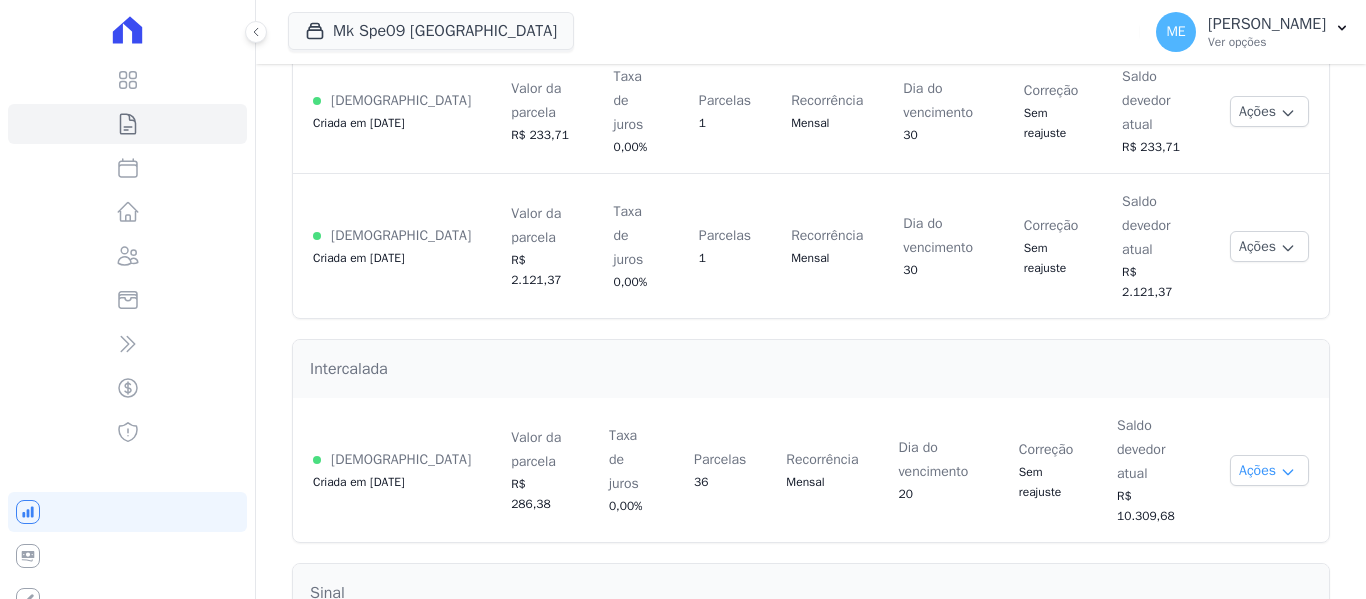 click 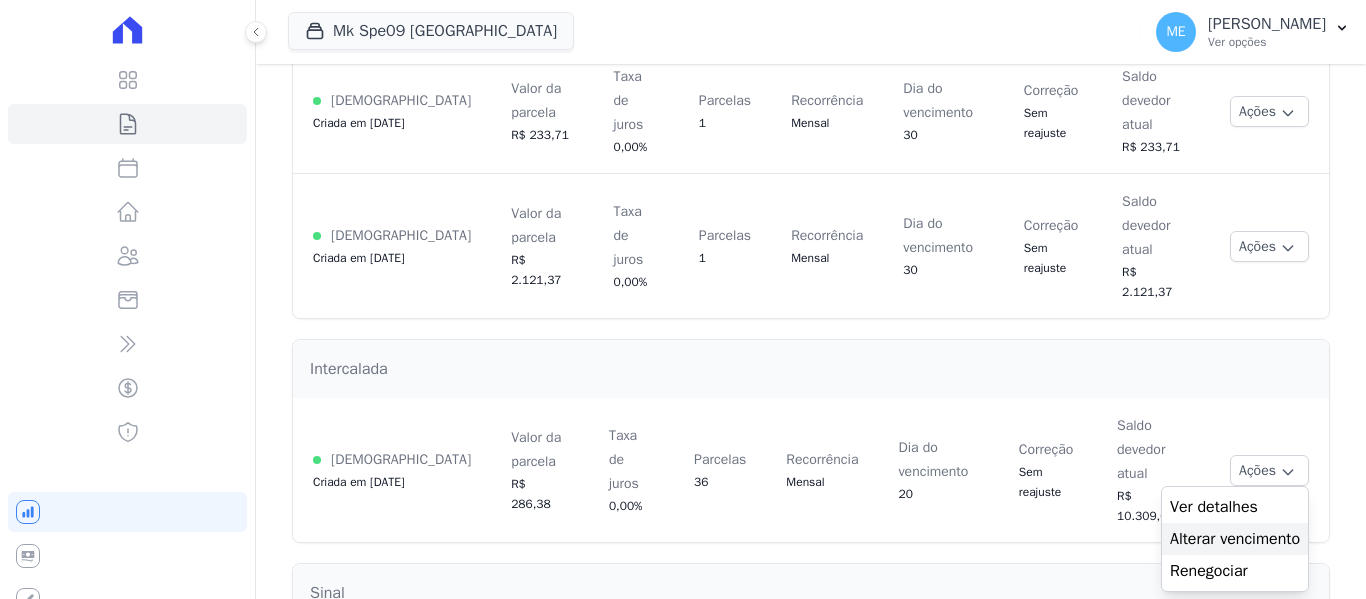click on "Alterar vencimento" at bounding box center (1235, 539) 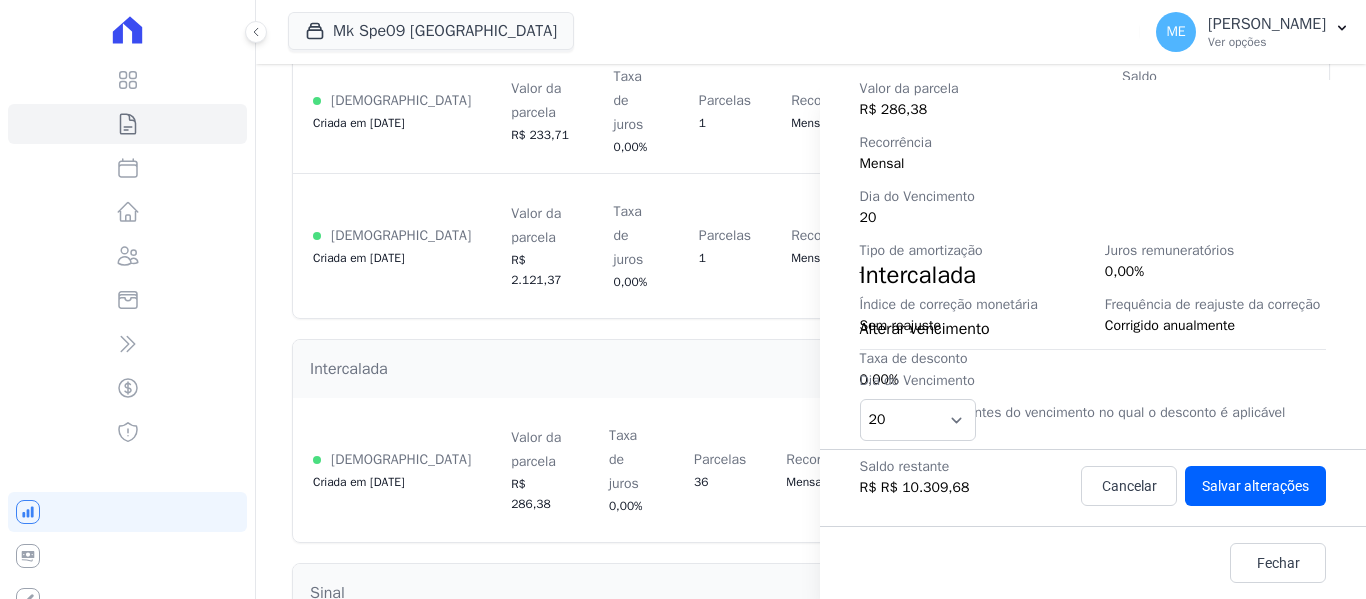 scroll, scrollTop: 363, scrollLeft: 0, axis: vertical 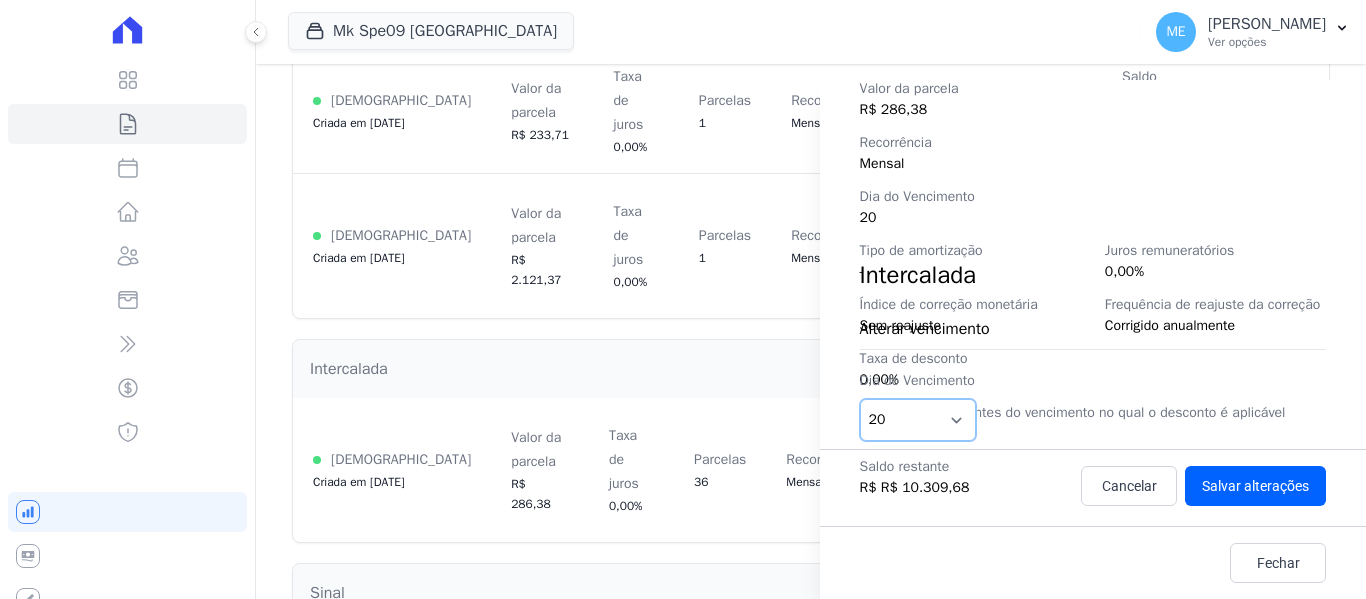 click on "1
2
3
4
5
6
7
8
9
10
11
12
13
14
15
16
17
18
19
20
21
22
23
24
25
26
27
28
29
30
31" at bounding box center (918, 420) 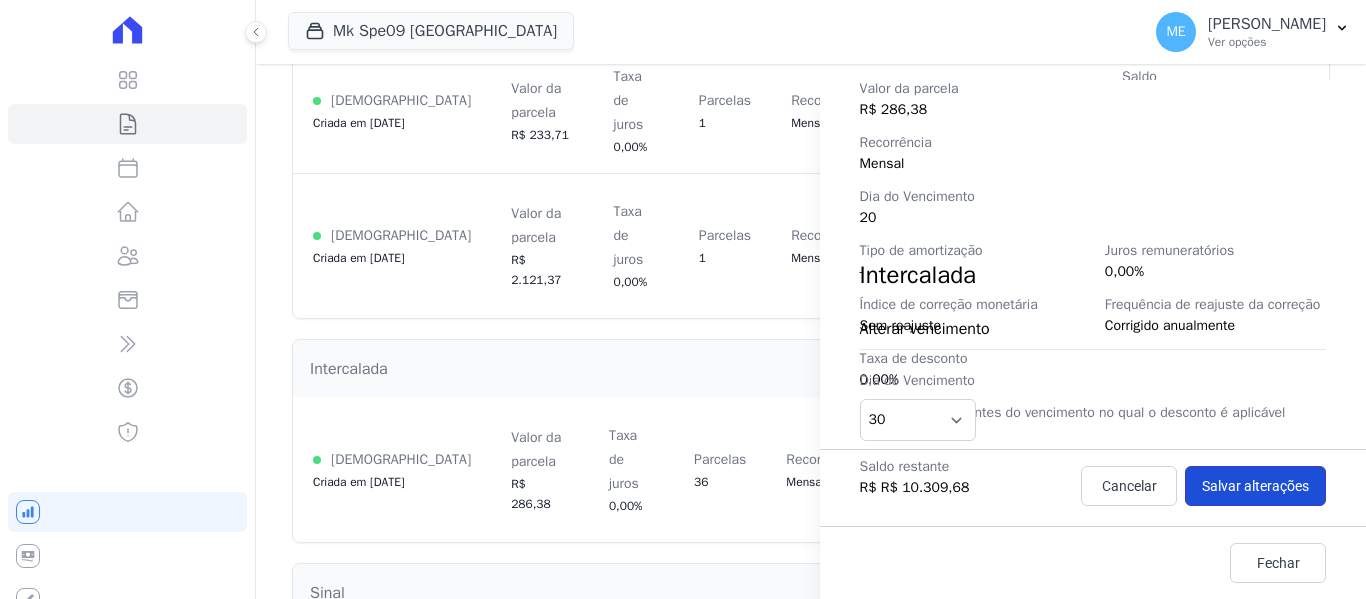 click on "Salvar alterações" at bounding box center [1255, 486] 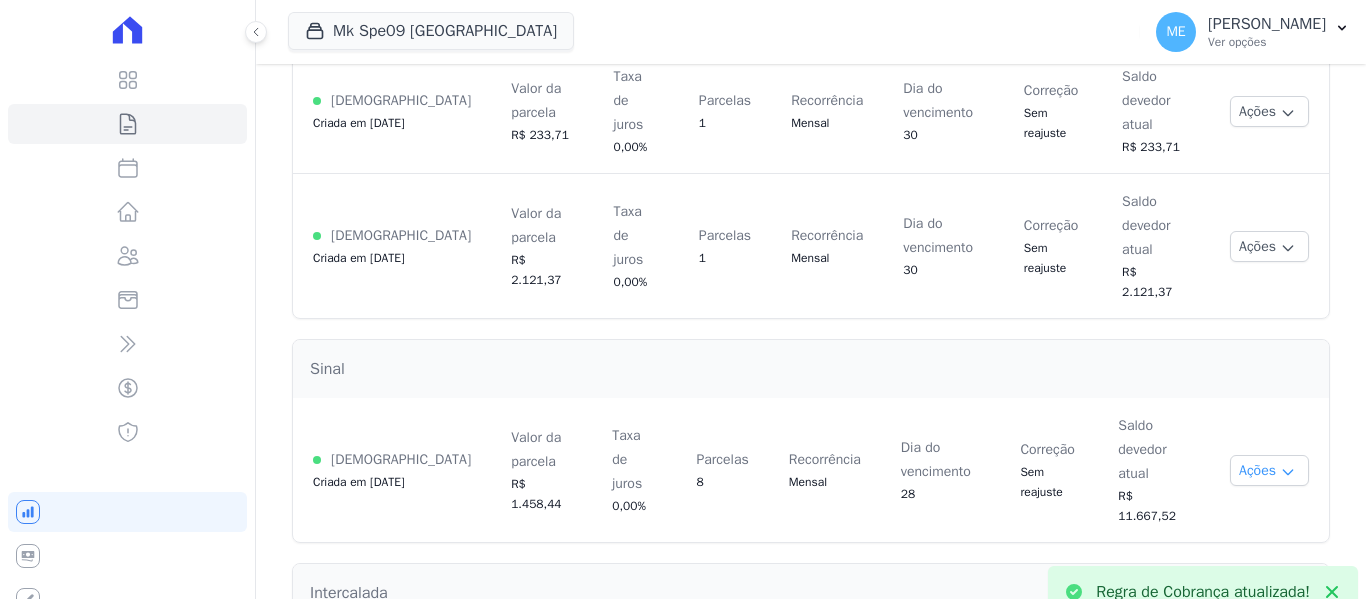 click on "Ações" at bounding box center [1269, 470] 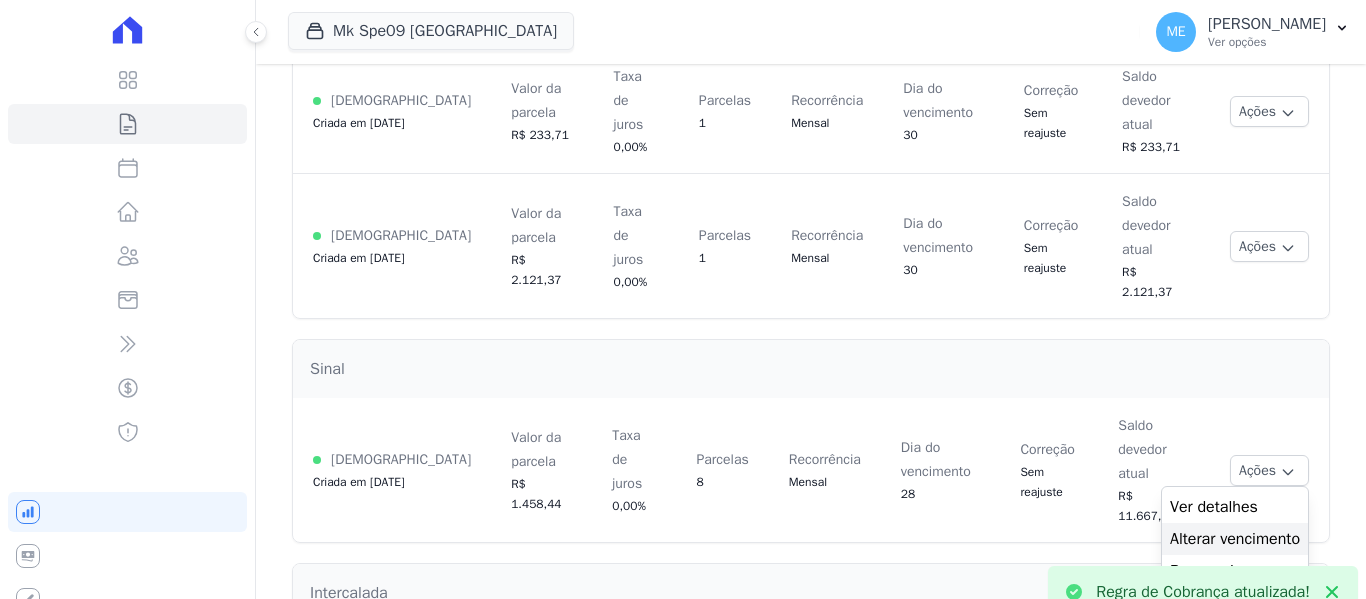 click on "Alterar vencimento" at bounding box center [1235, 539] 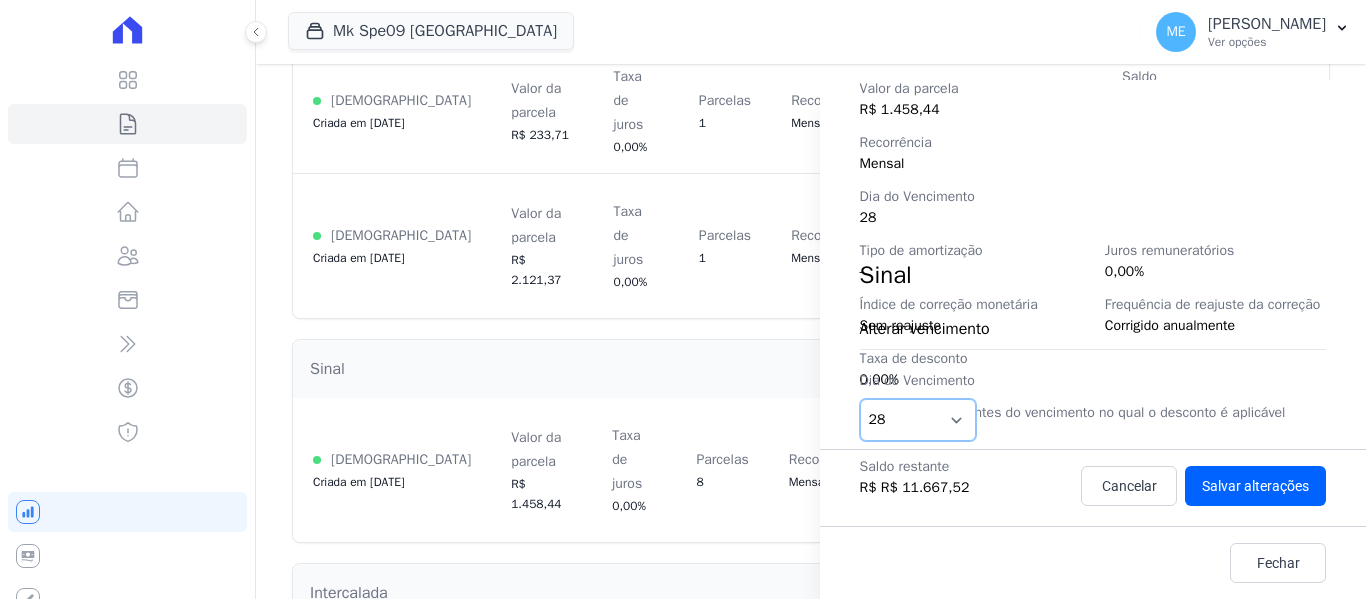 click on "1
2
3
4
5
6
7
8
9
10
11
12
13
14
15
16
17
18
19
20
21
22
23
24
25
26
27
28
29
30
31" at bounding box center [918, 420] 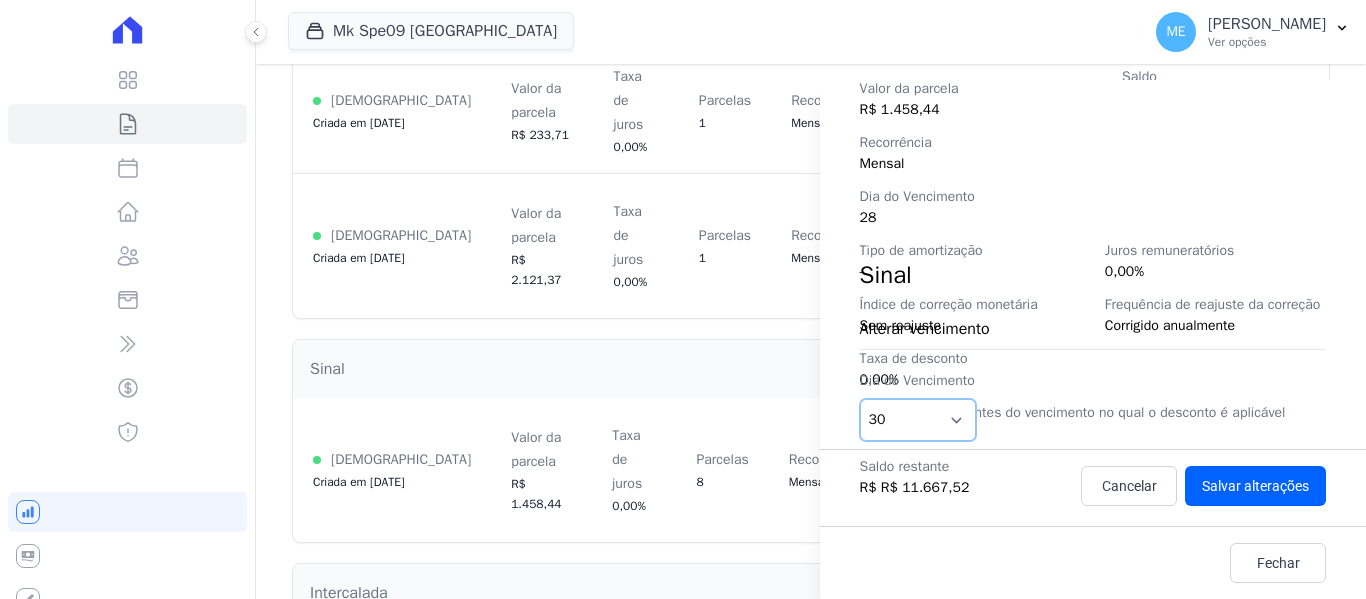 click on "1
2
3
4
5
6
7
8
9
10
11
12
13
14
15
16
17
18
19
20
21
22
23
24
25
26
27
28
29
30
31" at bounding box center (918, 420) 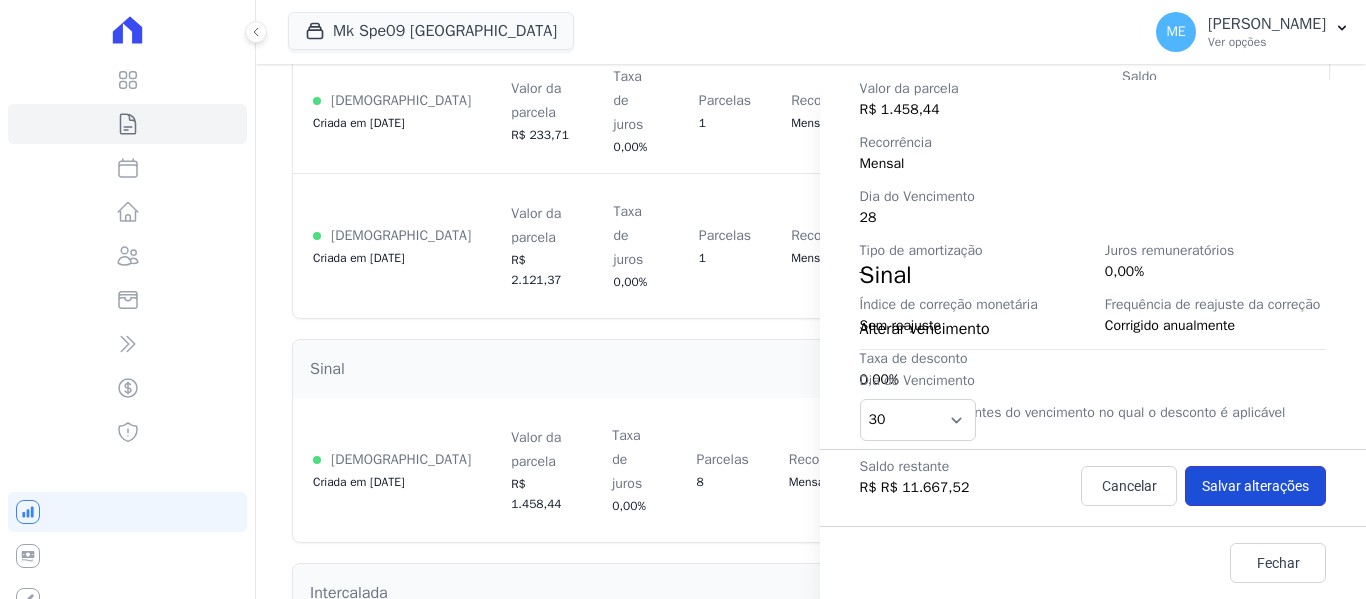 click on "Salvar alterações" at bounding box center (1255, 486) 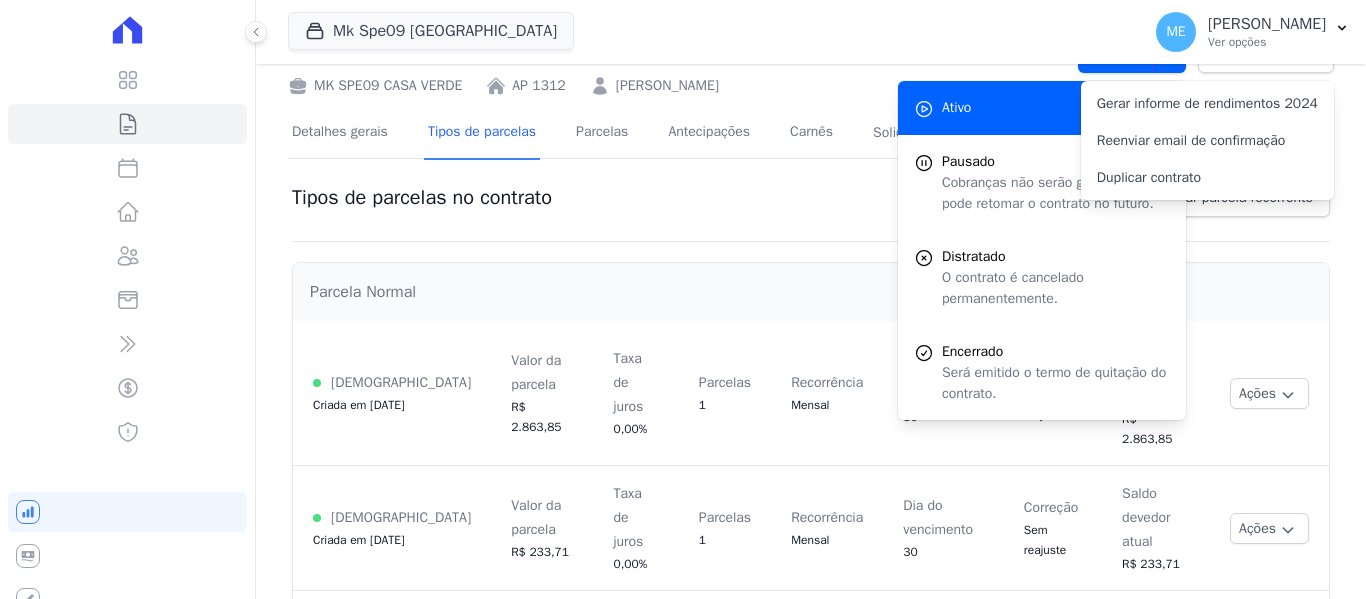 scroll, scrollTop: 4, scrollLeft: 0, axis: vertical 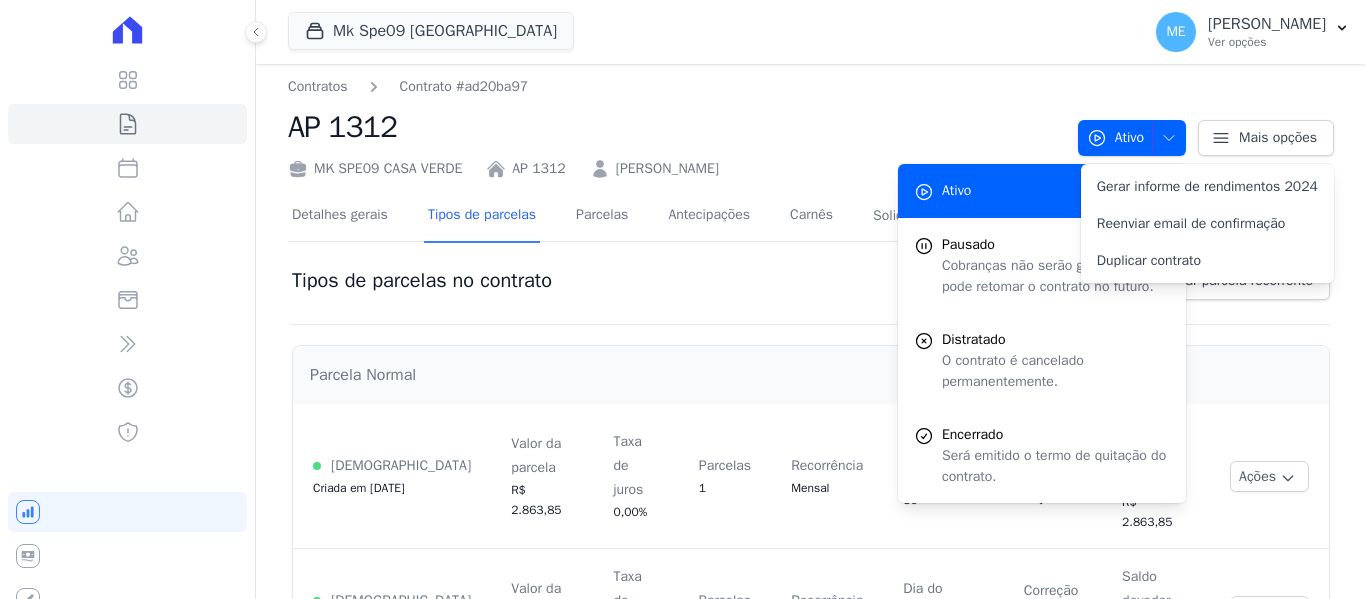 click on "Contratos
Contrato
#ad20ba97
AP 1312
MK SPE09 CASA VERDE
AP 1312
JAQUELINE BARBOSA DUARTE
Ativo
Ativo
Pausado
Cobranças não serão geradas e você pode retomar o contrato no futuro." at bounding box center (811, 679) 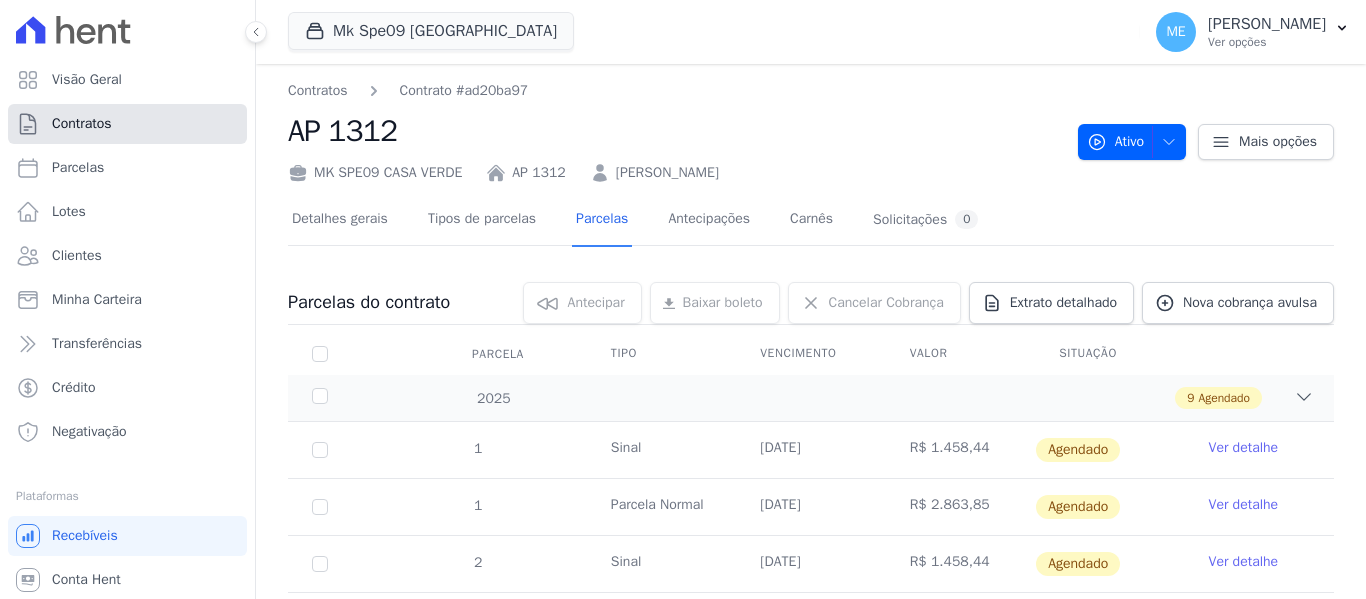 click on "Contratos" at bounding box center (82, 124) 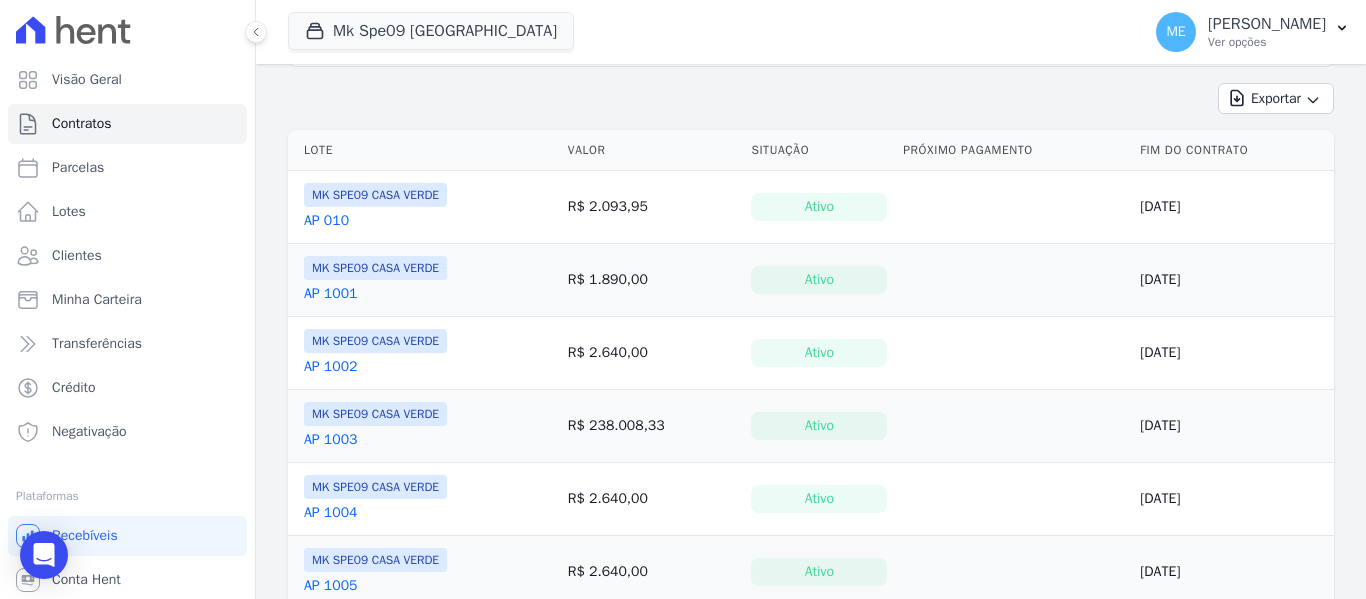 scroll, scrollTop: 0, scrollLeft: 0, axis: both 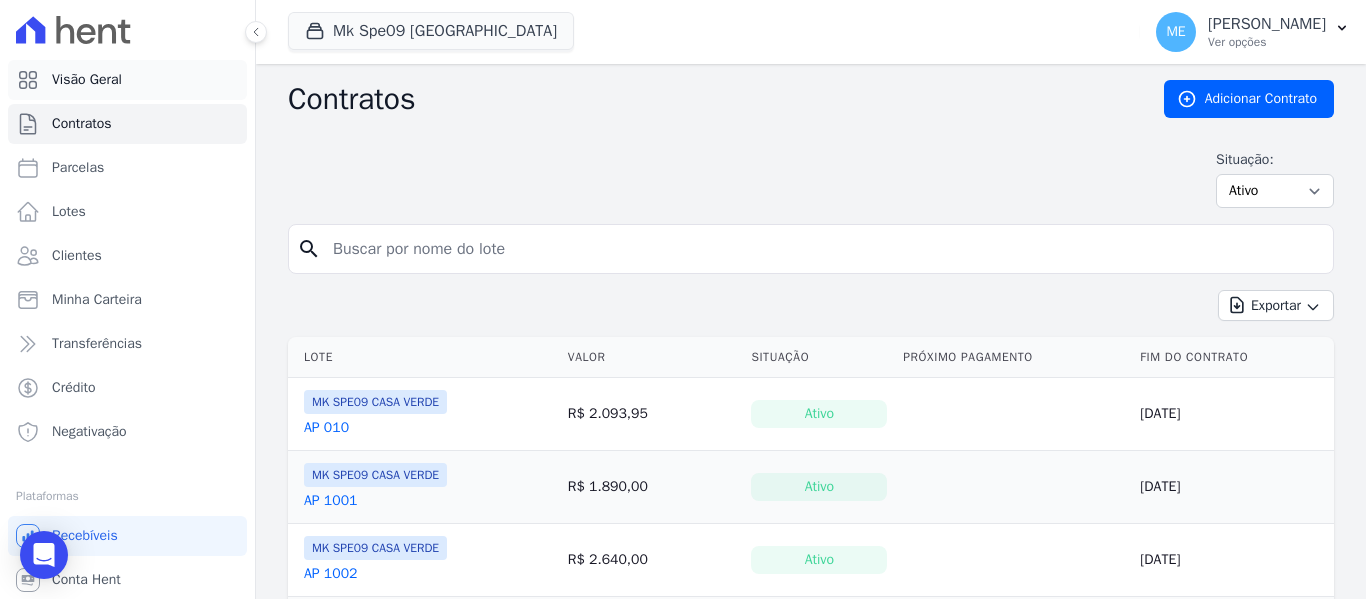 click on "Visão Geral" at bounding box center [87, 80] 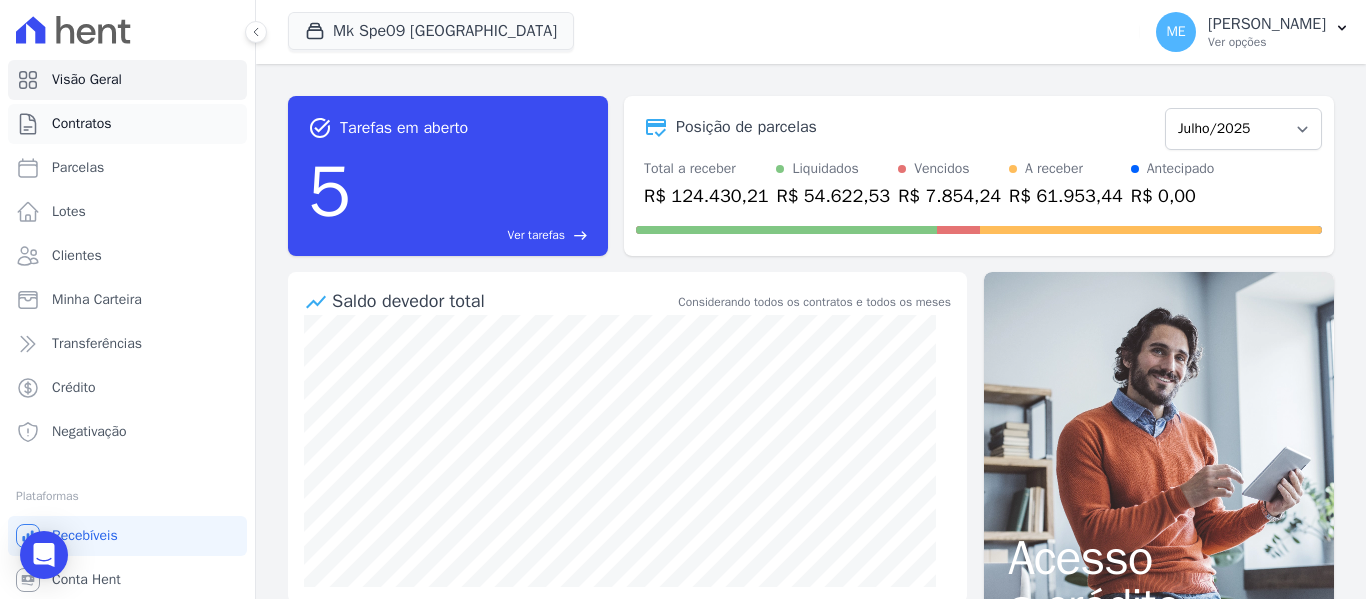 click on "Contratos" at bounding box center (82, 124) 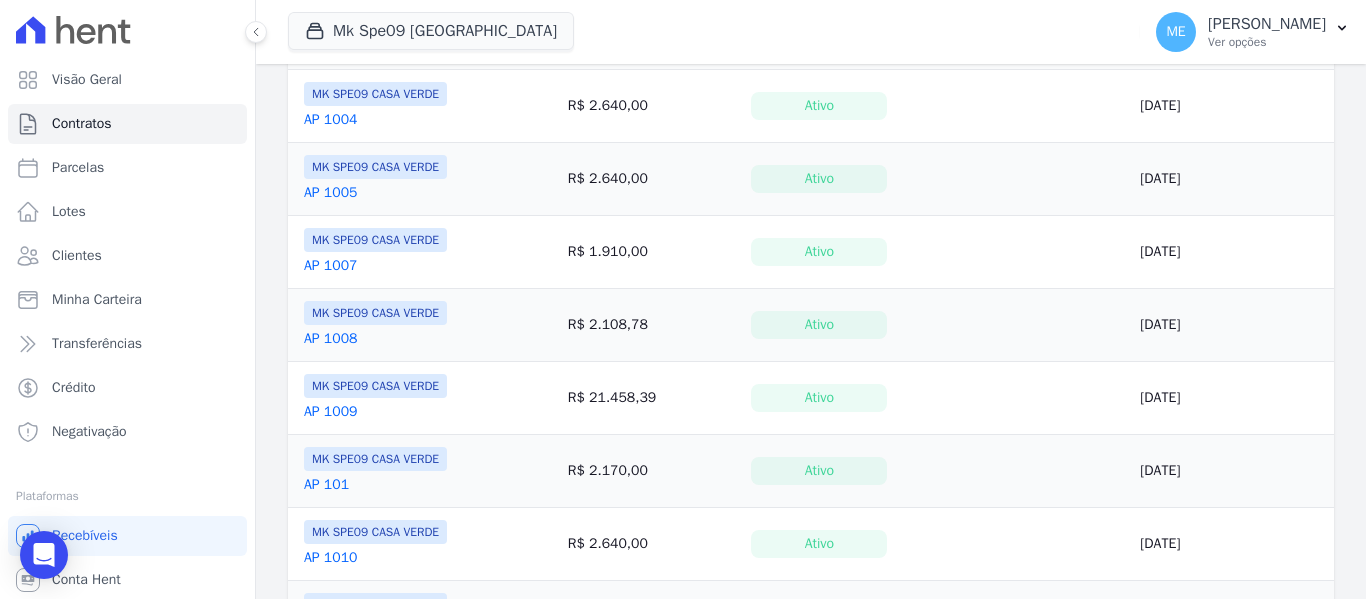 scroll, scrollTop: 0, scrollLeft: 0, axis: both 